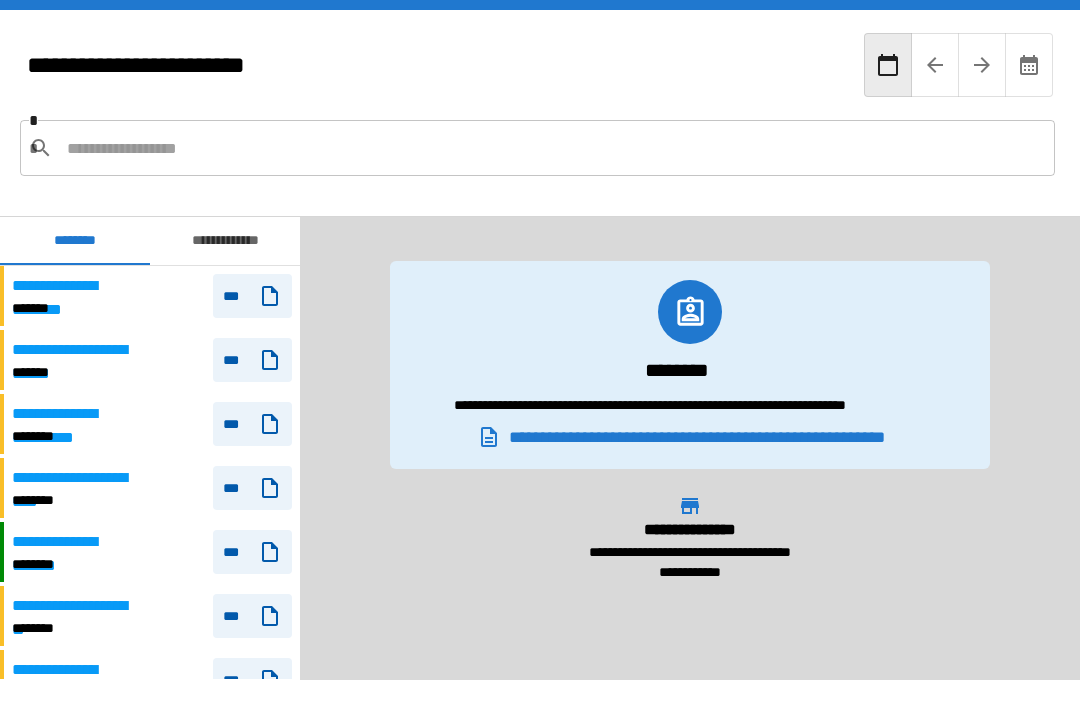 scroll, scrollTop: 64, scrollLeft: 0, axis: vertical 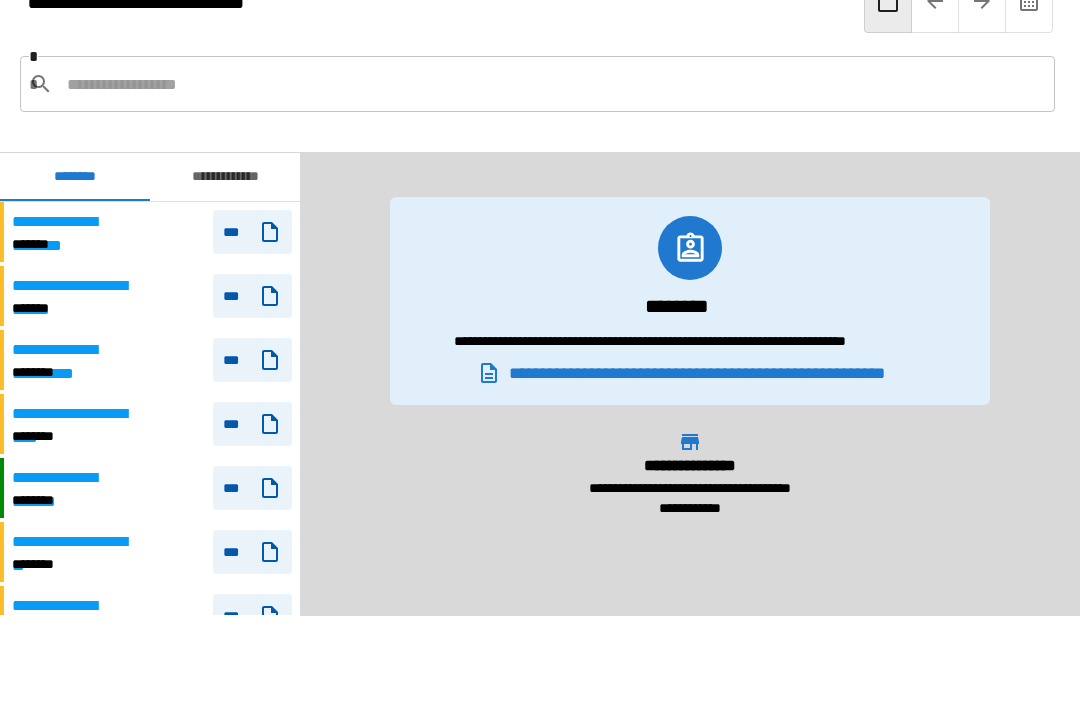click on "**********" at bounding box center [225, 177] 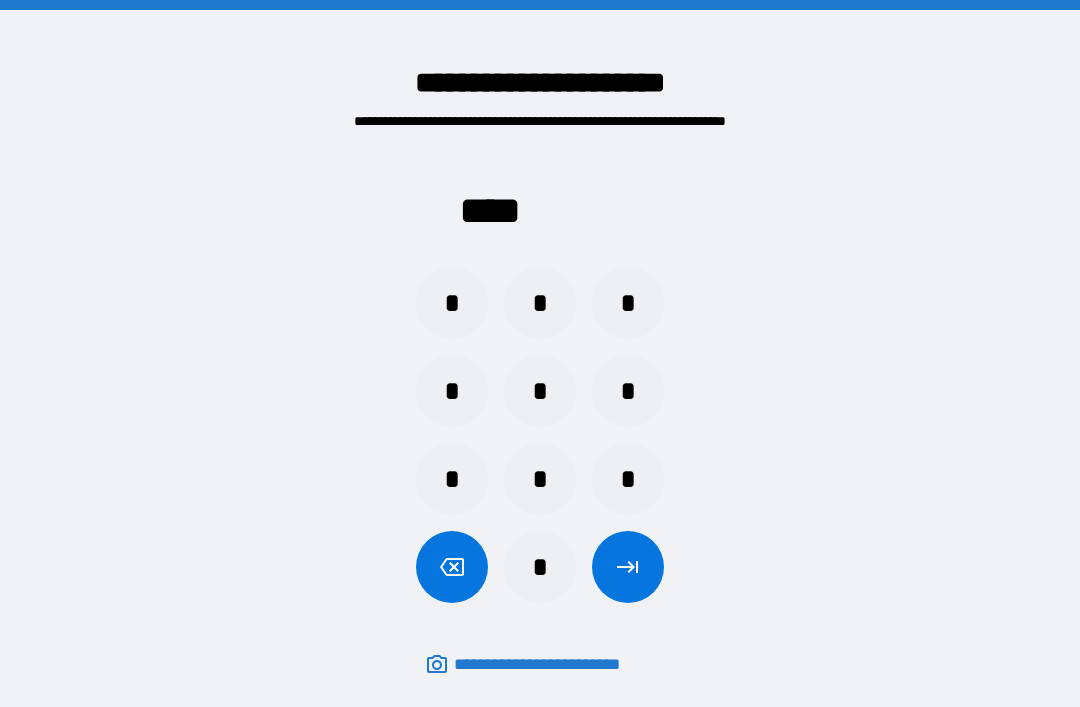 scroll, scrollTop: 64, scrollLeft: 0, axis: vertical 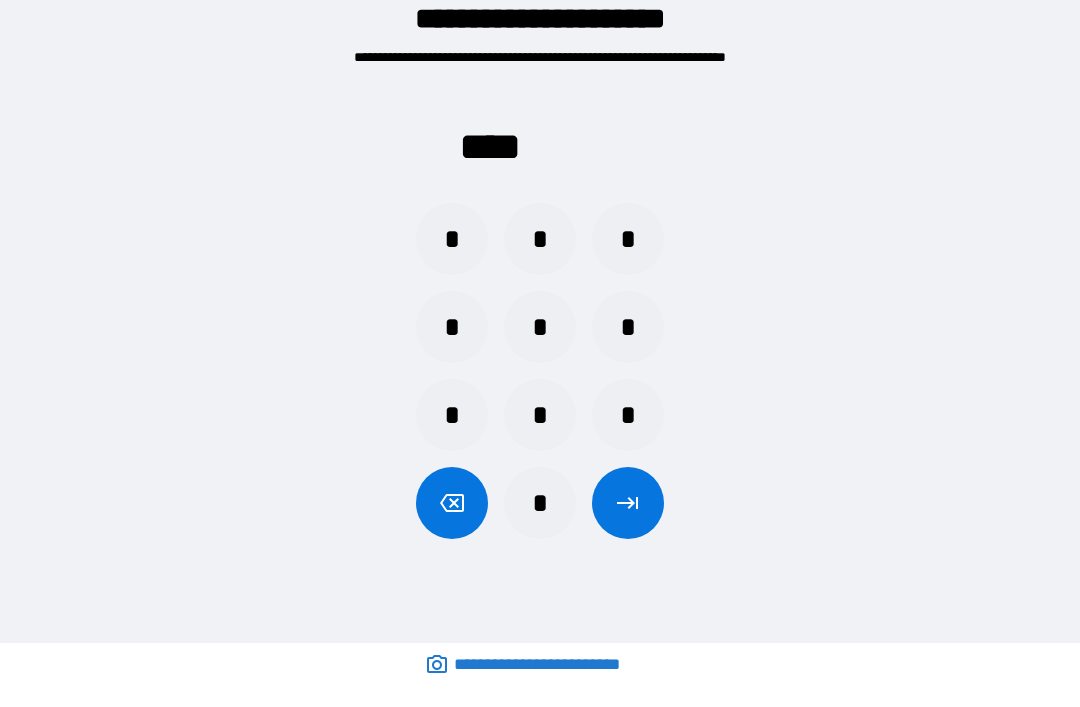 click on "*" at bounding box center (452, 239) 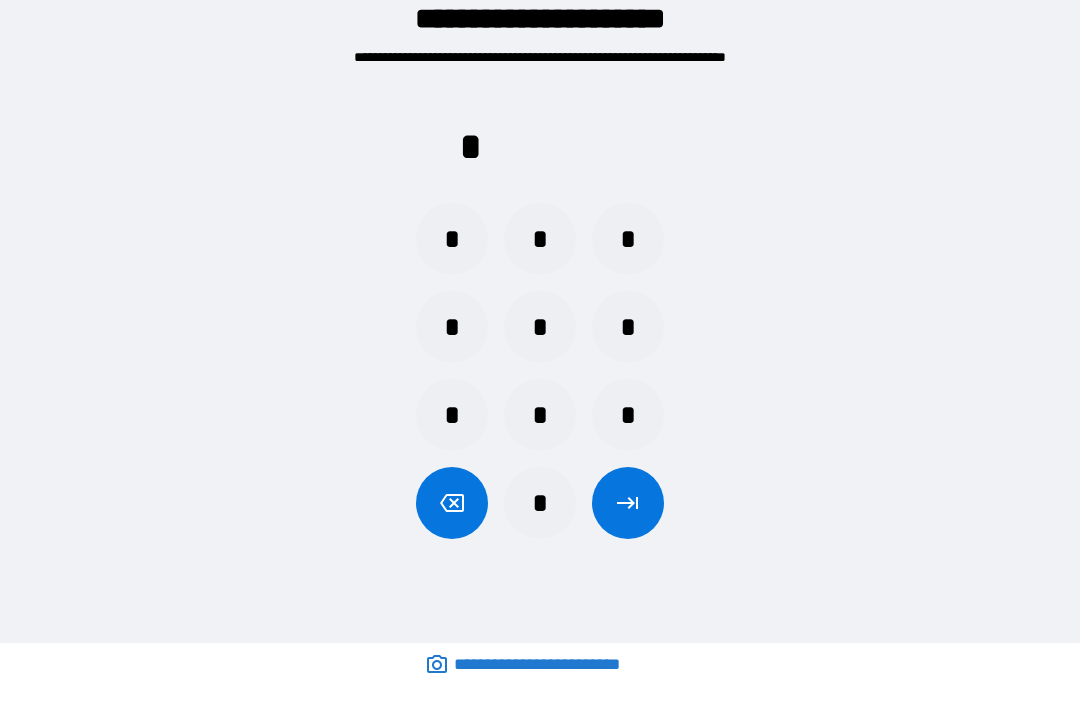 click on "*" at bounding box center [540, 239] 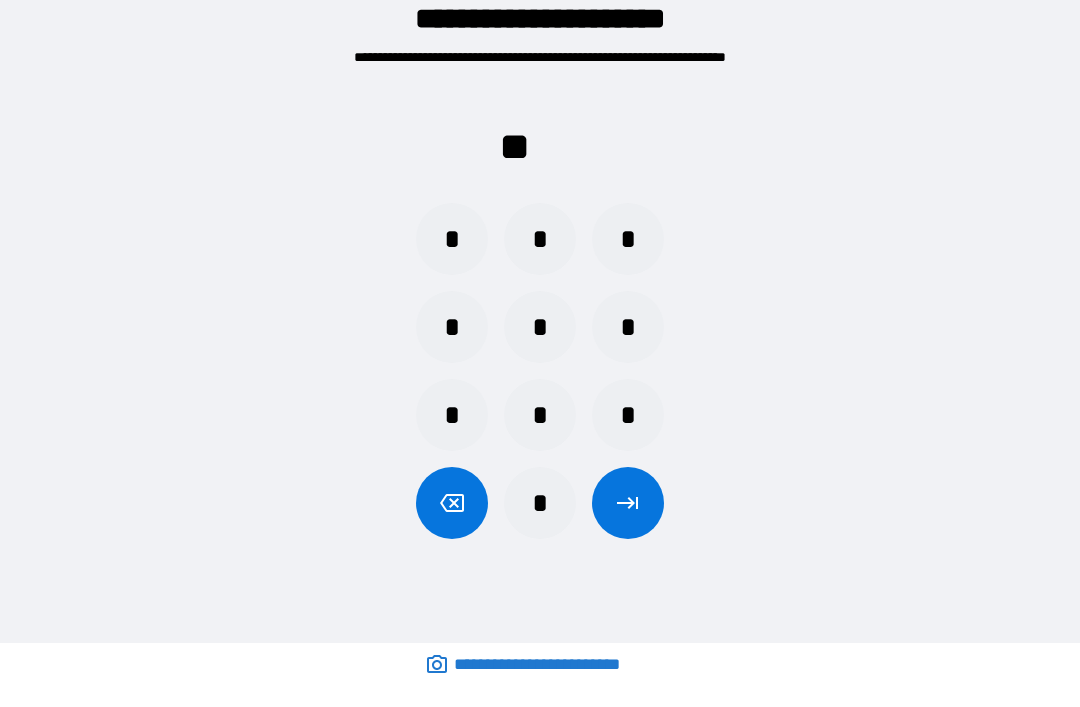 click on "*" at bounding box center [628, 239] 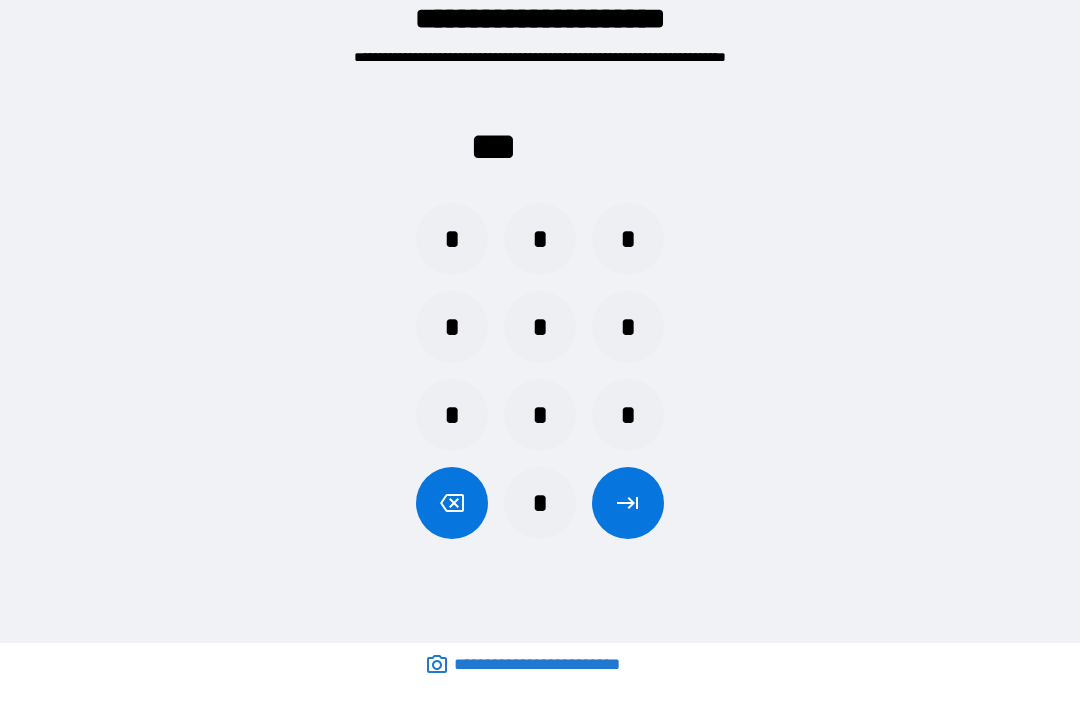 click on "*" at bounding box center (452, 327) 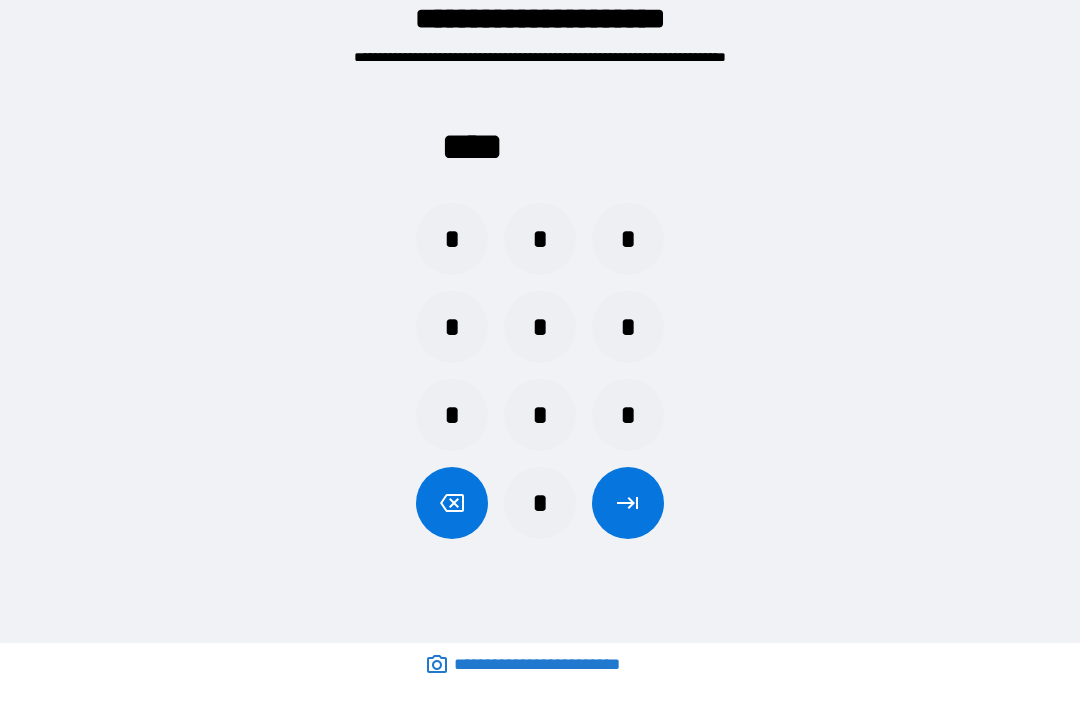 click at bounding box center (628, 503) 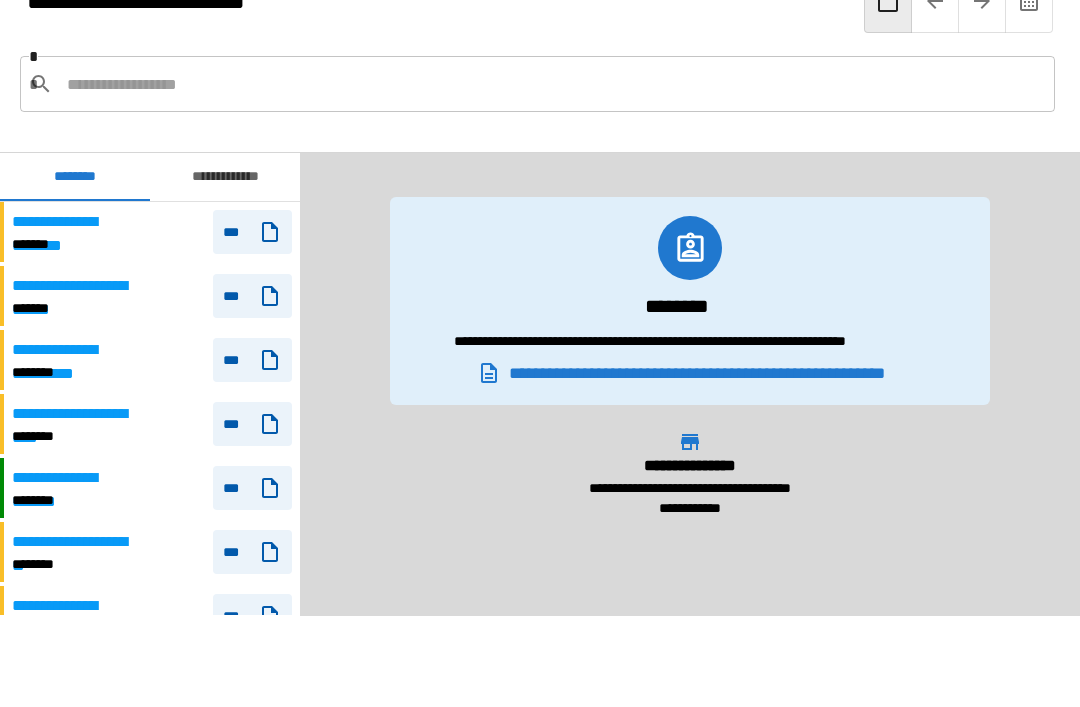 click on "**********" at bounding box center [225, 177] 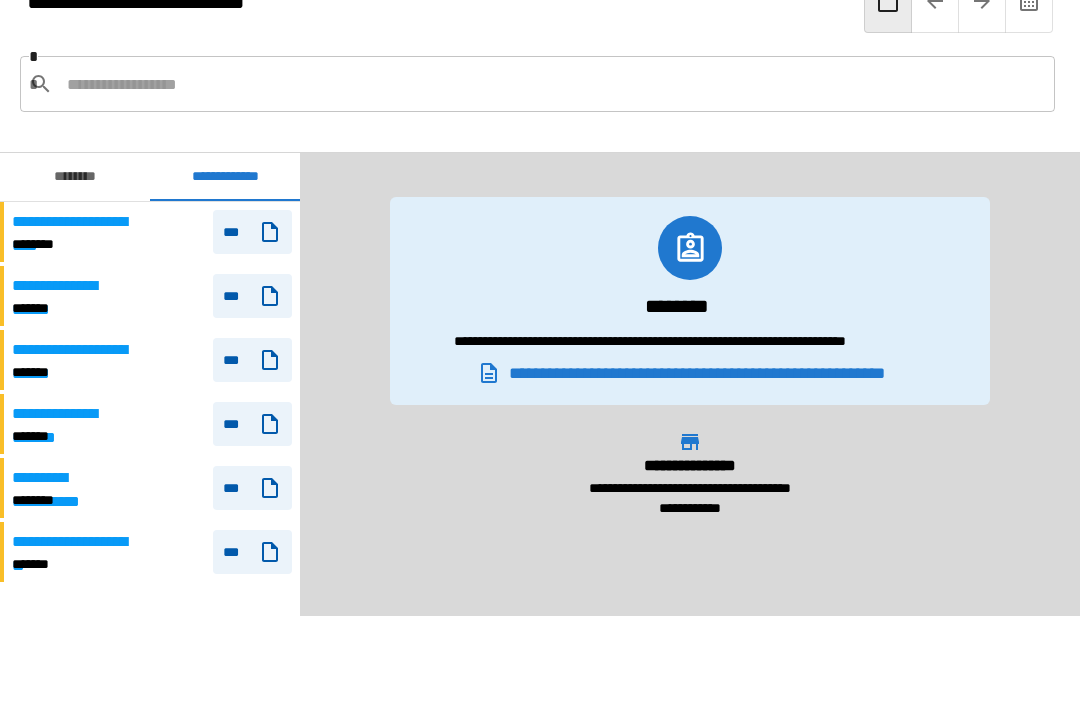 click 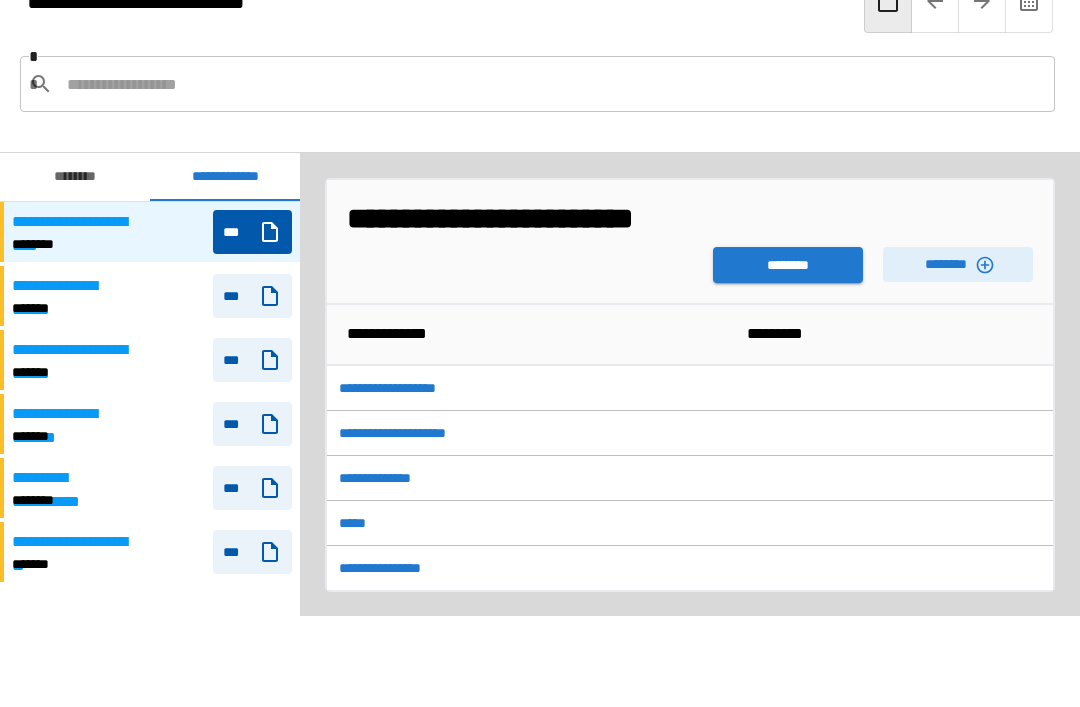 click on "********" at bounding box center (788, 265) 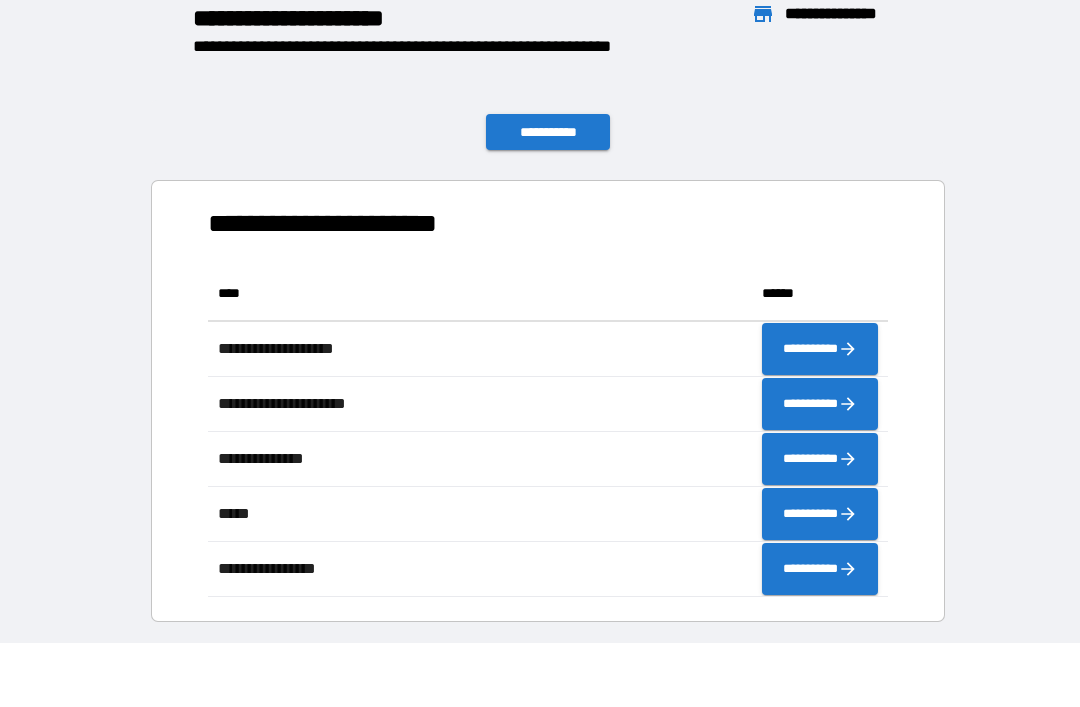 scroll, scrollTop: 331, scrollLeft: 680, axis: both 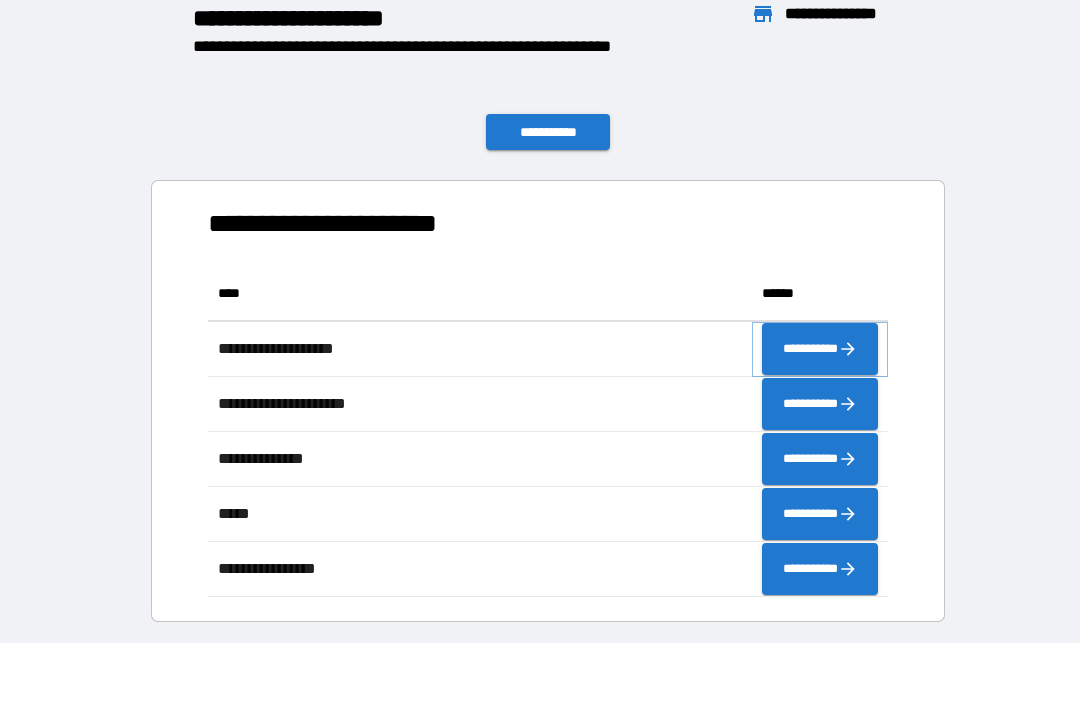 click 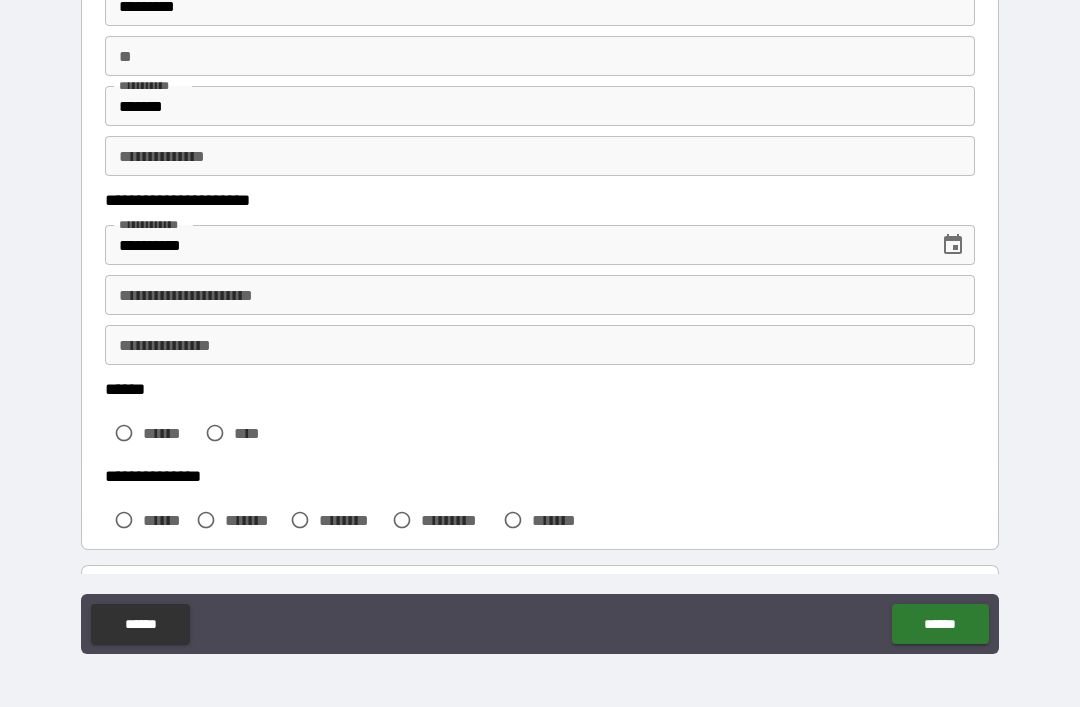 scroll, scrollTop: 153, scrollLeft: 0, axis: vertical 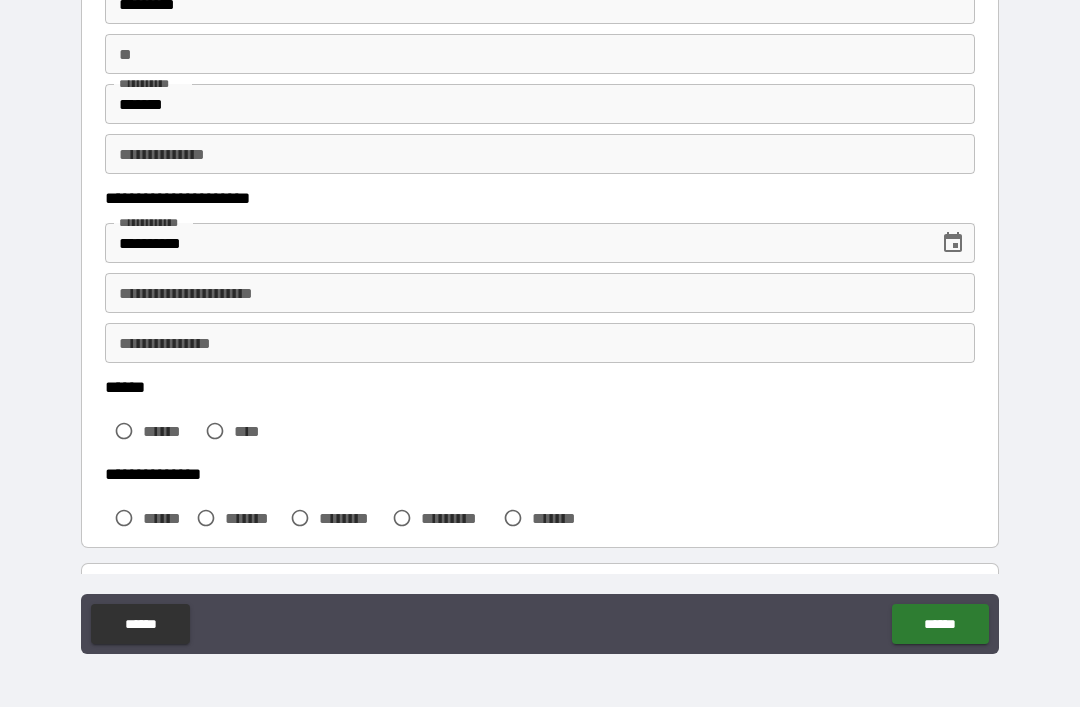 click on "**********" at bounding box center [540, 293] 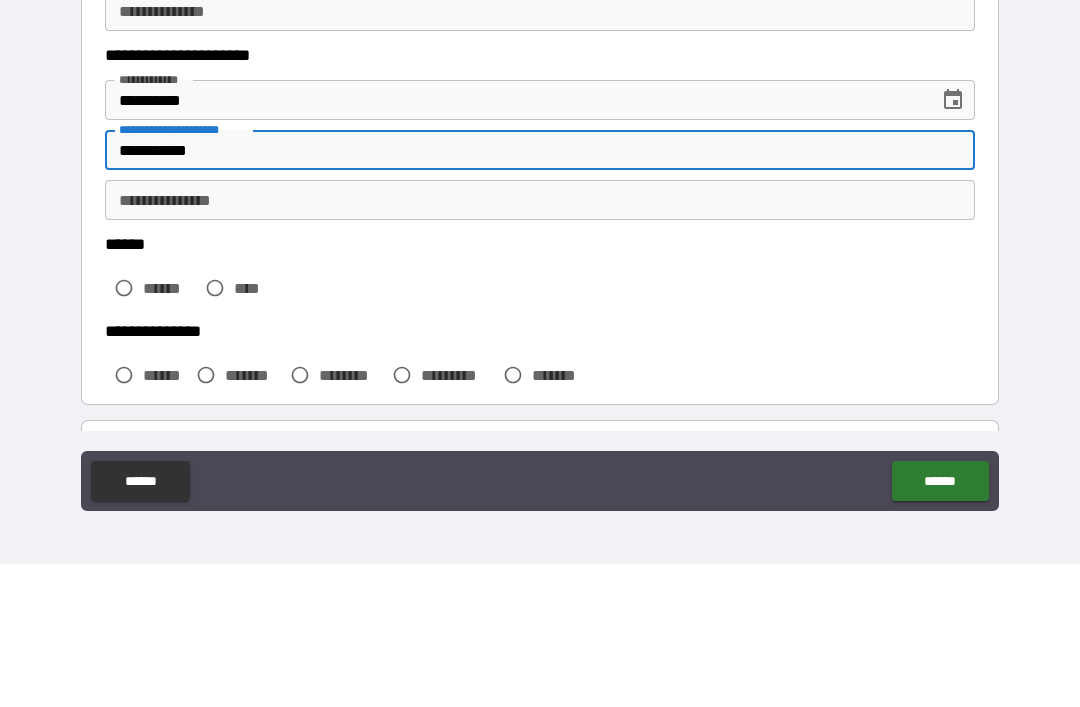 type on "**********" 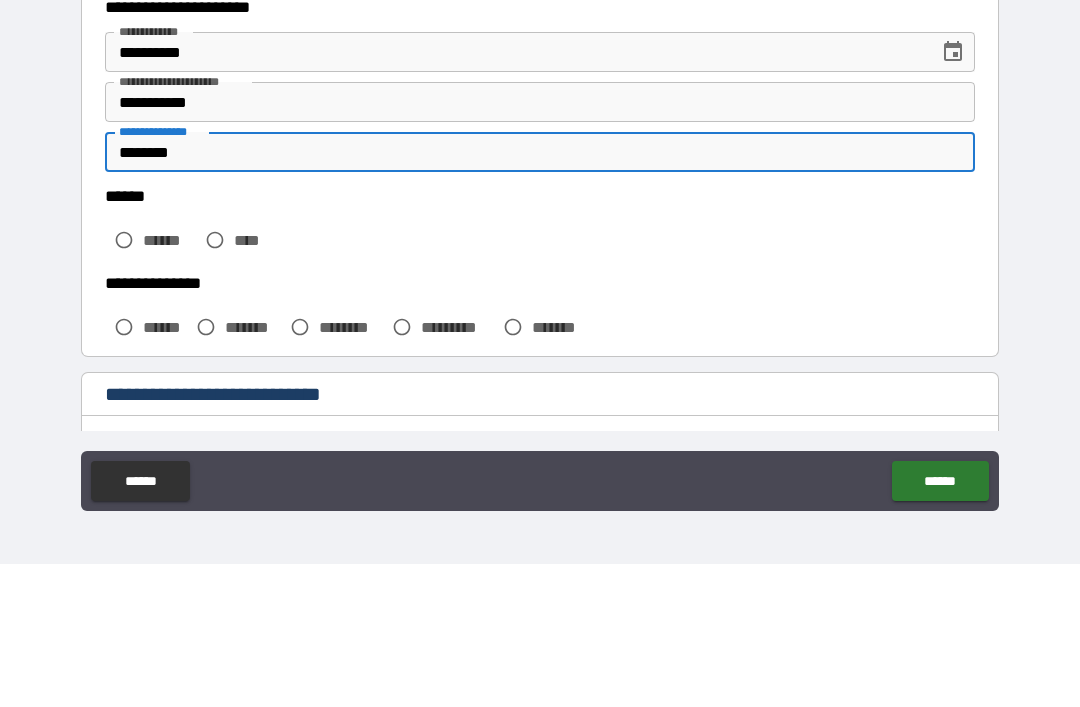scroll, scrollTop: 243, scrollLeft: 0, axis: vertical 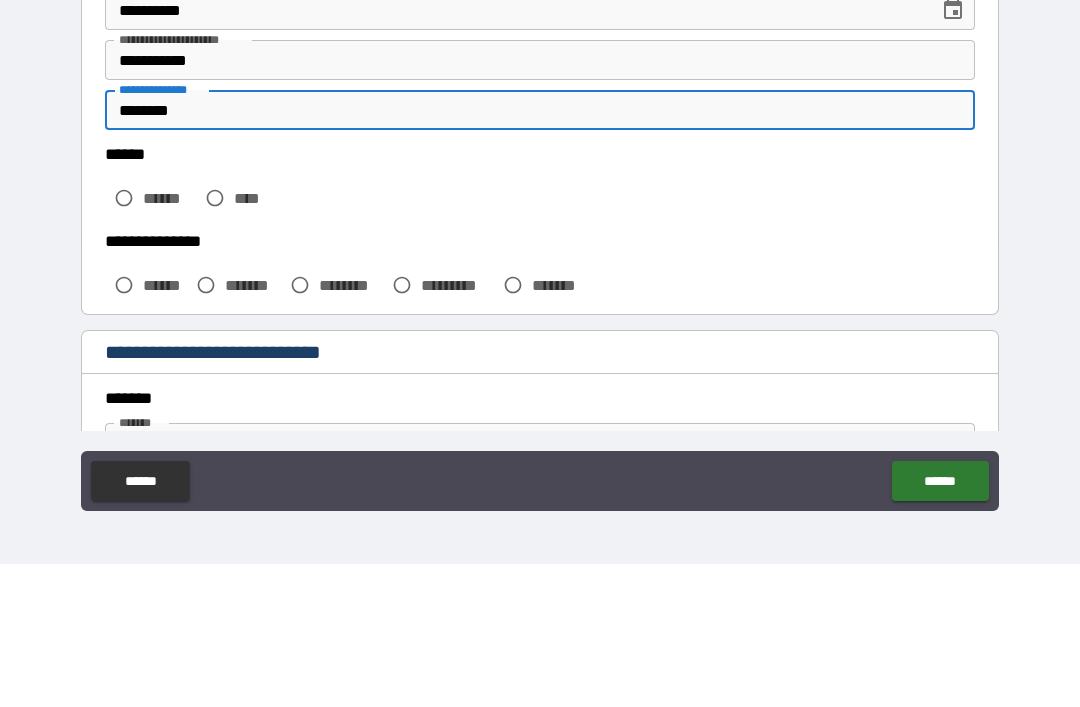 type on "********" 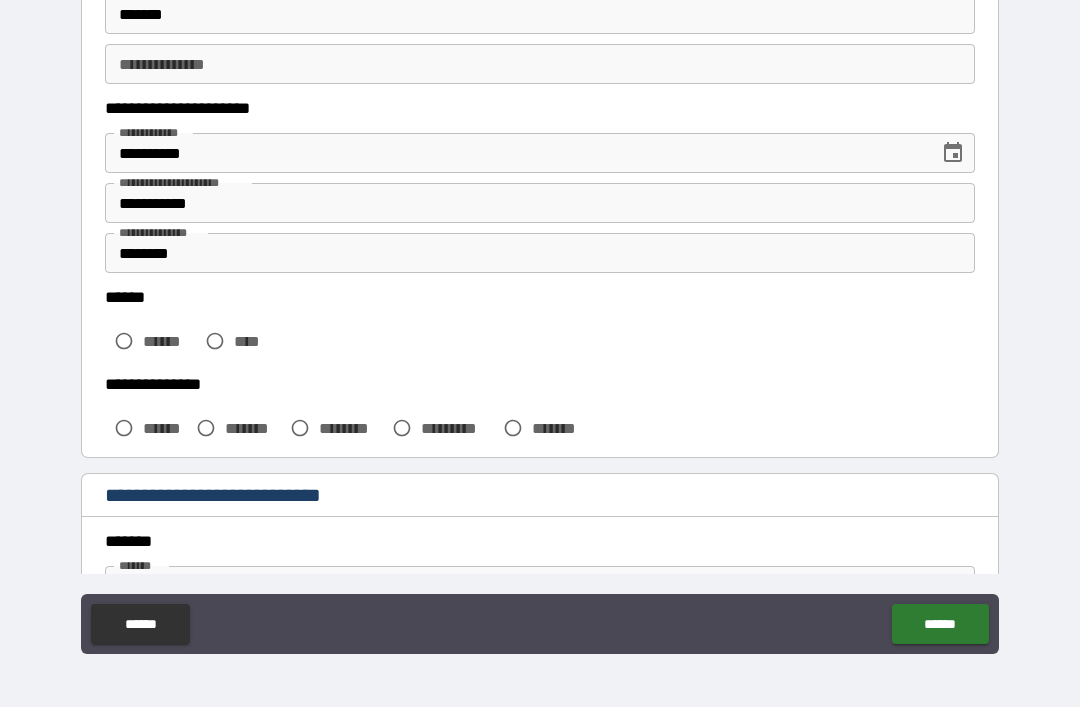 click on "******" at bounding box center (169, 341) 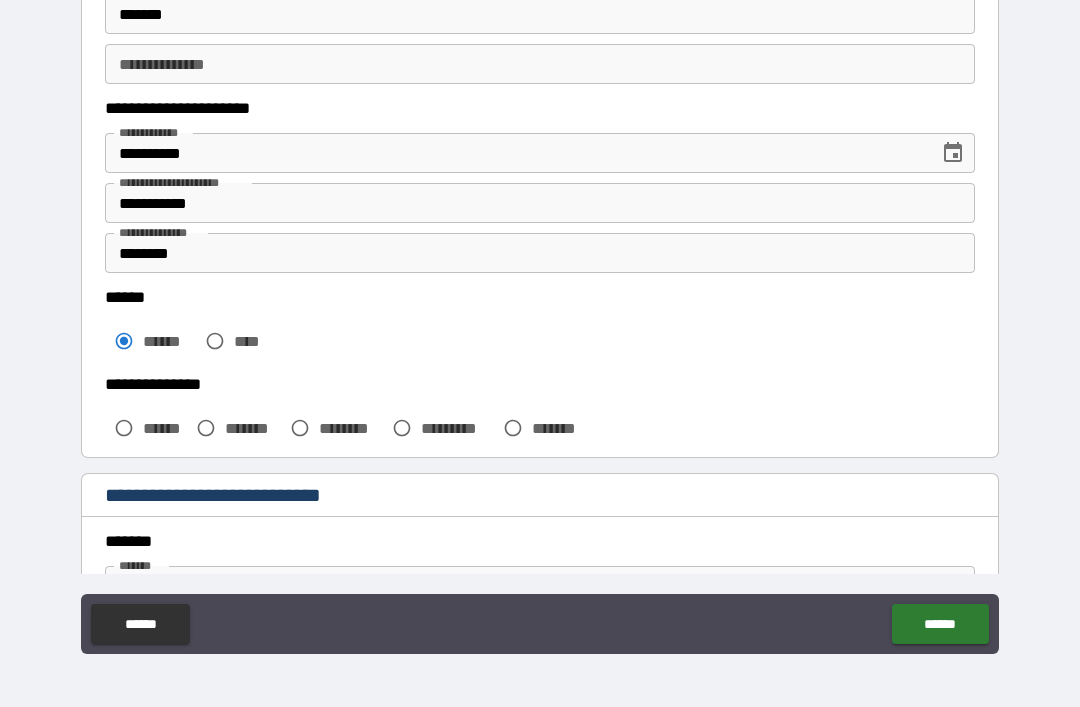 click on "*******" at bounding box center [253, 428] 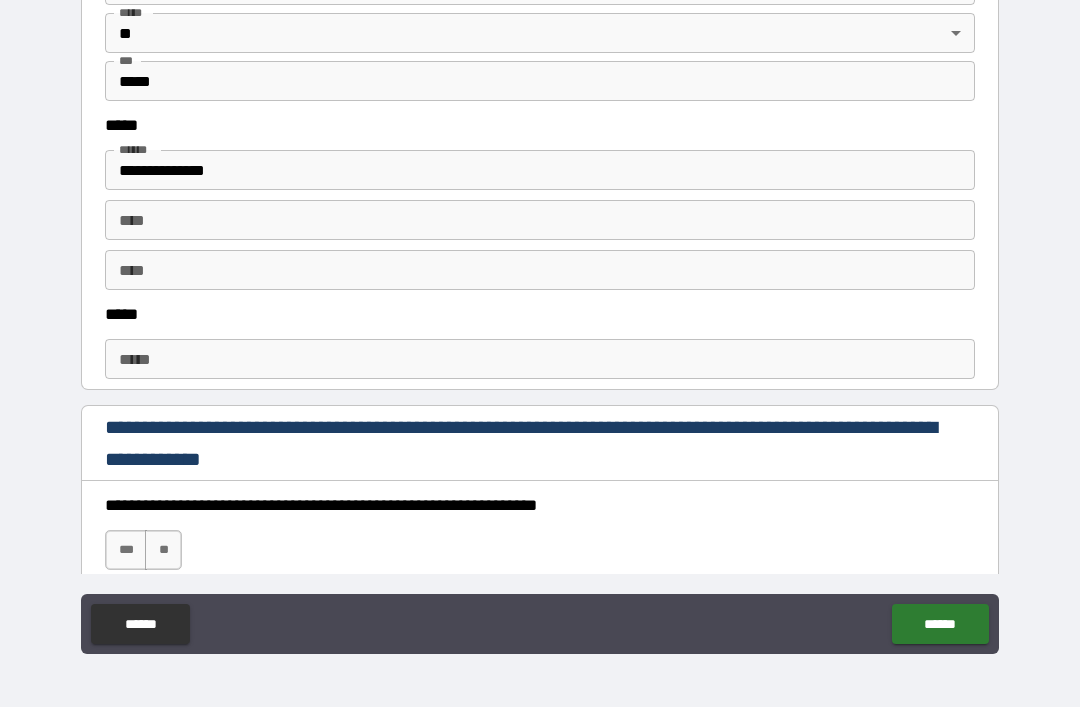 scroll, scrollTop: 981, scrollLeft: 0, axis: vertical 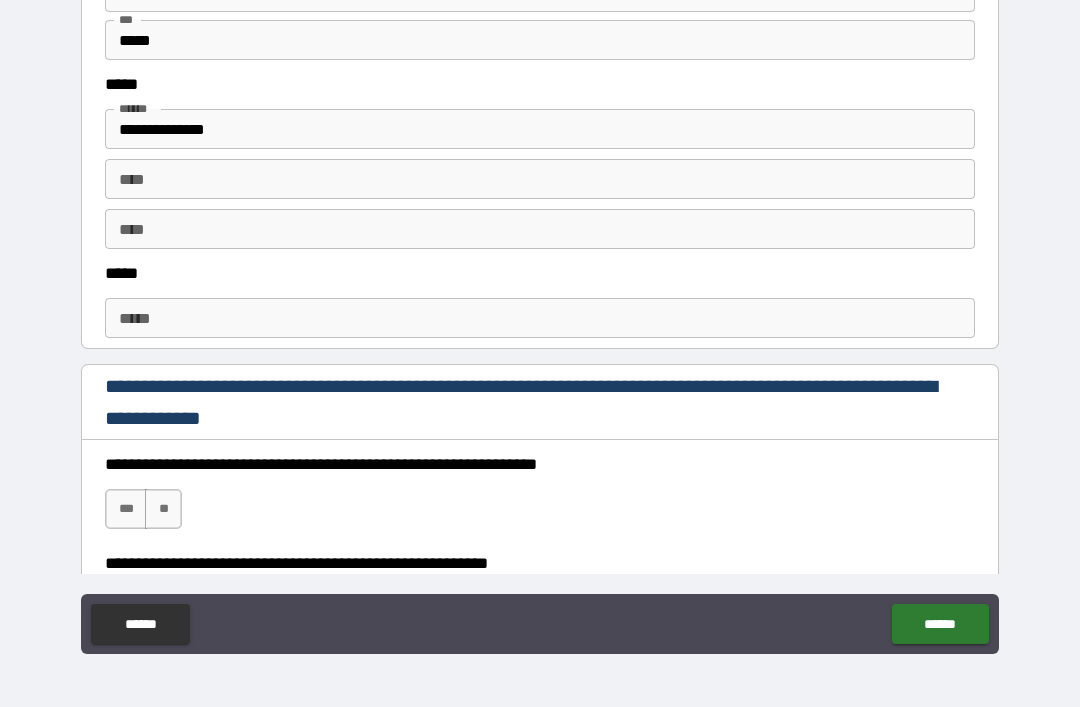 click on "*****" at bounding box center [540, 318] 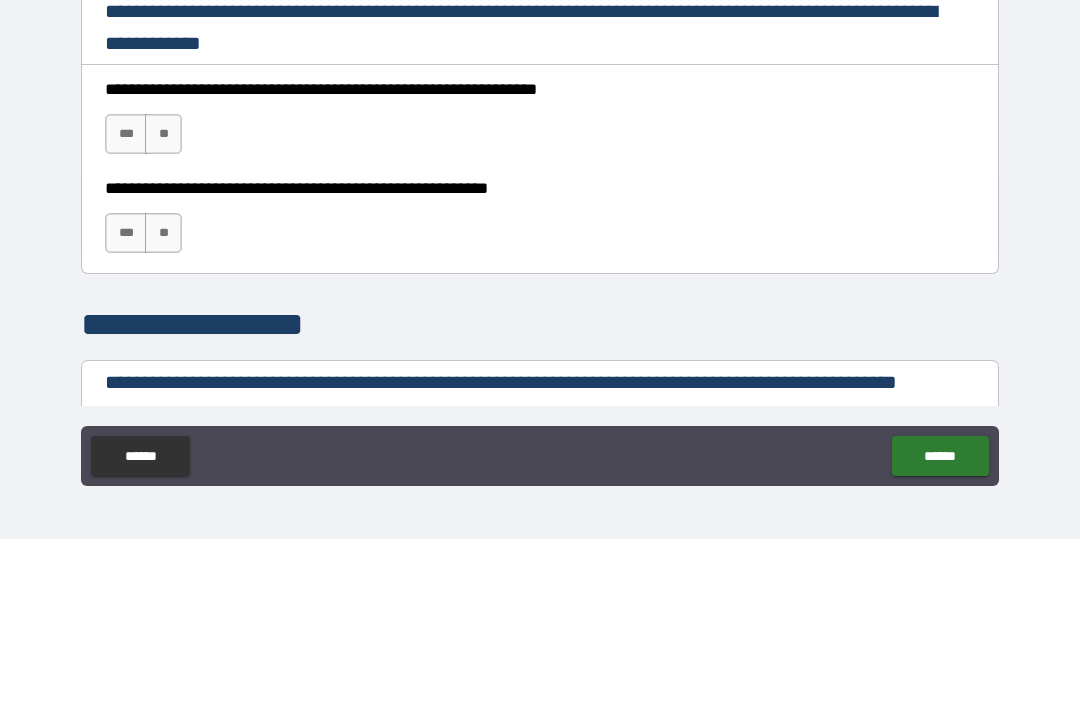 scroll, scrollTop: 1193, scrollLeft: 0, axis: vertical 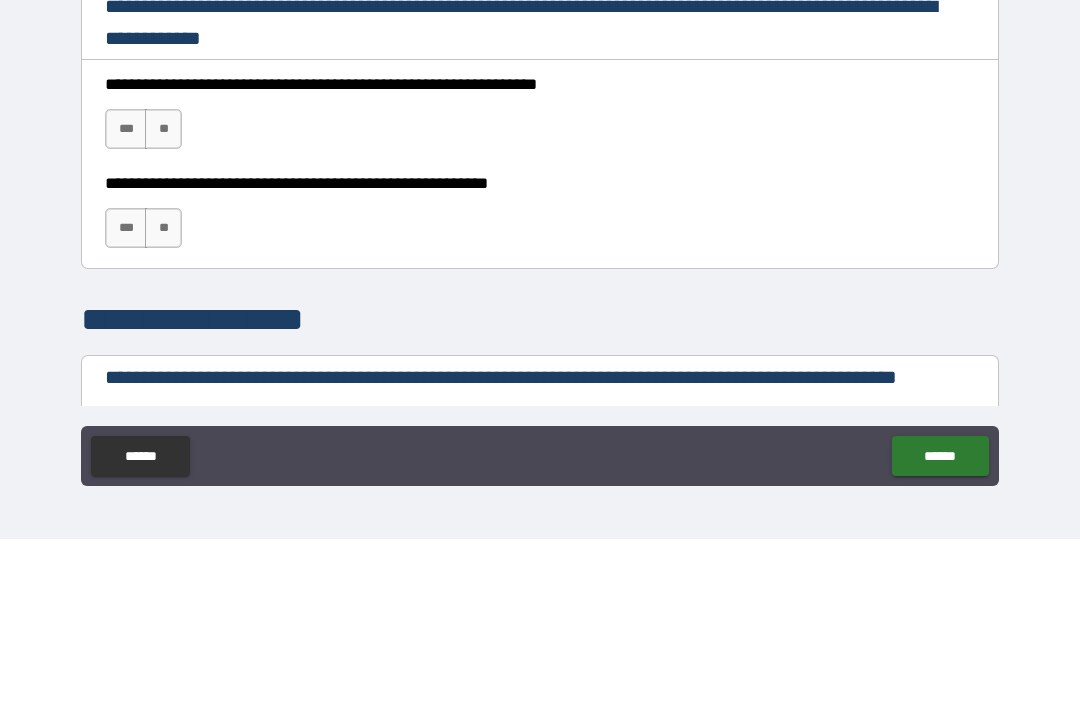 type on "**********" 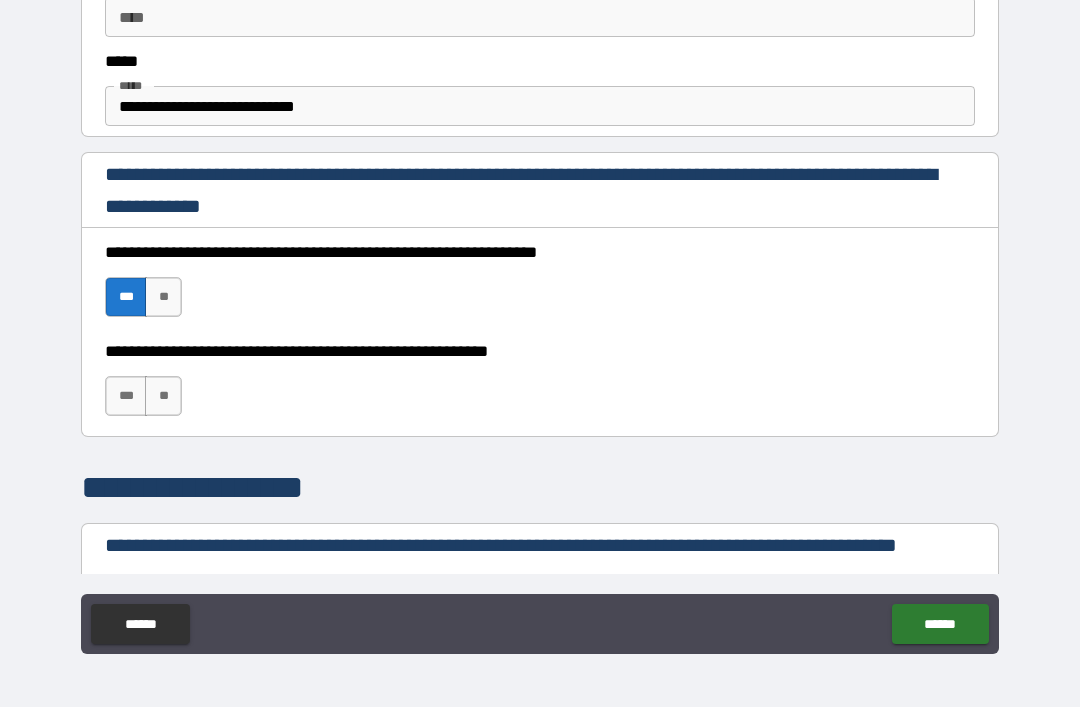 click on "***" at bounding box center (126, 396) 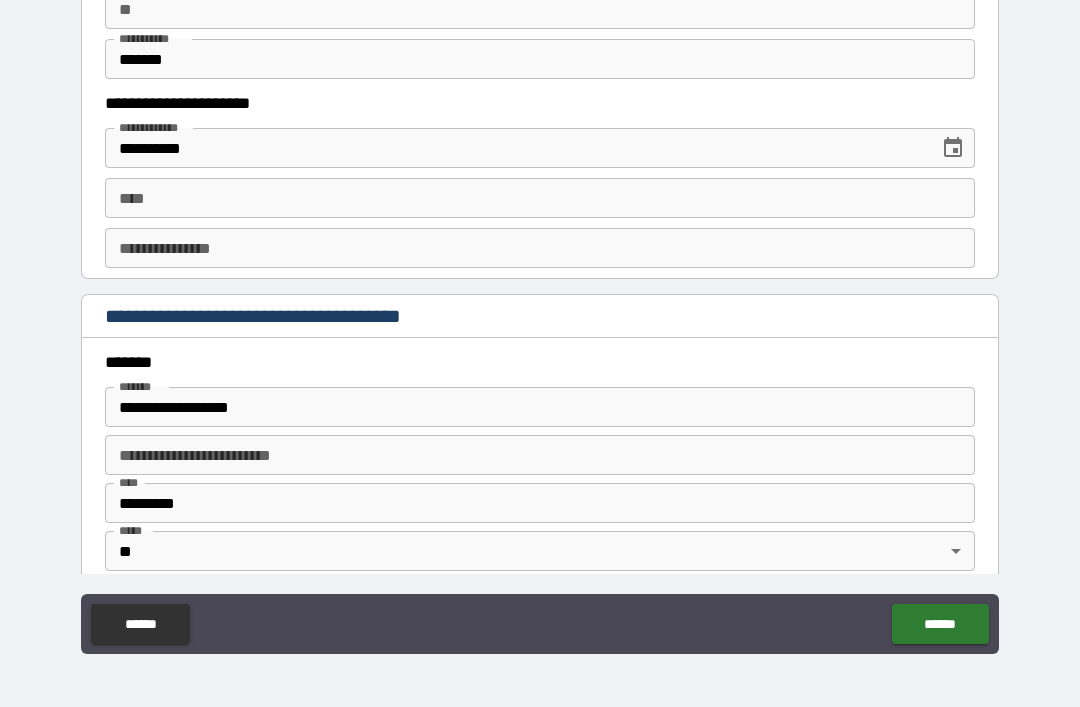 scroll, scrollTop: 2064, scrollLeft: 0, axis: vertical 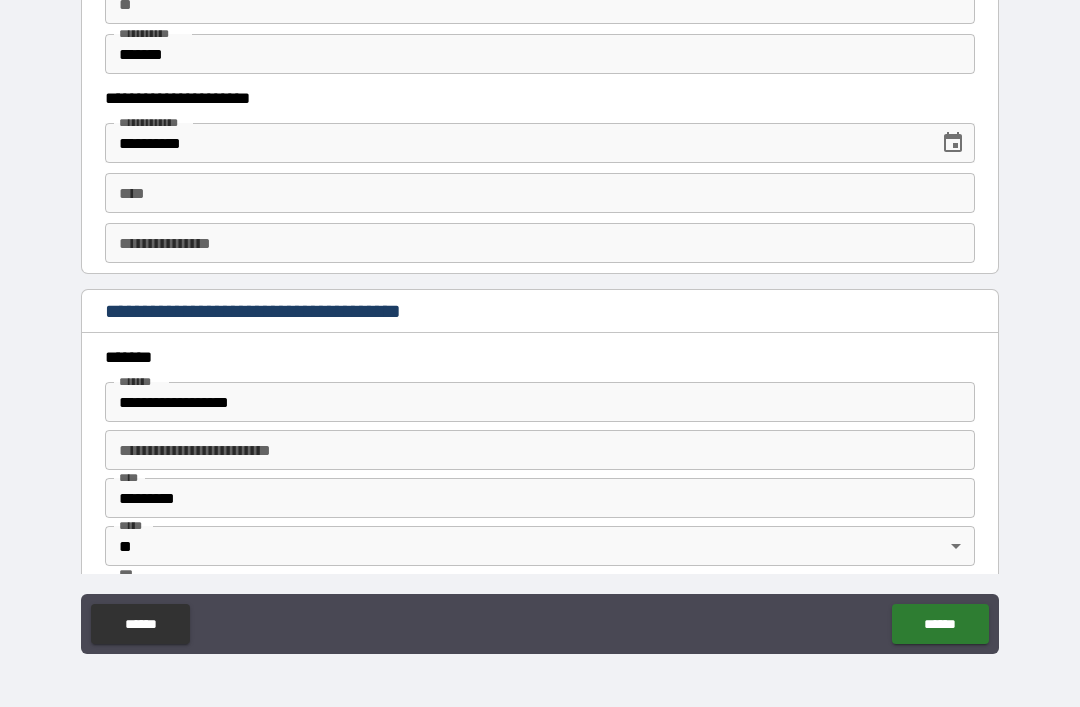 click on "****" at bounding box center [540, 193] 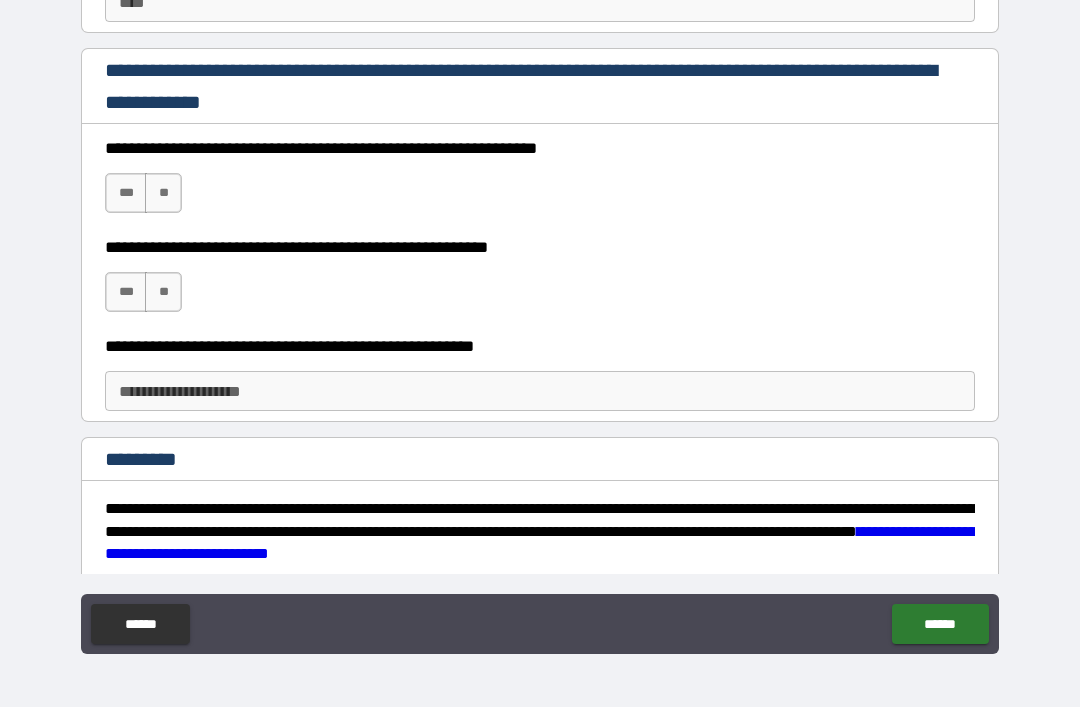 scroll, scrollTop: 2922, scrollLeft: 0, axis: vertical 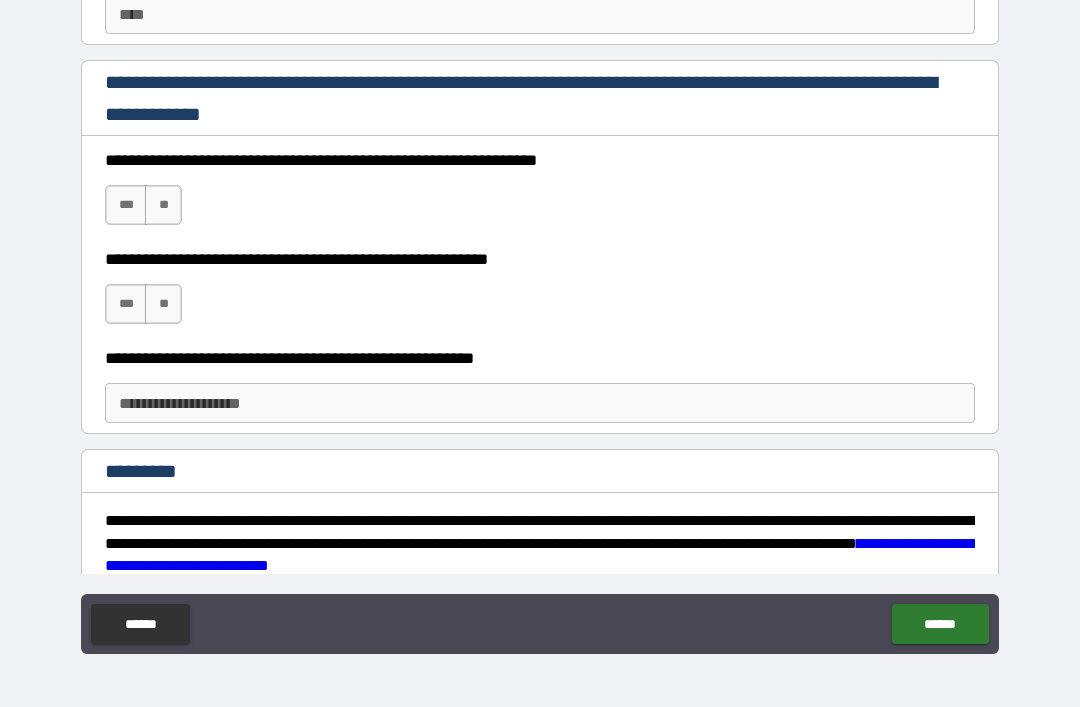 type on "**********" 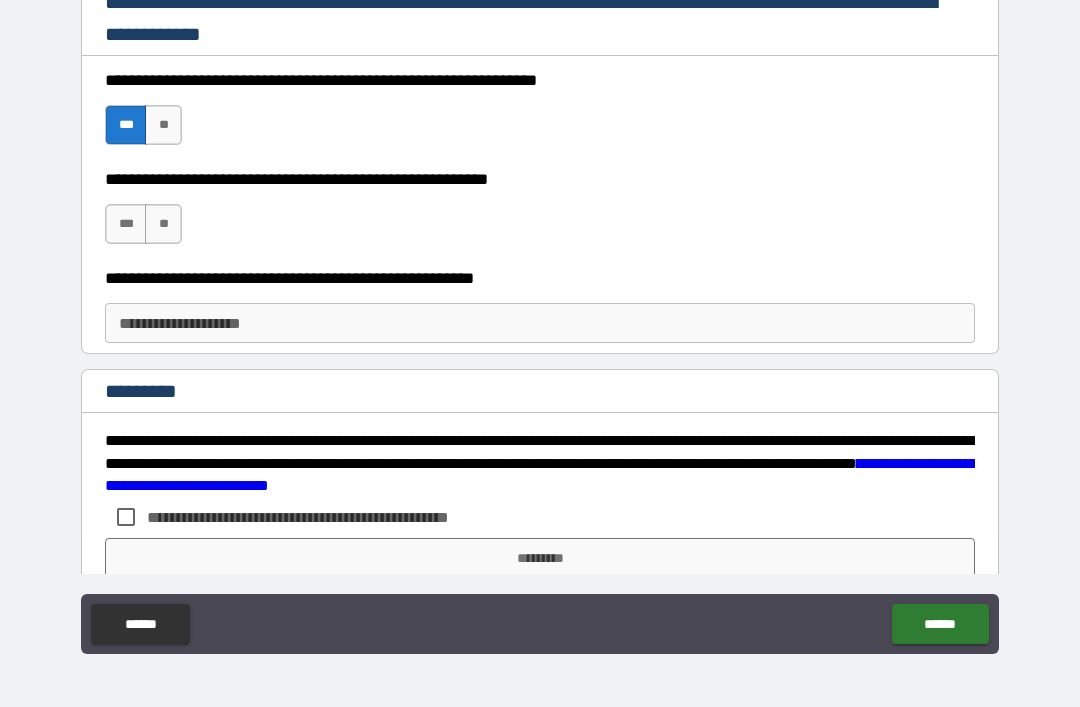 scroll, scrollTop: 3007, scrollLeft: 0, axis: vertical 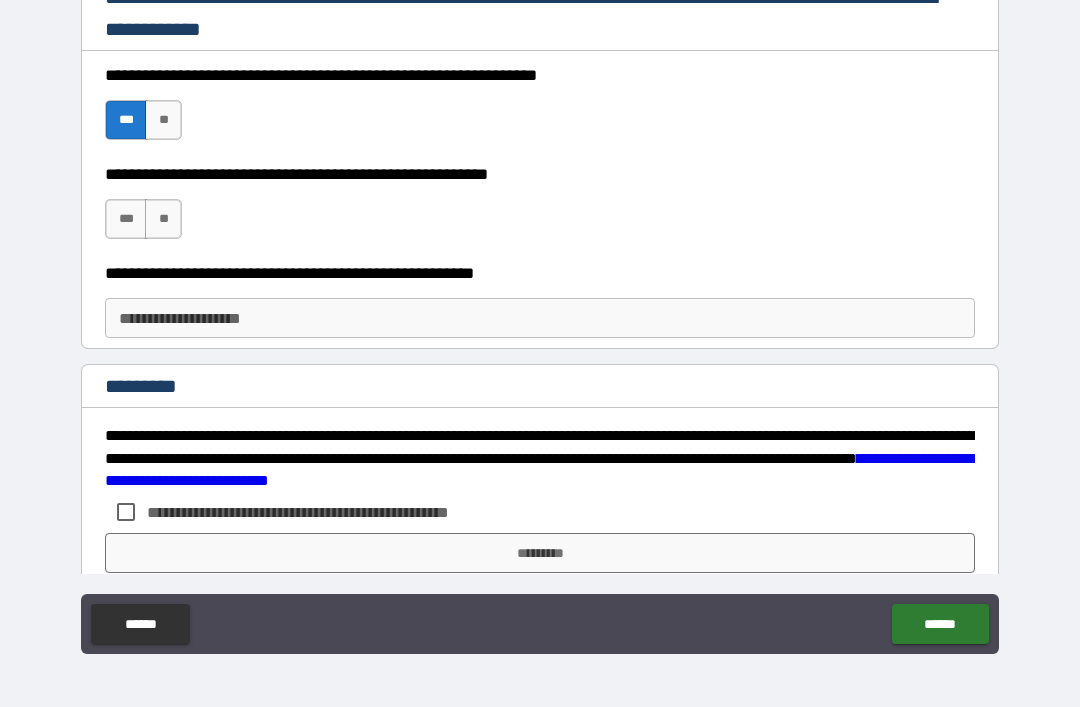 click on "***" at bounding box center (126, 219) 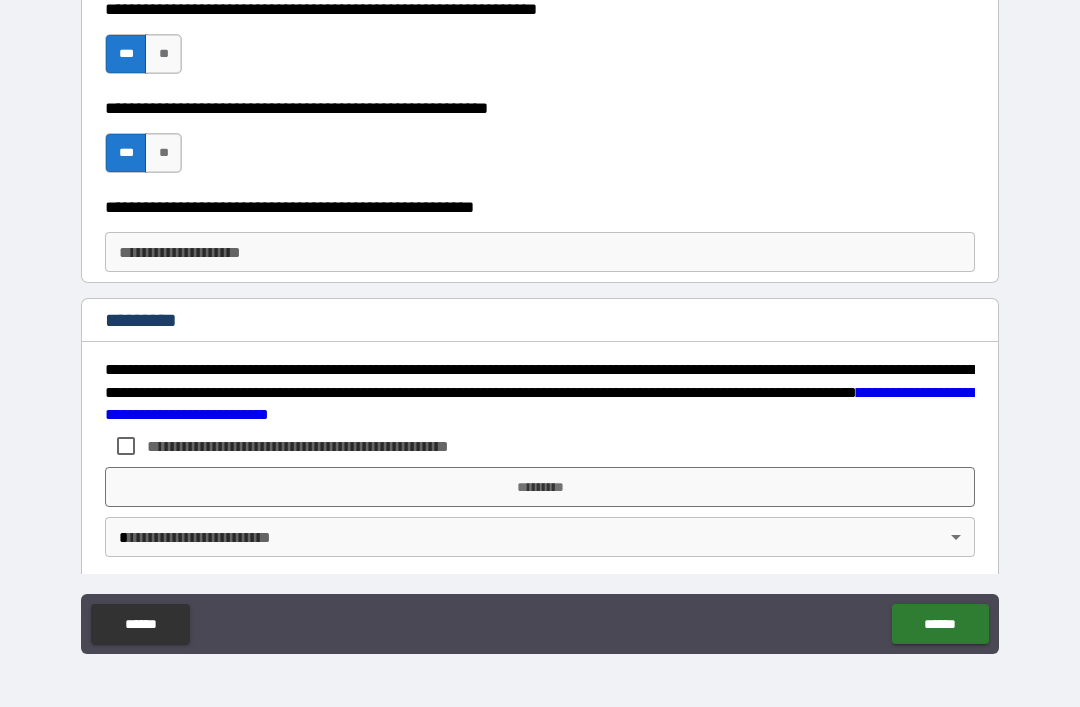 scroll, scrollTop: 3085, scrollLeft: 0, axis: vertical 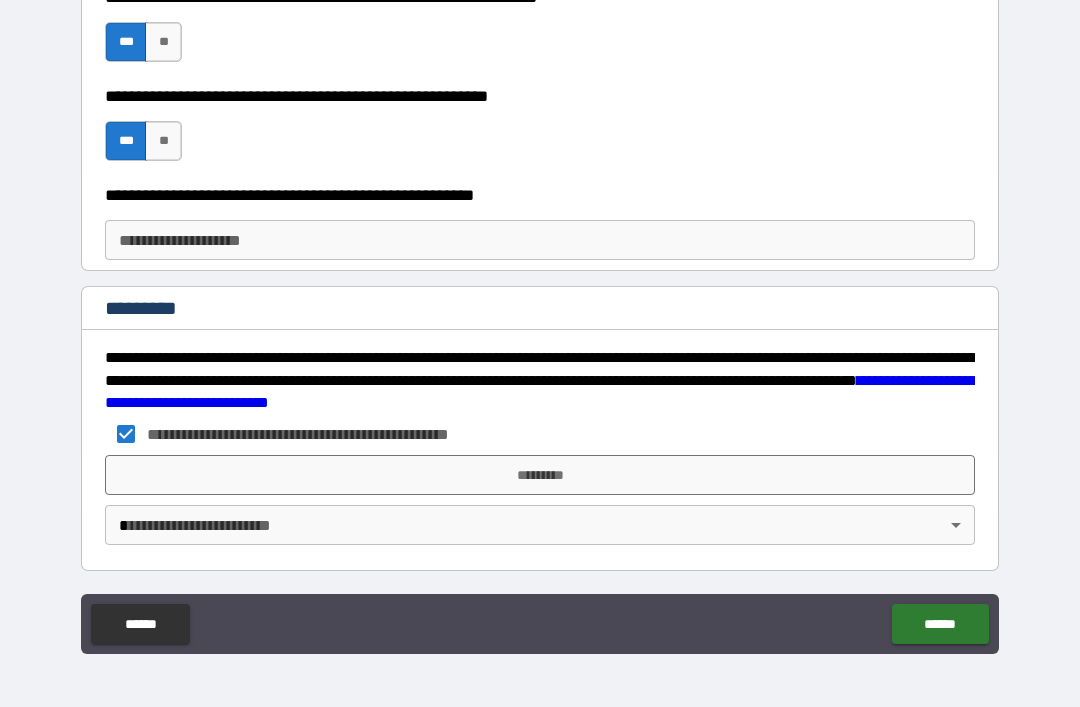 click on "*********" at bounding box center [540, 475] 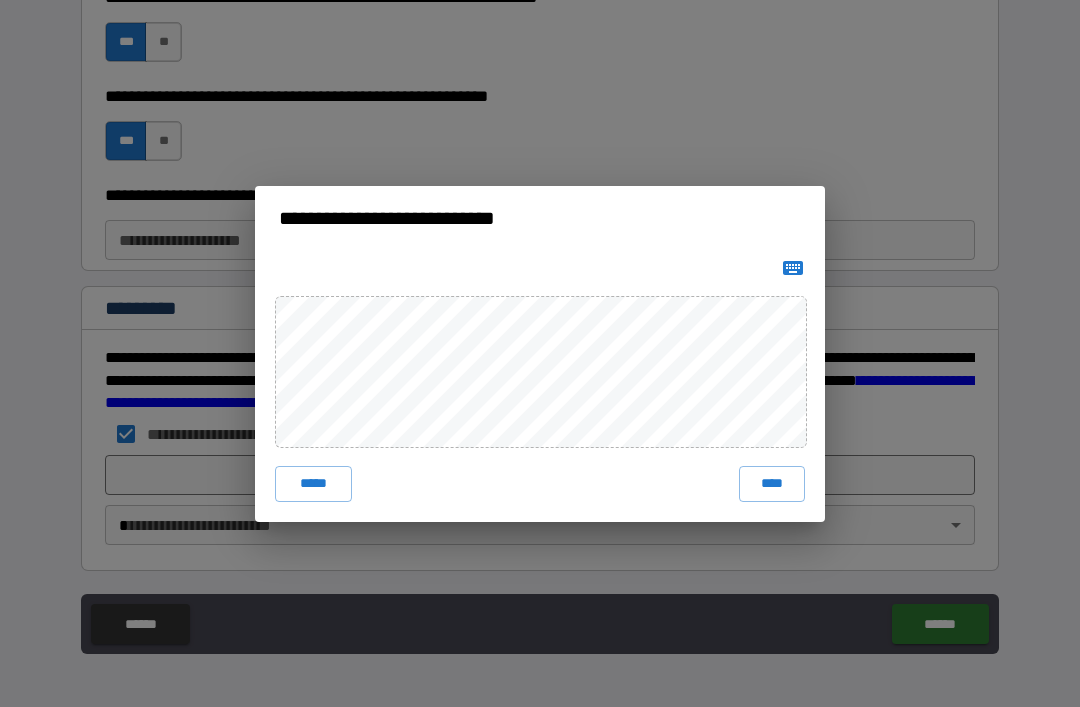 click on "****" at bounding box center [772, 484] 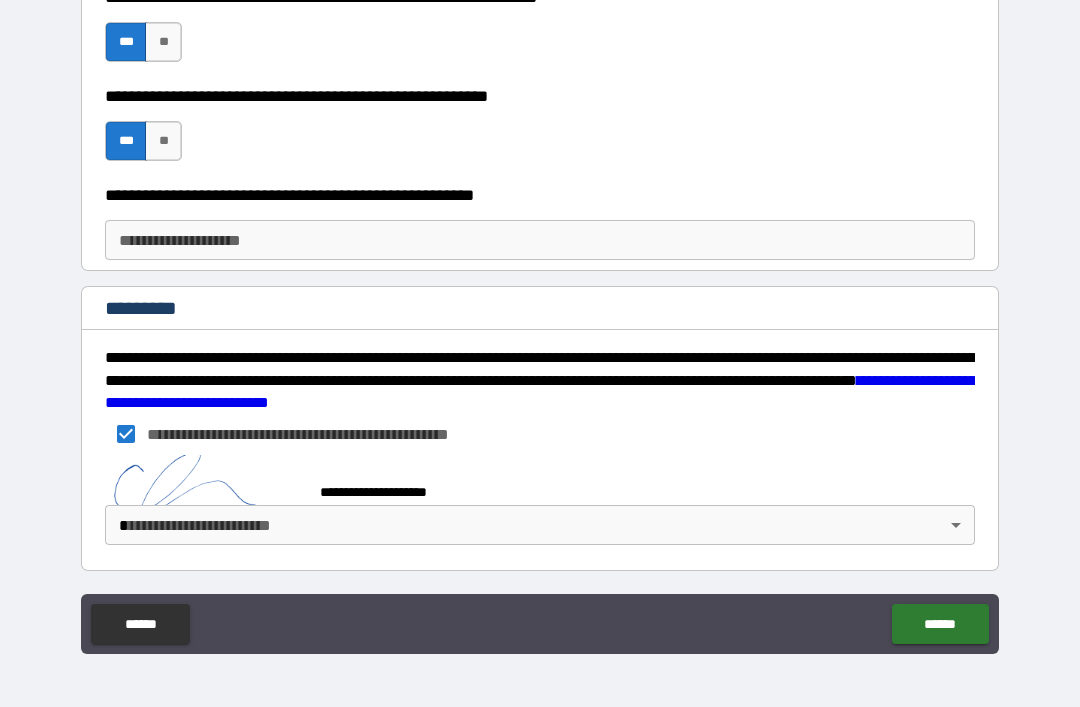 scroll, scrollTop: 3077, scrollLeft: 0, axis: vertical 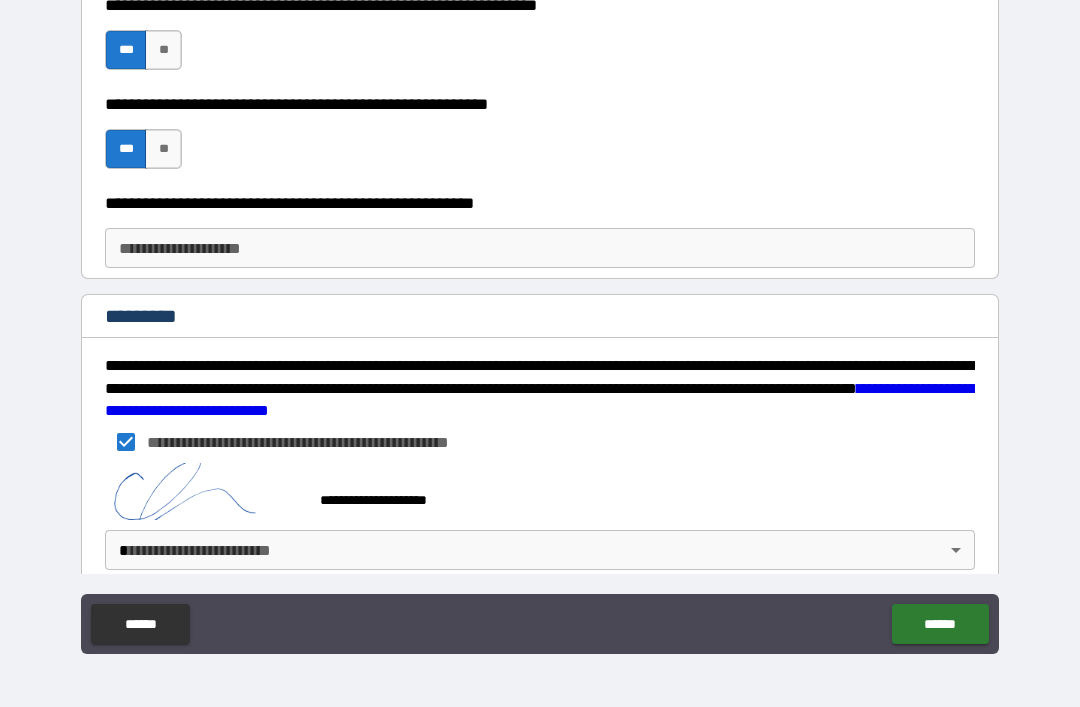 click on "**********" at bounding box center (540, 321) 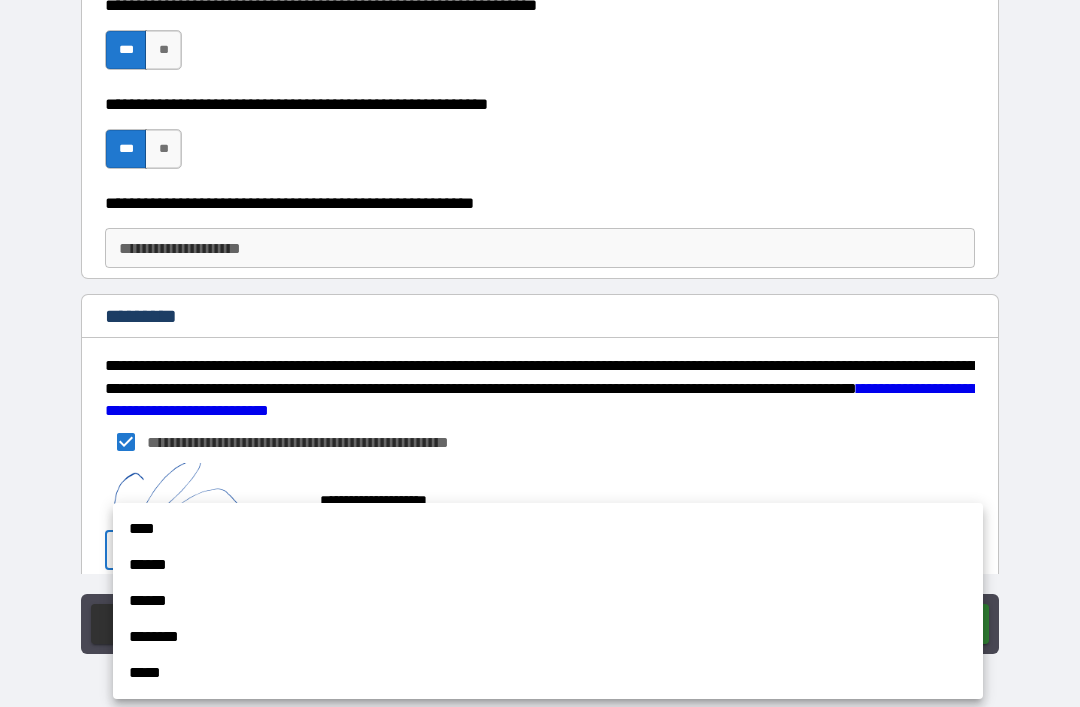 click on "****" at bounding box center [548, 529] 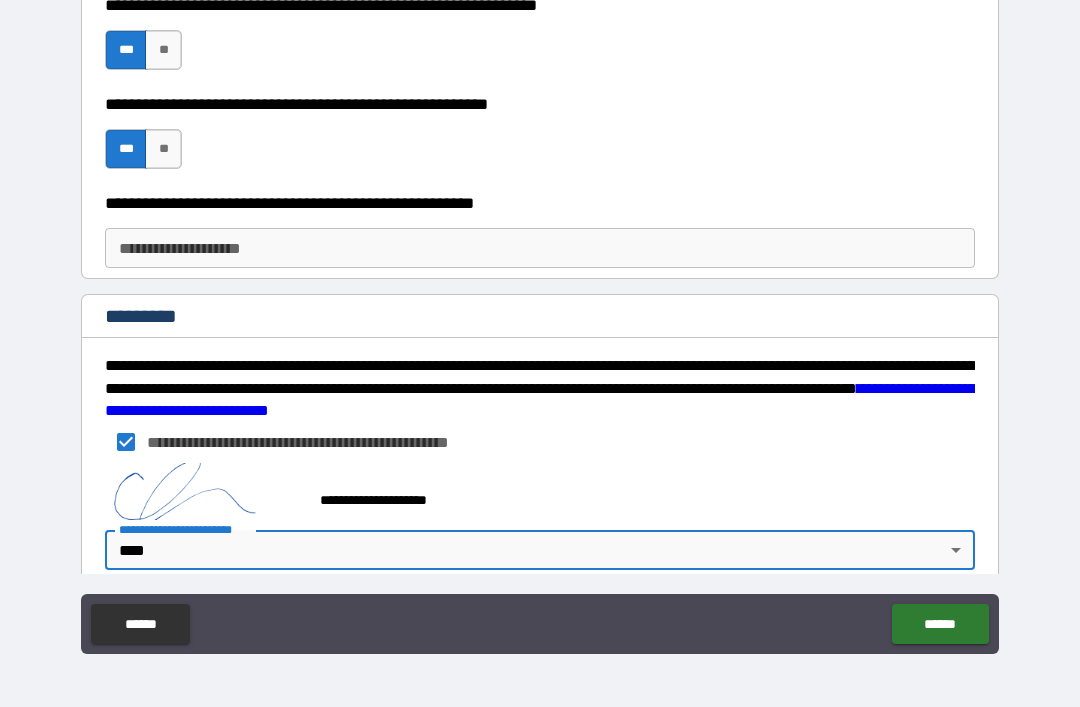 click on "******" at bounding box center [940, 624] 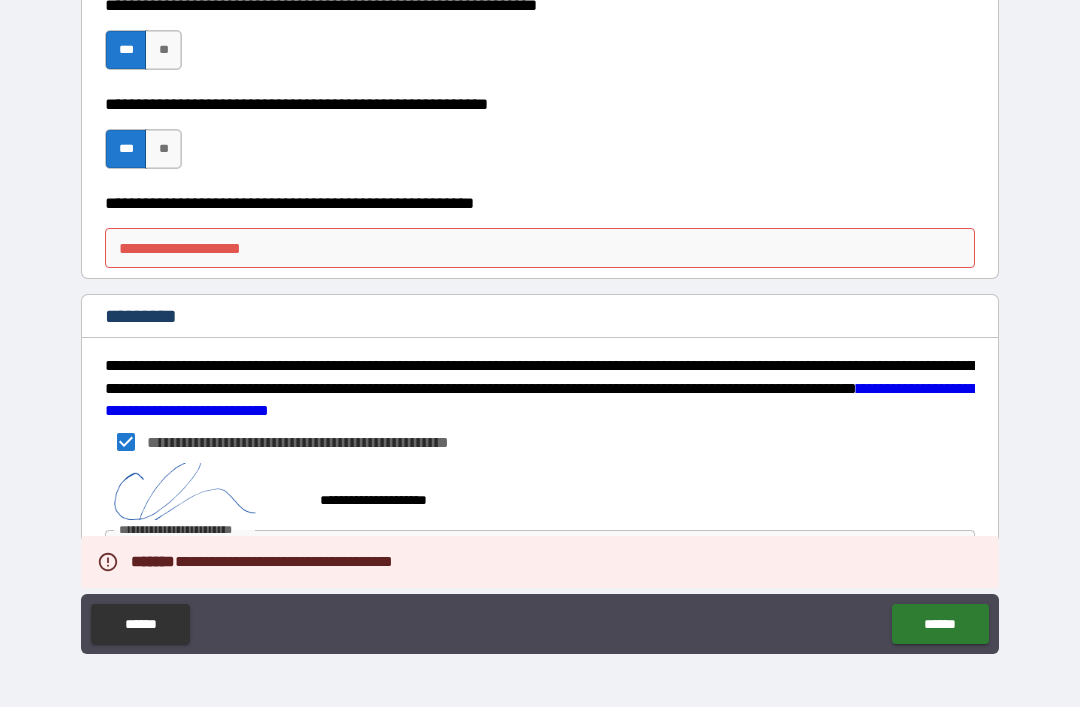click on "**********" at bounding box center [540, 248] 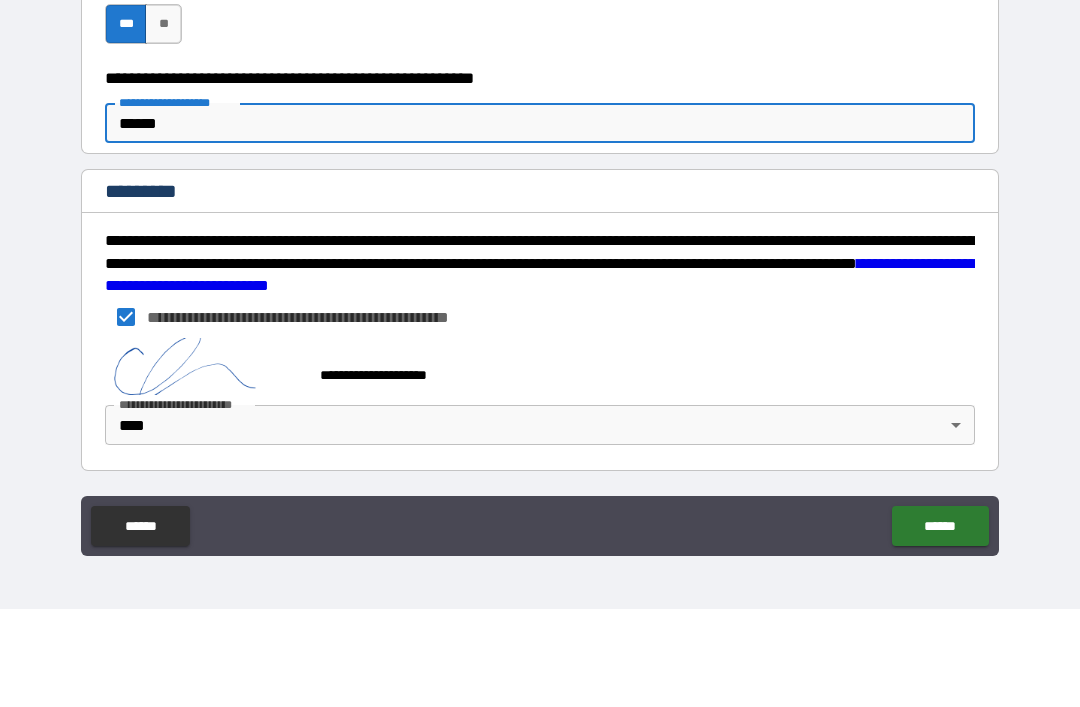 scroll, scrollTop: 3104, scrollLeft: 0, axis: vertical 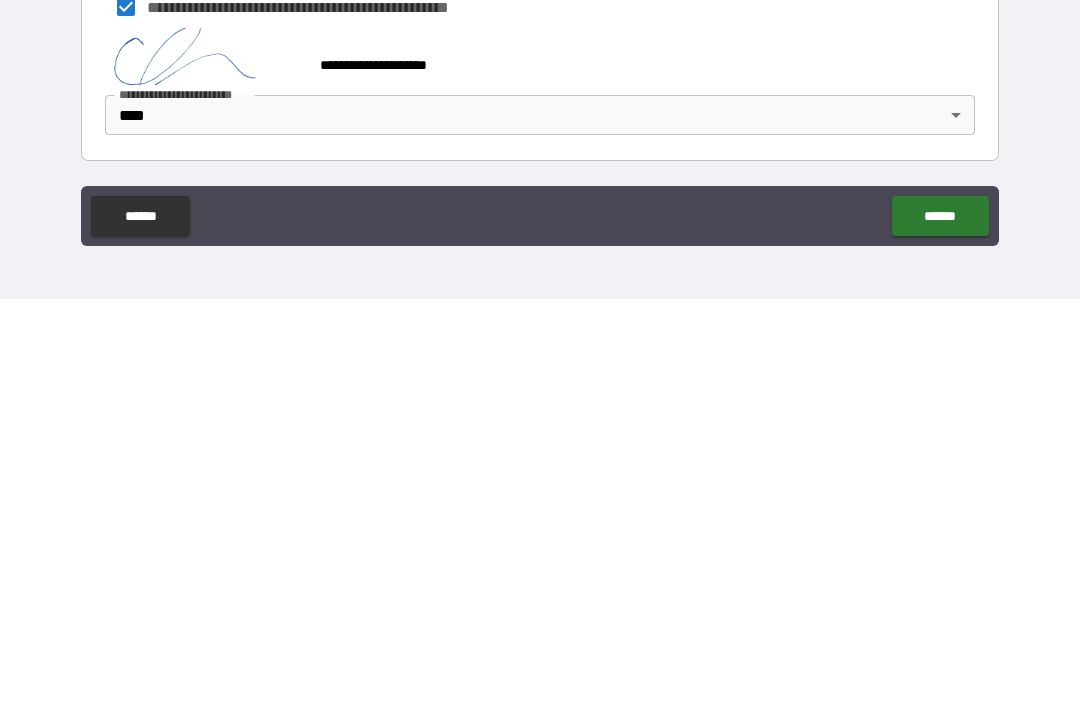 click on "******" at bounding box center (940, 624) 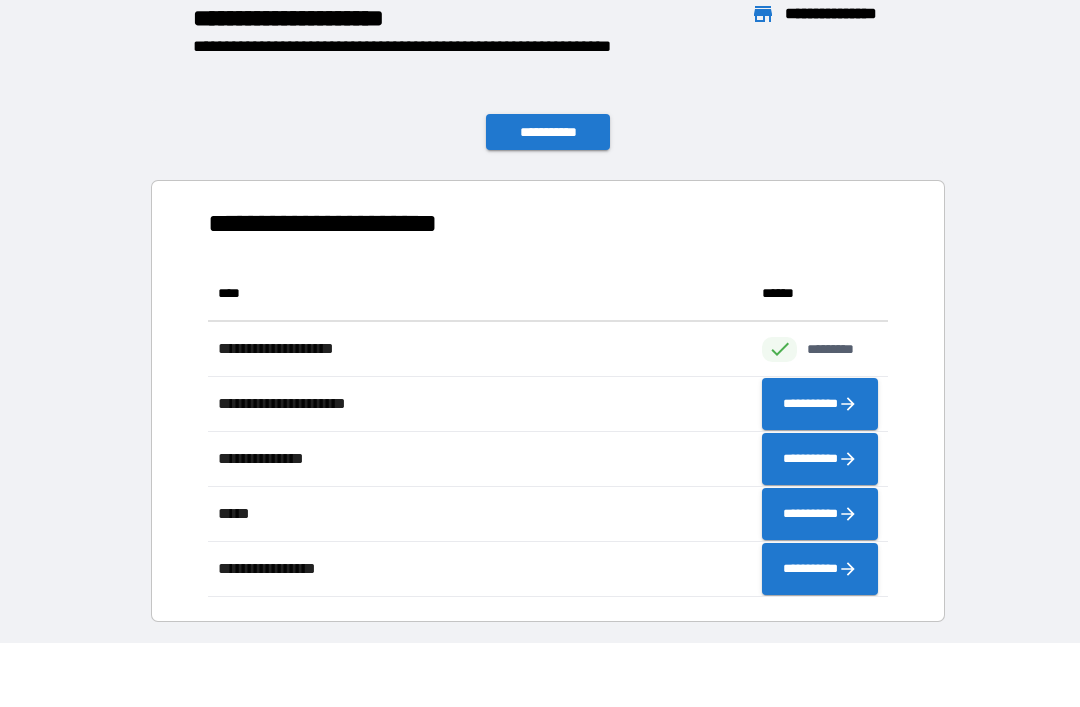 scroll, scrollTop: 1, scrollLeft: 1, axis: both 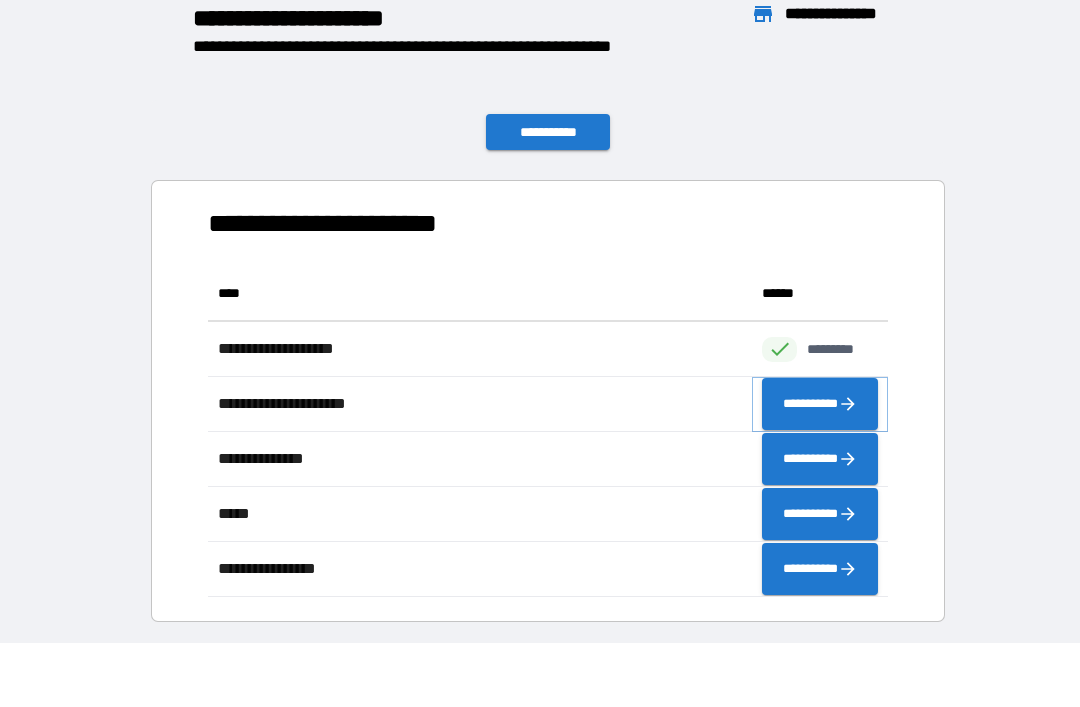 click 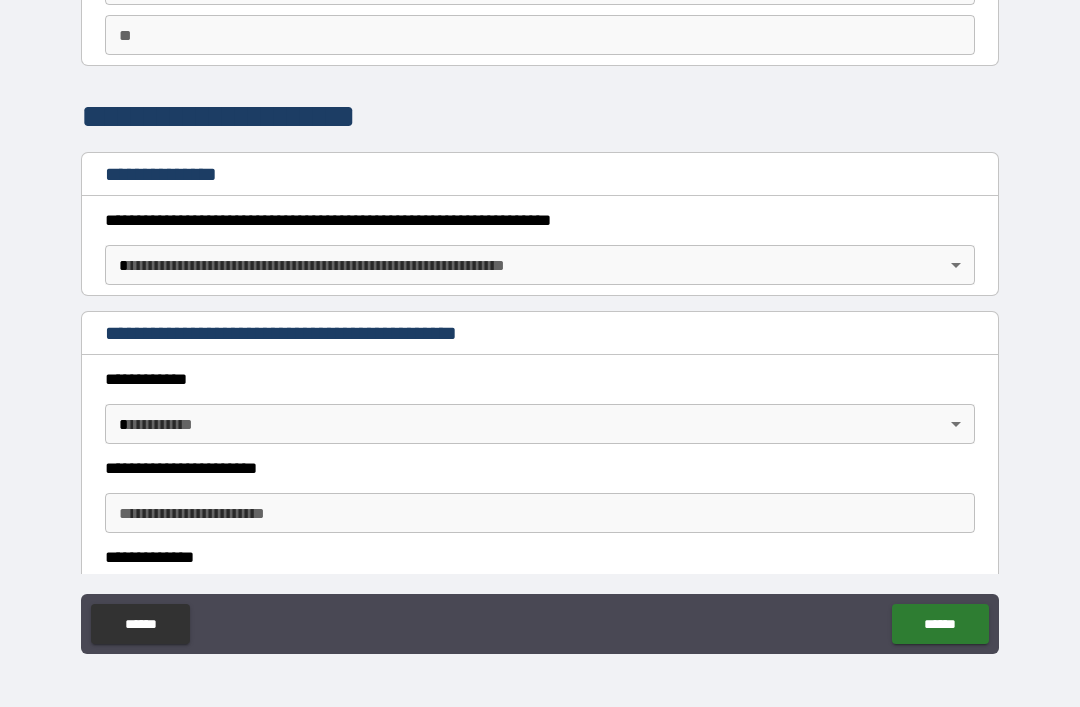 scroll, scrollTop: 174, scrollLeft: 0, axis: vertical 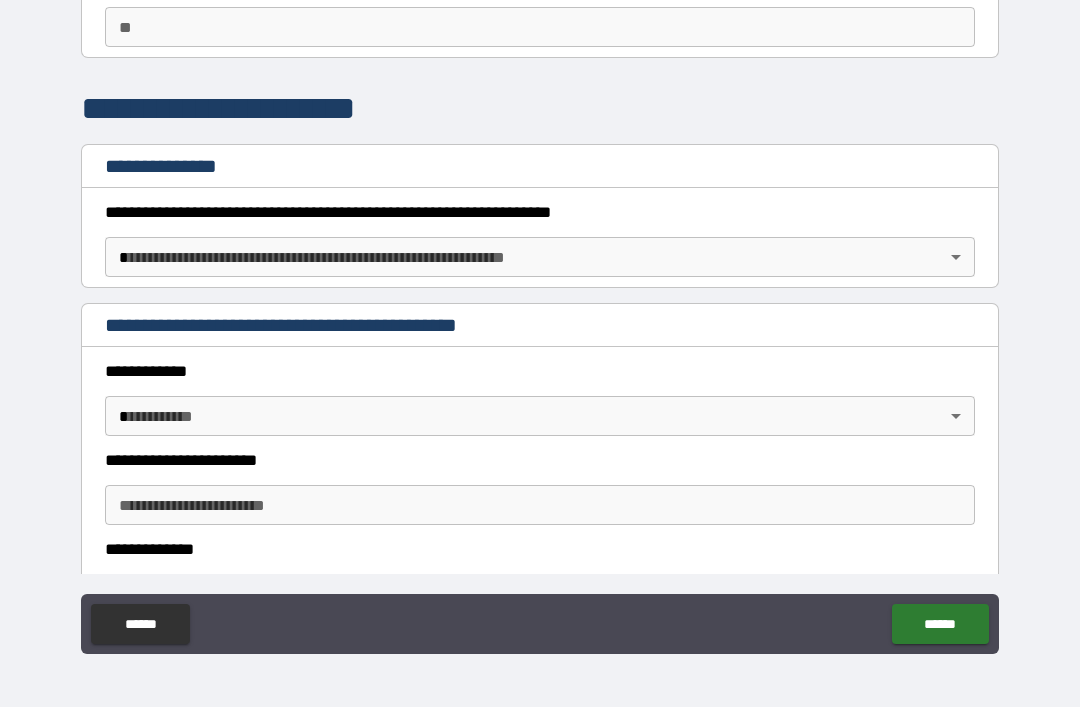 click on "**********" at bounding box center (540, 321) 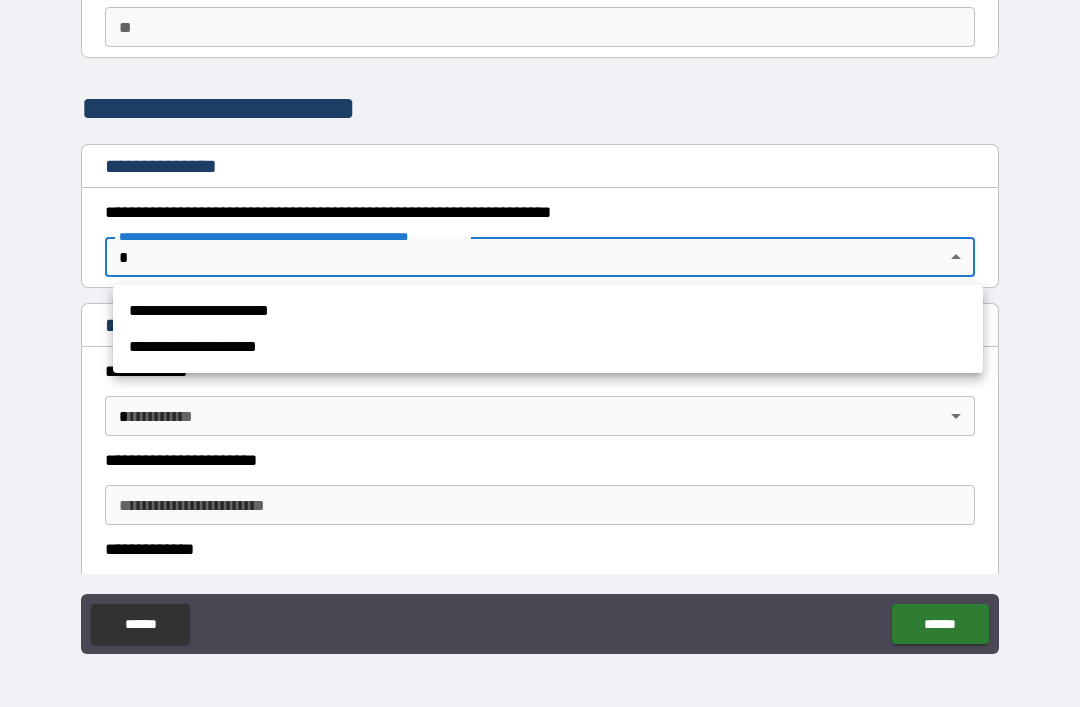 click on "**********" at bounding box center (548, 311) 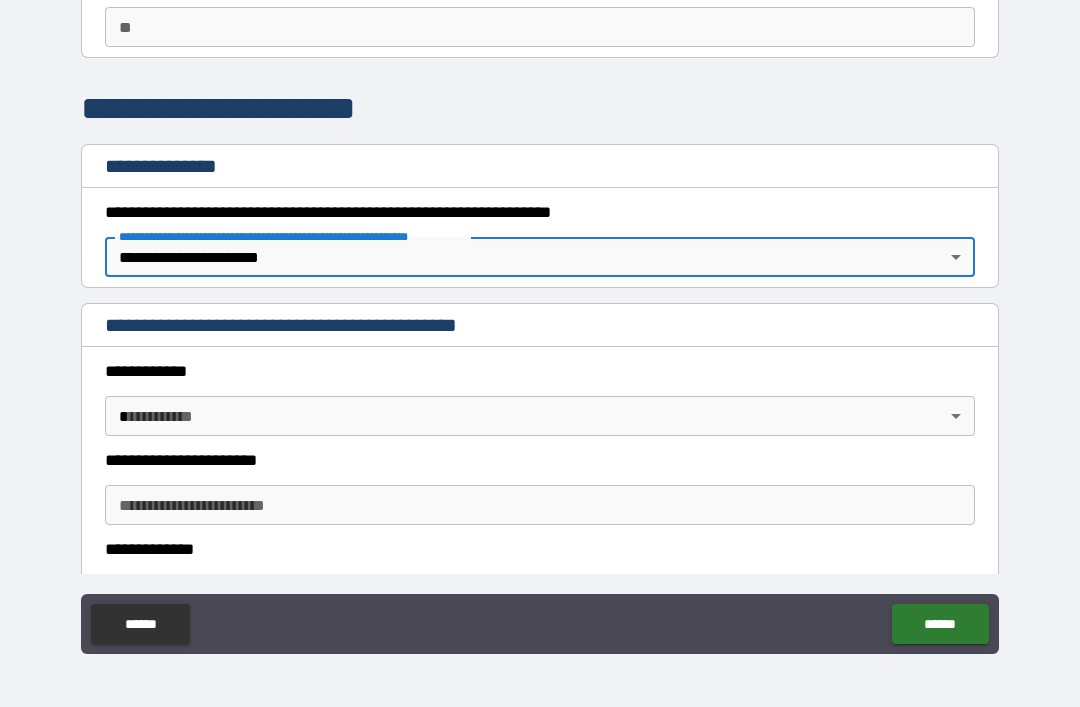 type on "*" 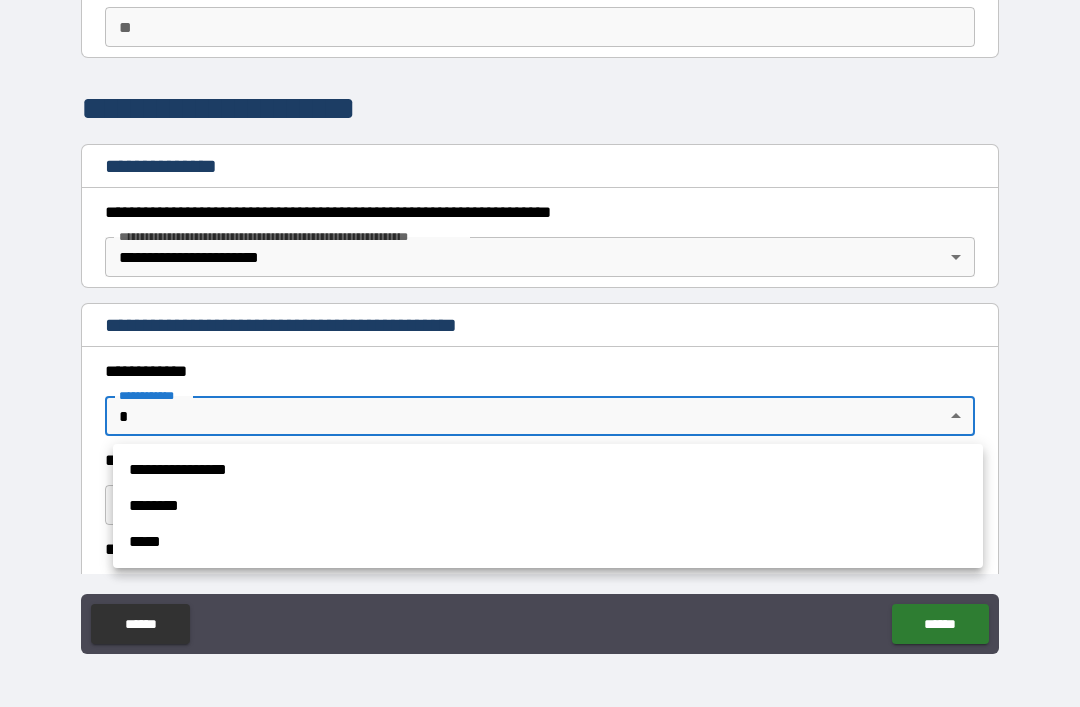 click on "**********" at bounding box center (548, 470) 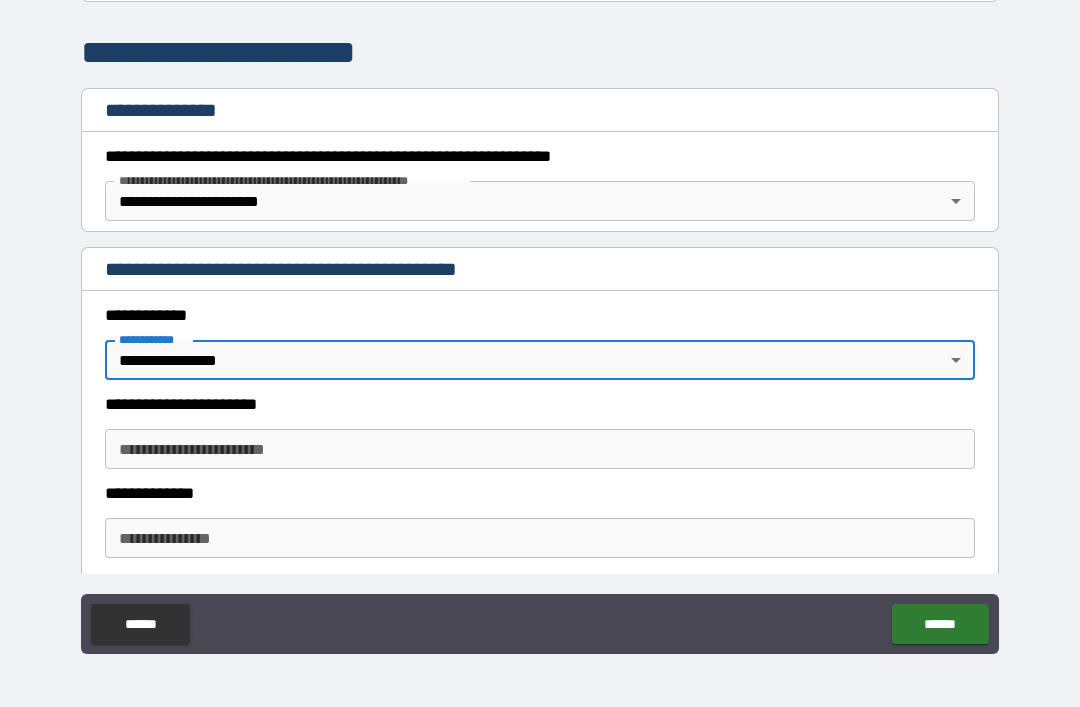 scroll, scrollTop: 262, scrollLeft: 0, axis: vertical 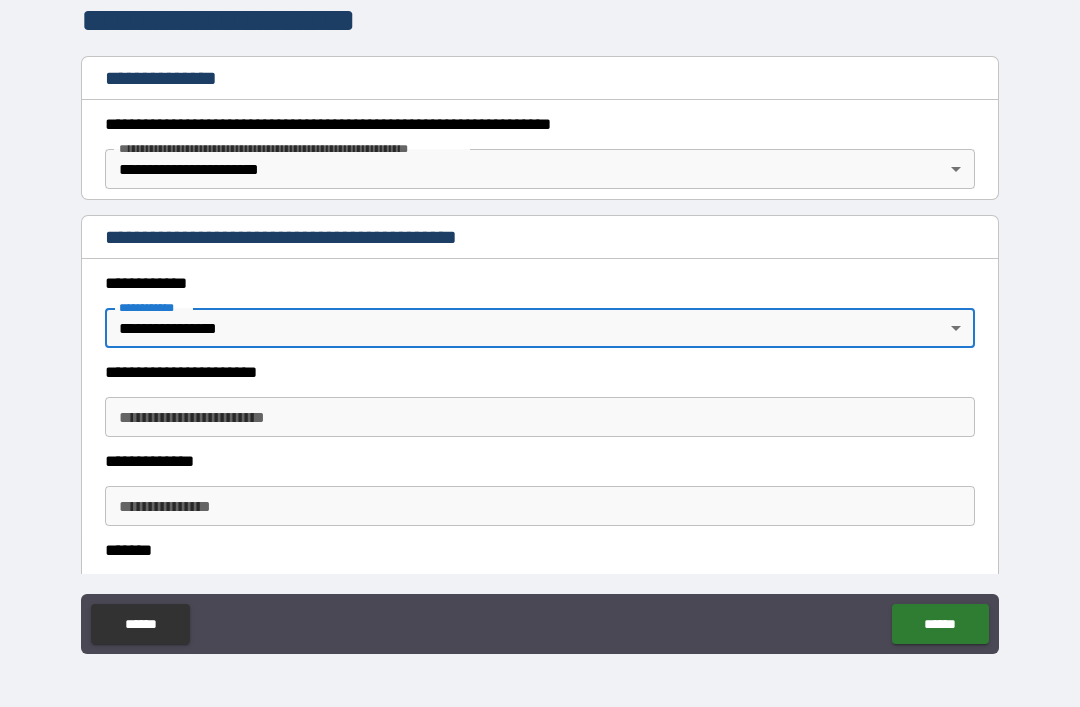 click on "**********" at bounding box center (540, 417) 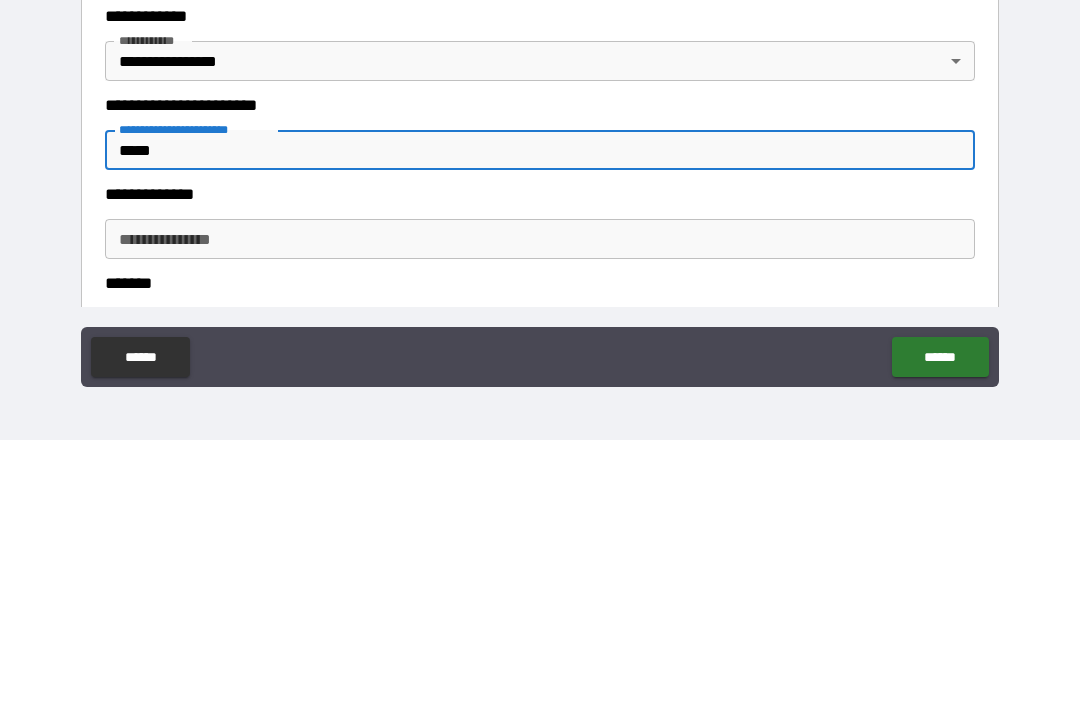 type on "*****" 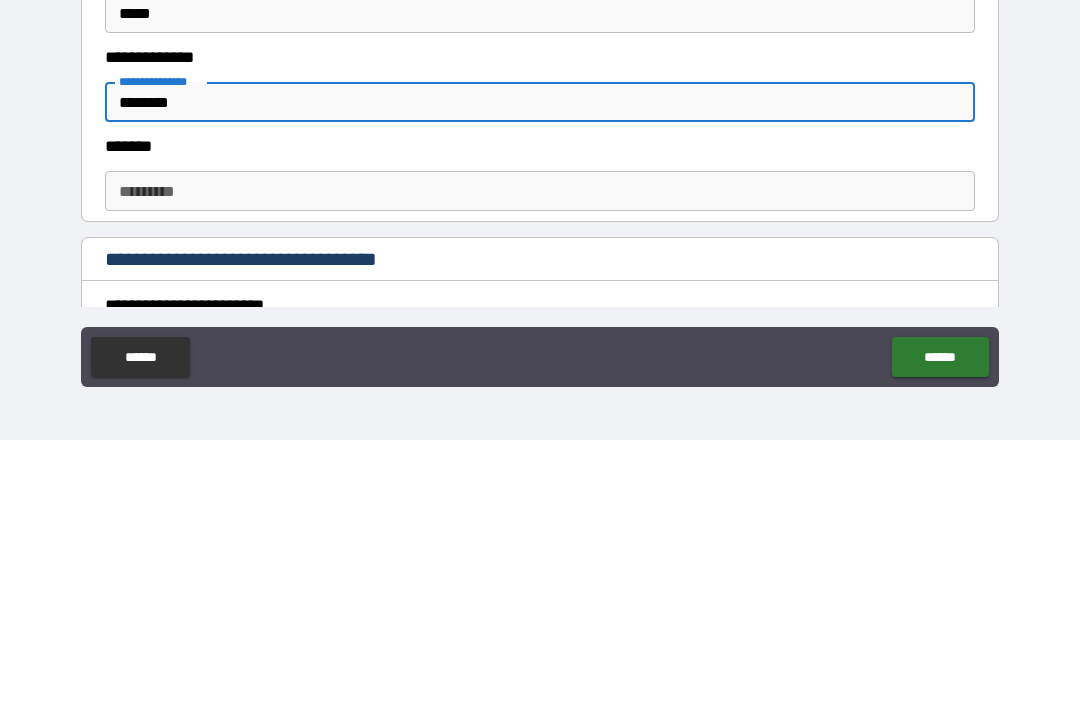 scroll, scrollTop: 421, scrollLeft: 0, axis: vertical 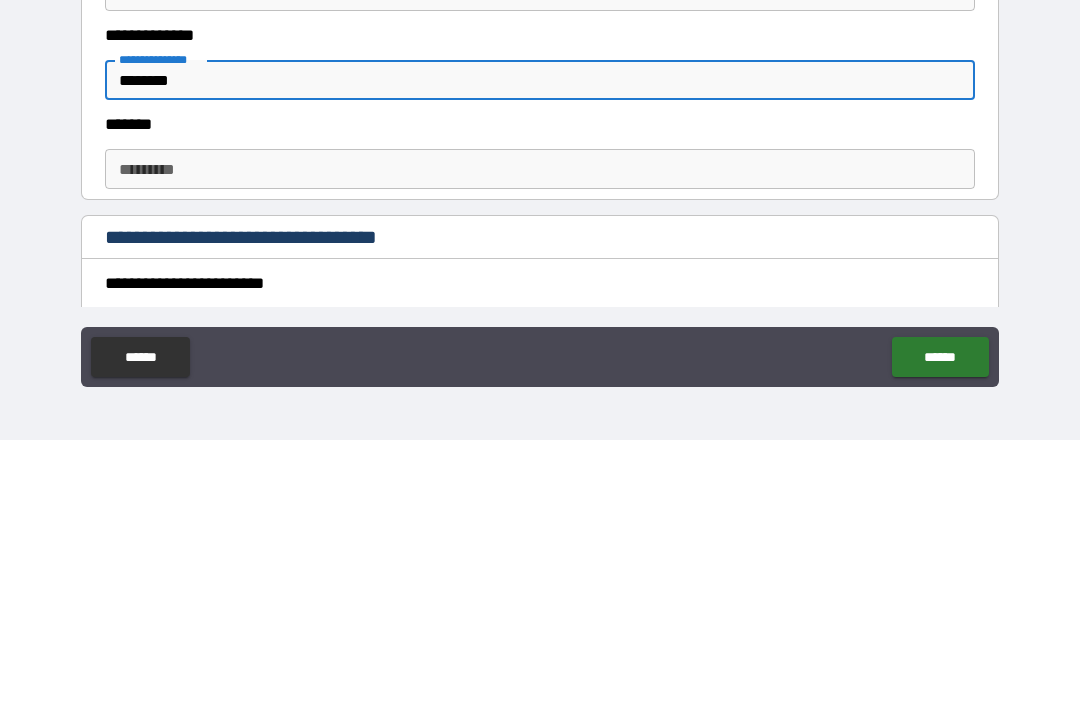 type on "********" 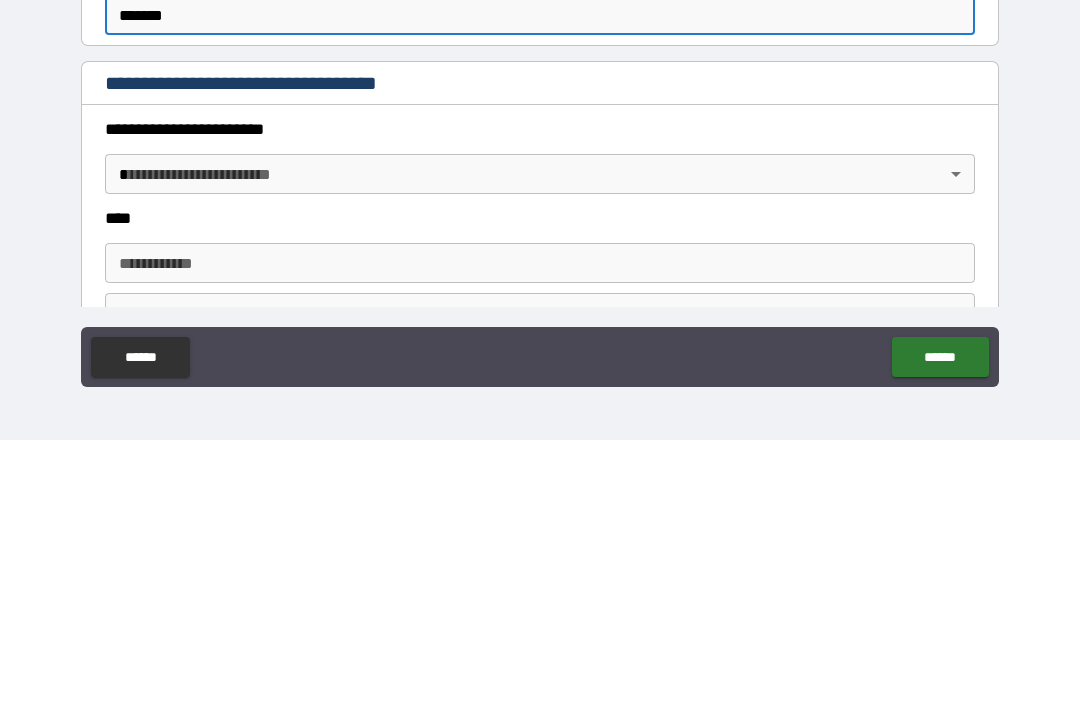 scroll, scrollTop: 578, scrollLeft: 0, axis: vertical 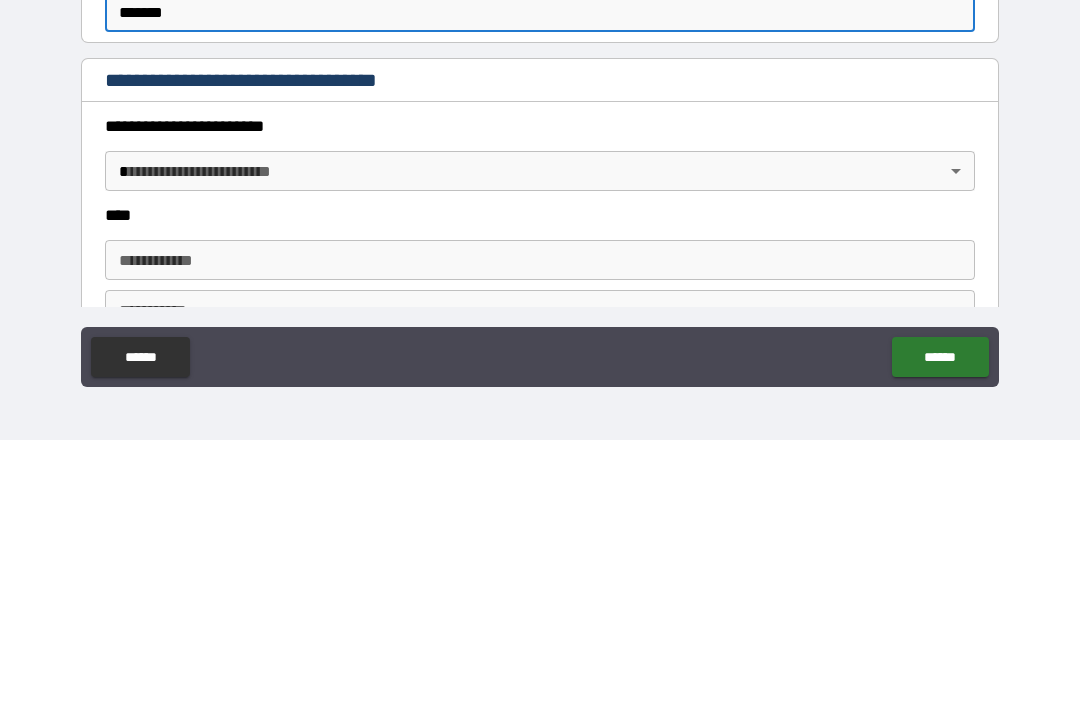 type on "*******" 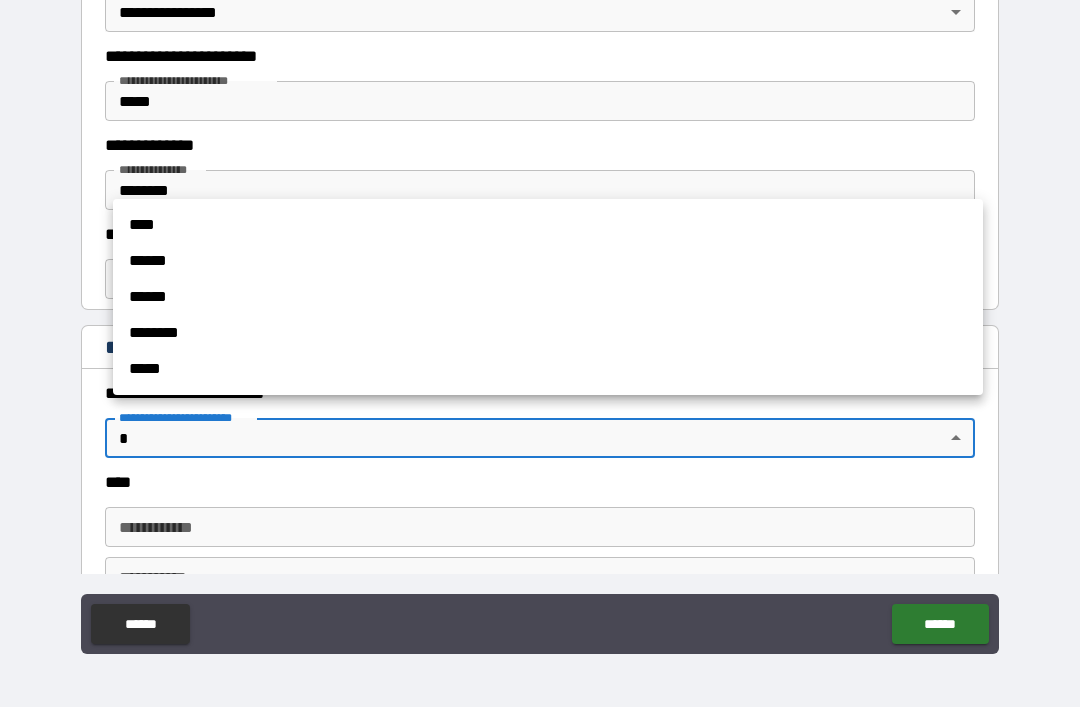 click on "****" at bounding box center (548, 225) 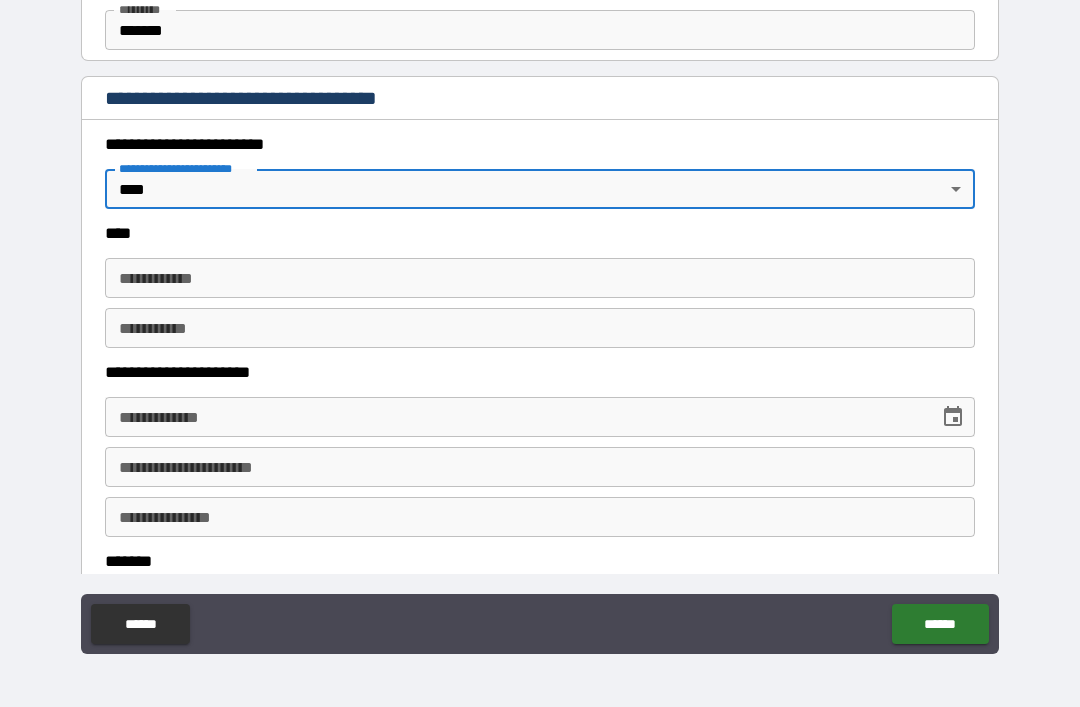 scroll, scrollTop: 864, scrollLeft: 0, axis: vertical 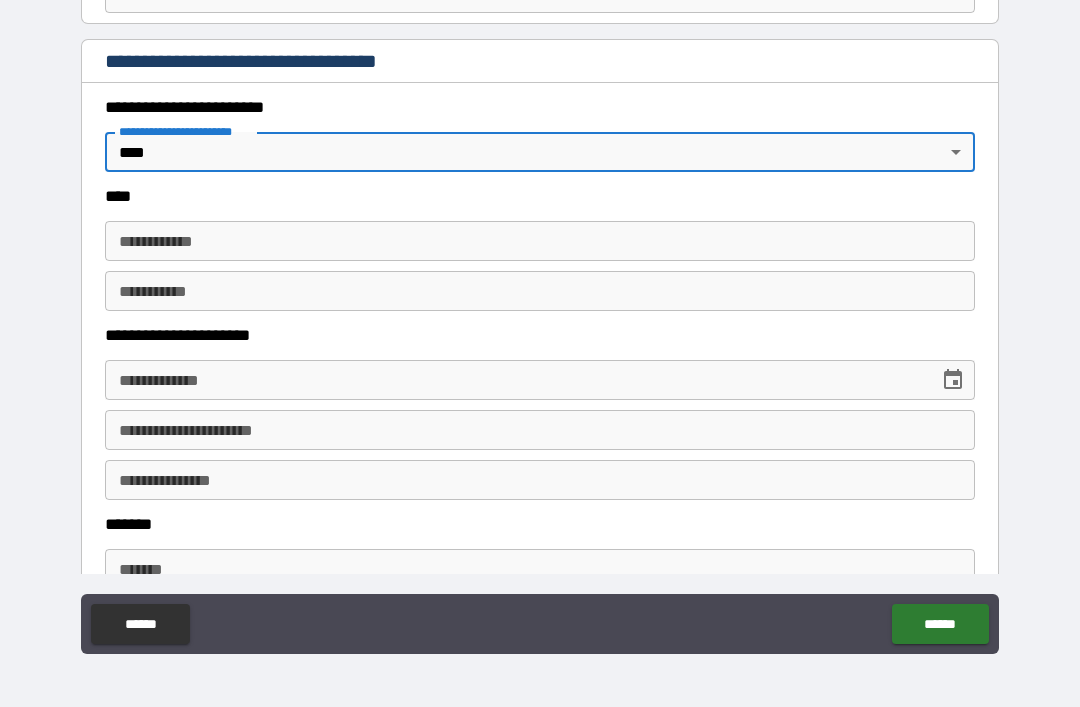 click on "**********" at bounding box center (540, 241) 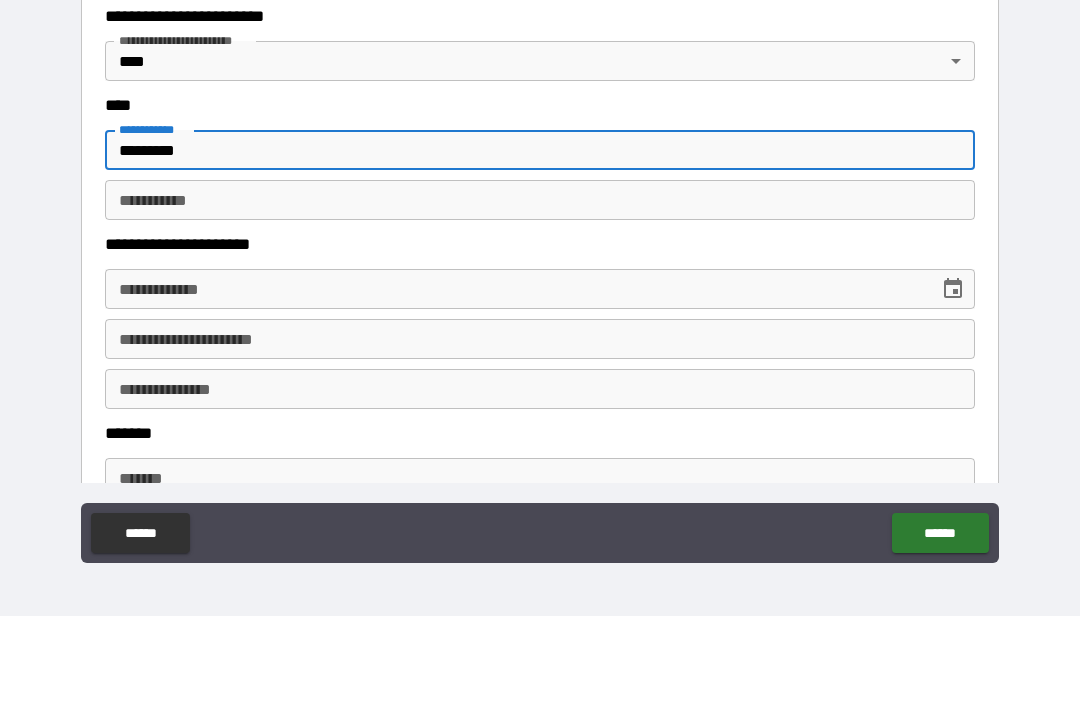 type on "*********" 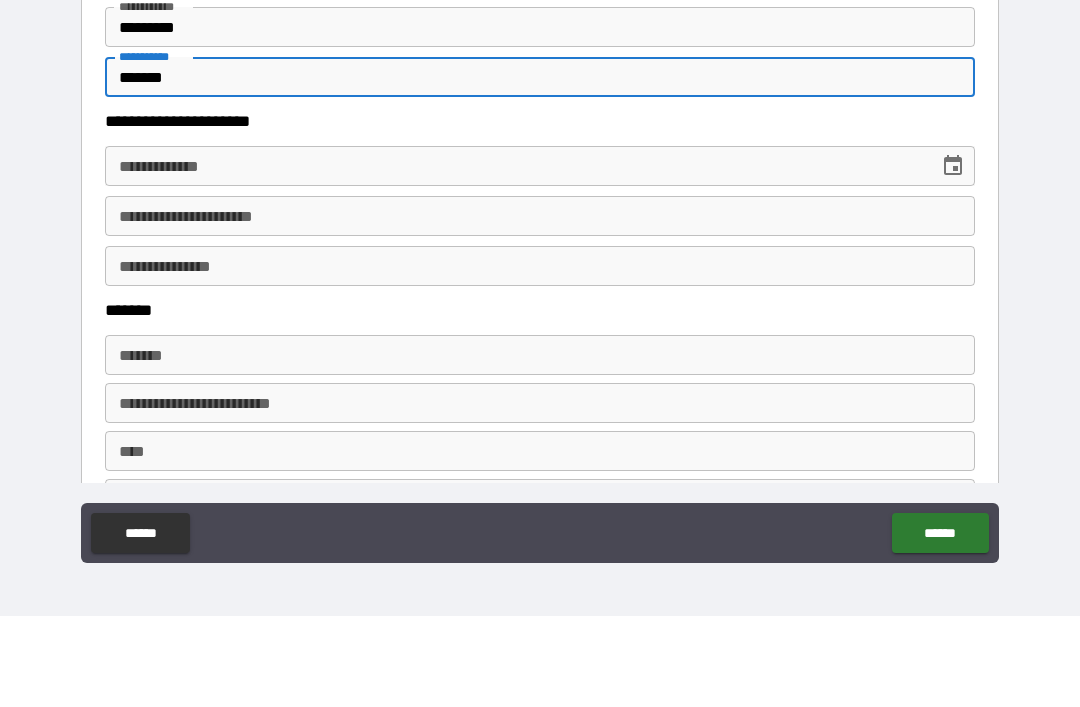 scroll, scrollTop: 990, scrollLeft: 0, axis: vertical 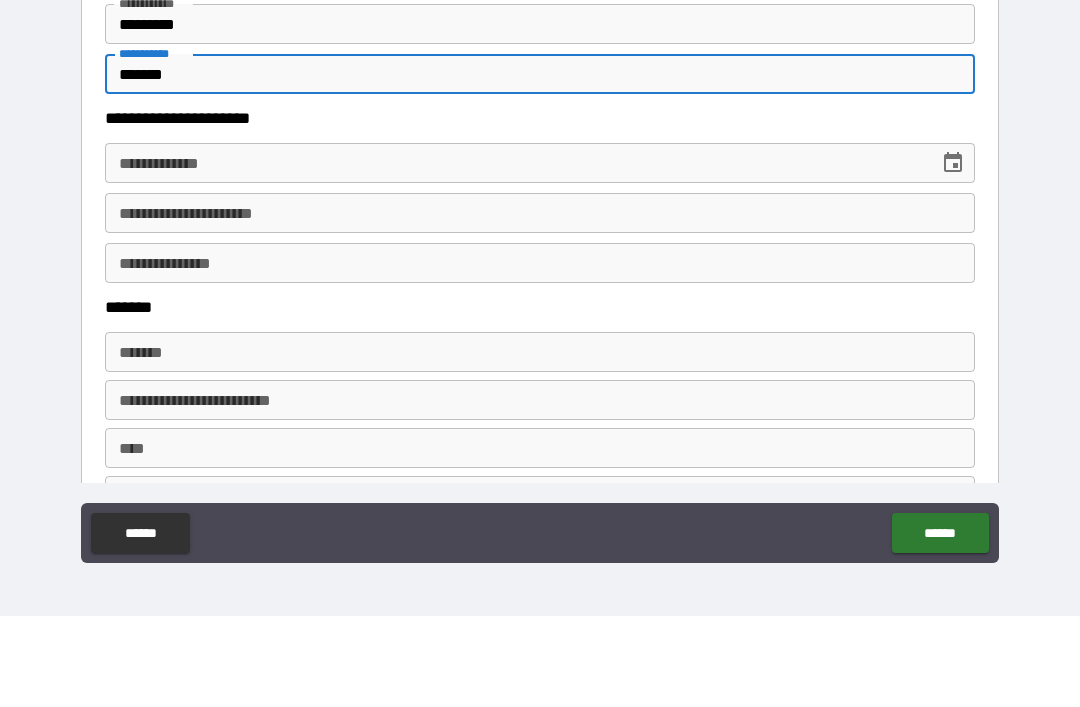 type on "*******" 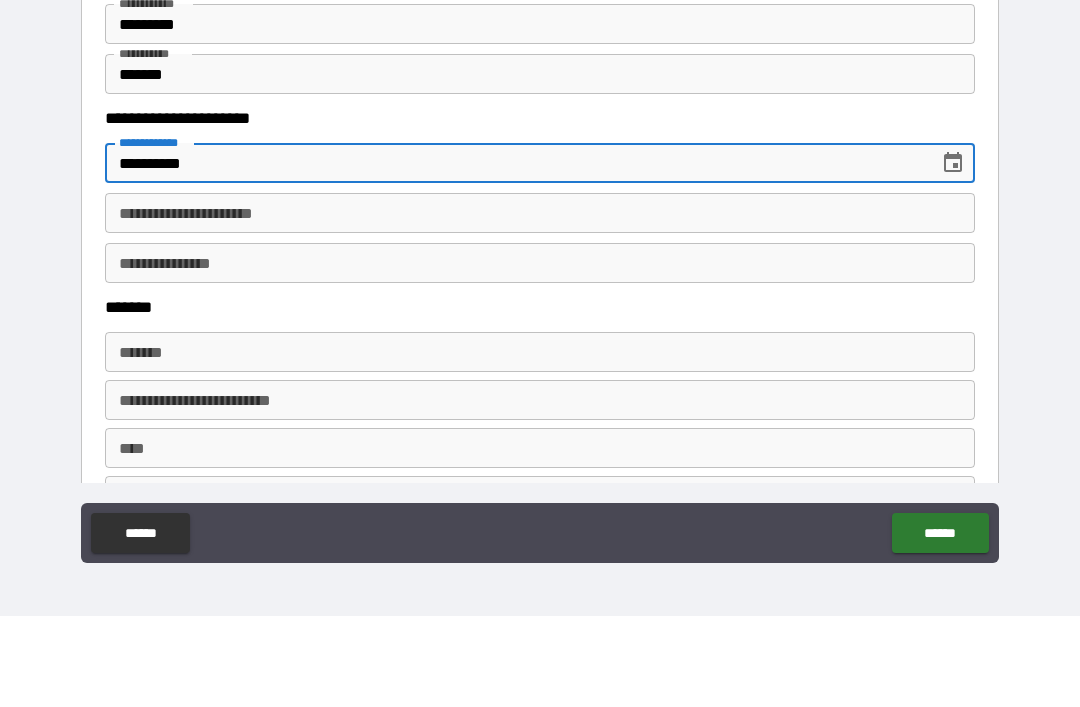 type on "**********" 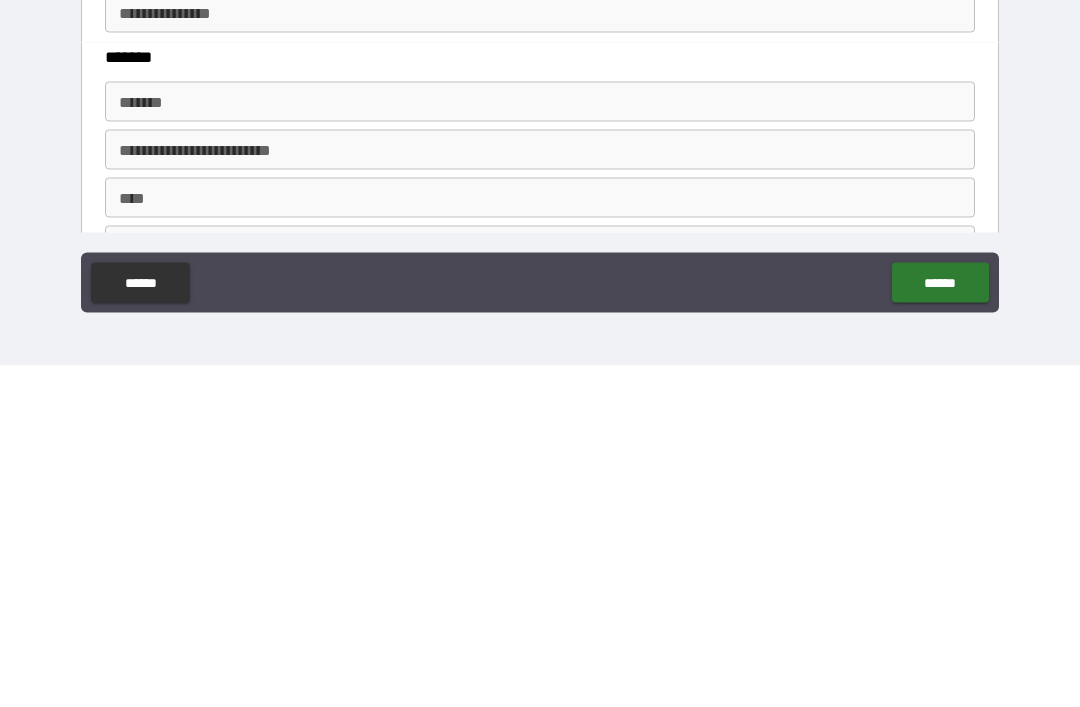type on "**********" 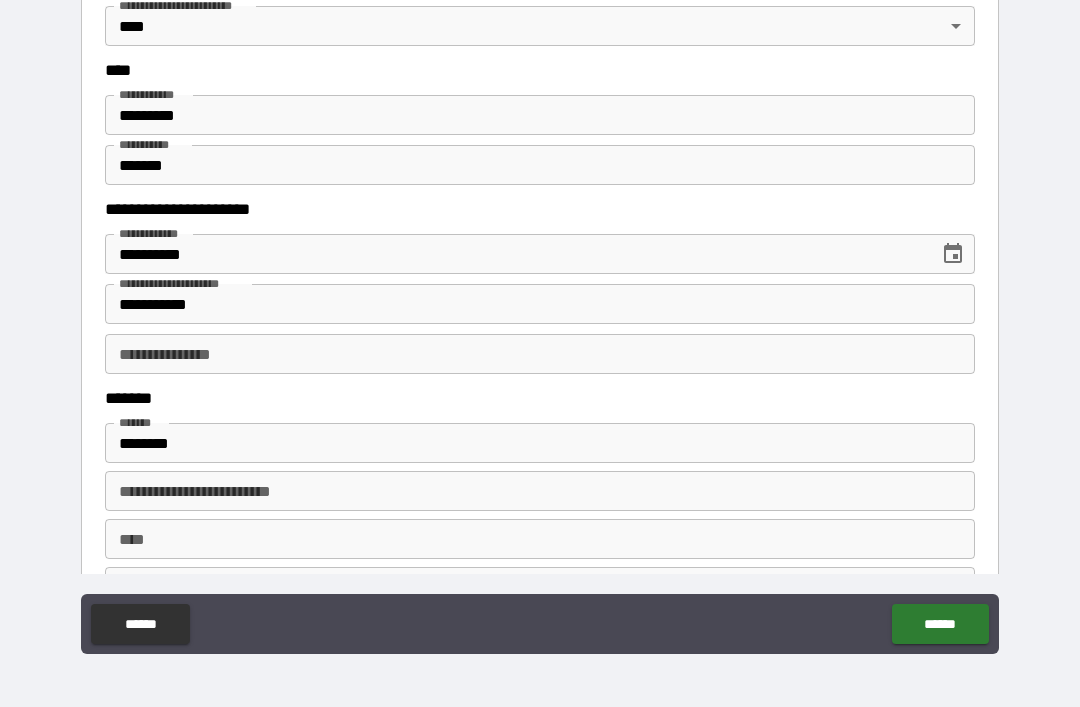 type on "**********" 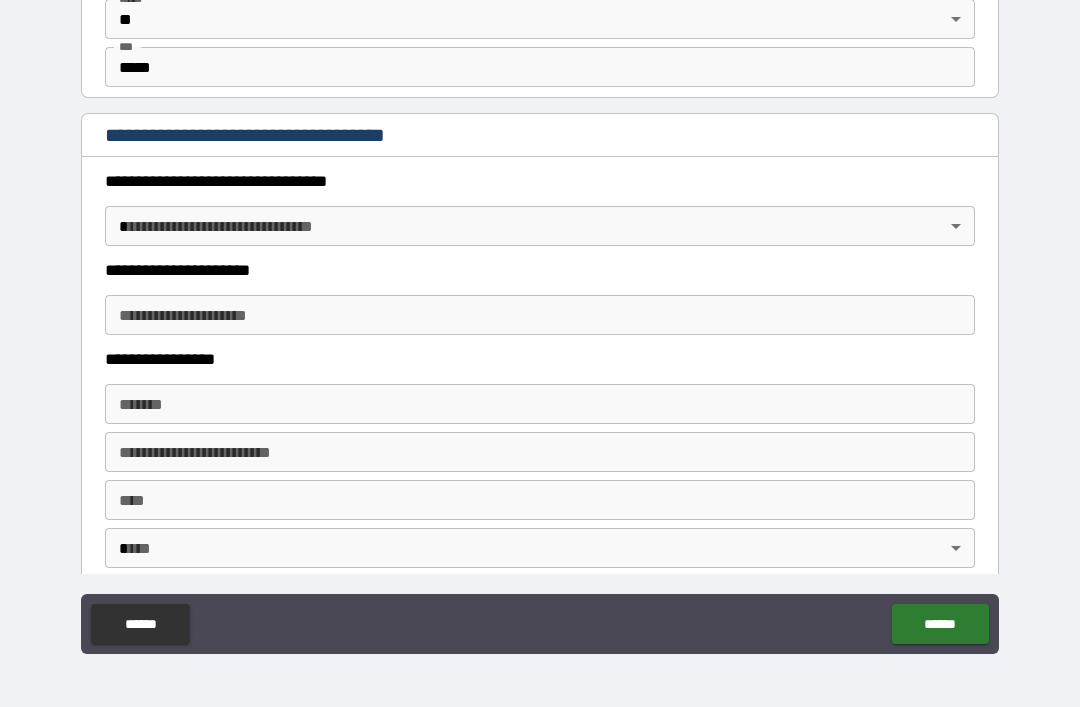 scroll, scrollTop: 1608, scrollLeft: 0, axis: vertical 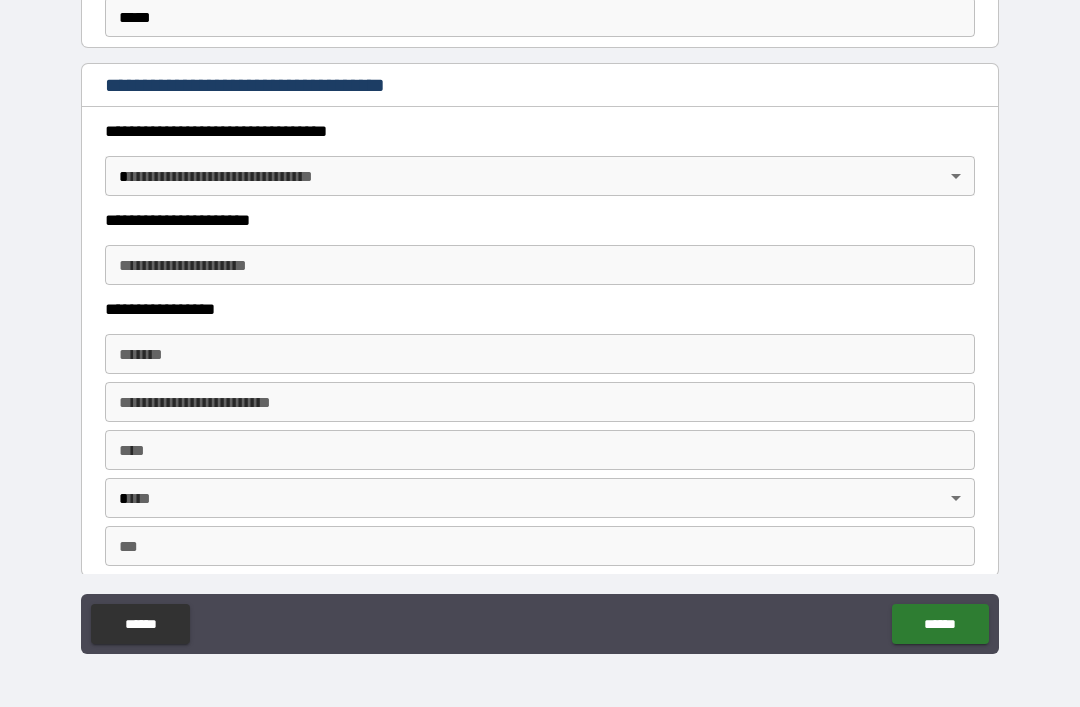 click on "**********" at bounding box center [540, 321] 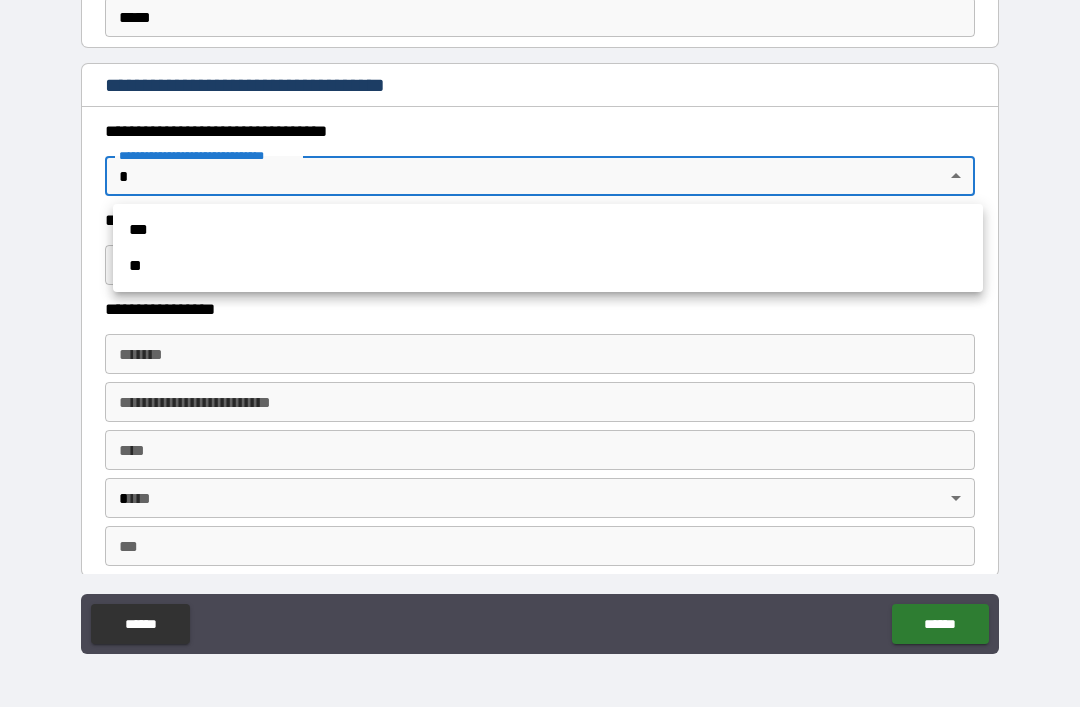 click on "***" at bounding box center [548, 230] 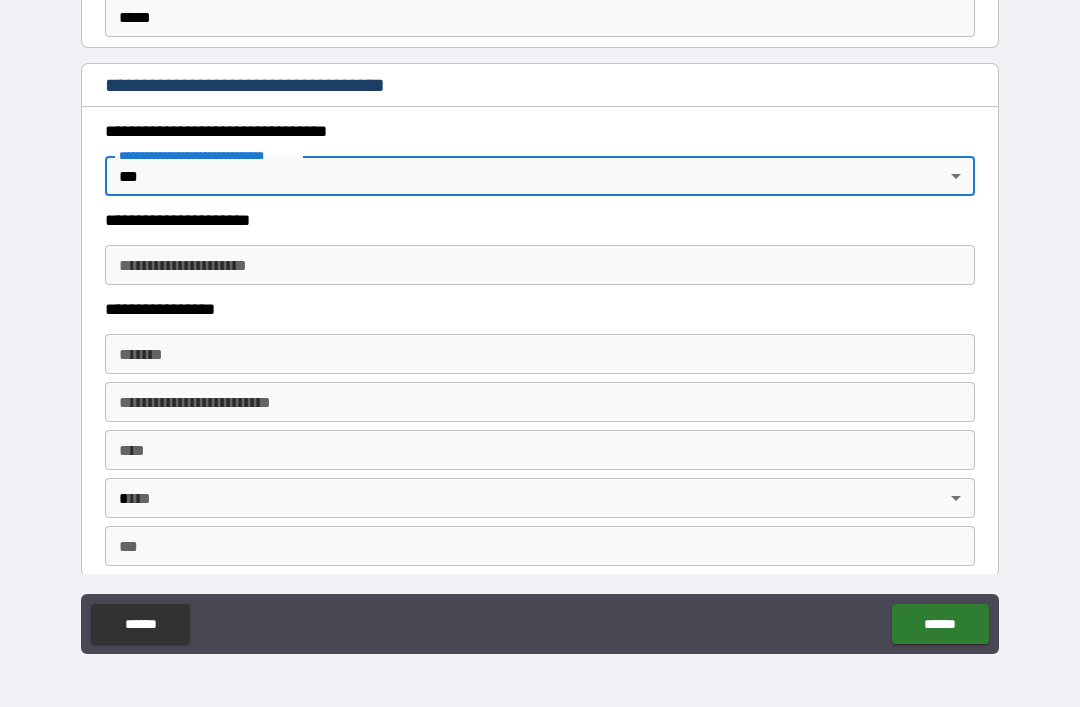 click on "**********" at bounding box center [540, 265] 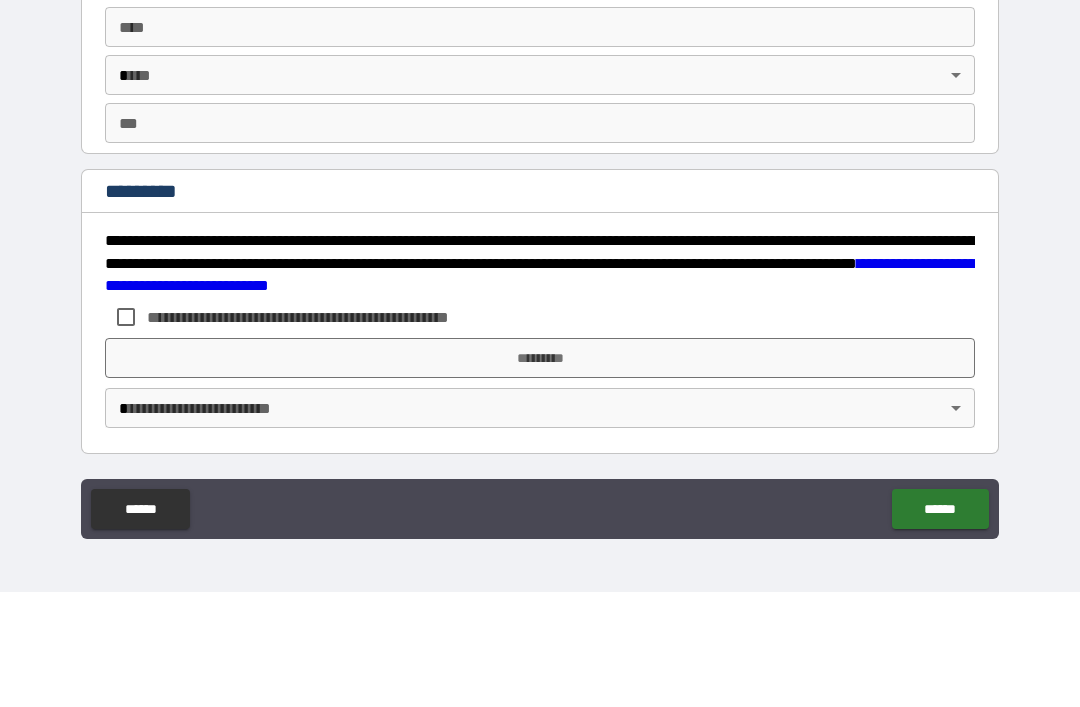 scroll, scrollTop: 3728, scrollLeft: 0, axis: vertical 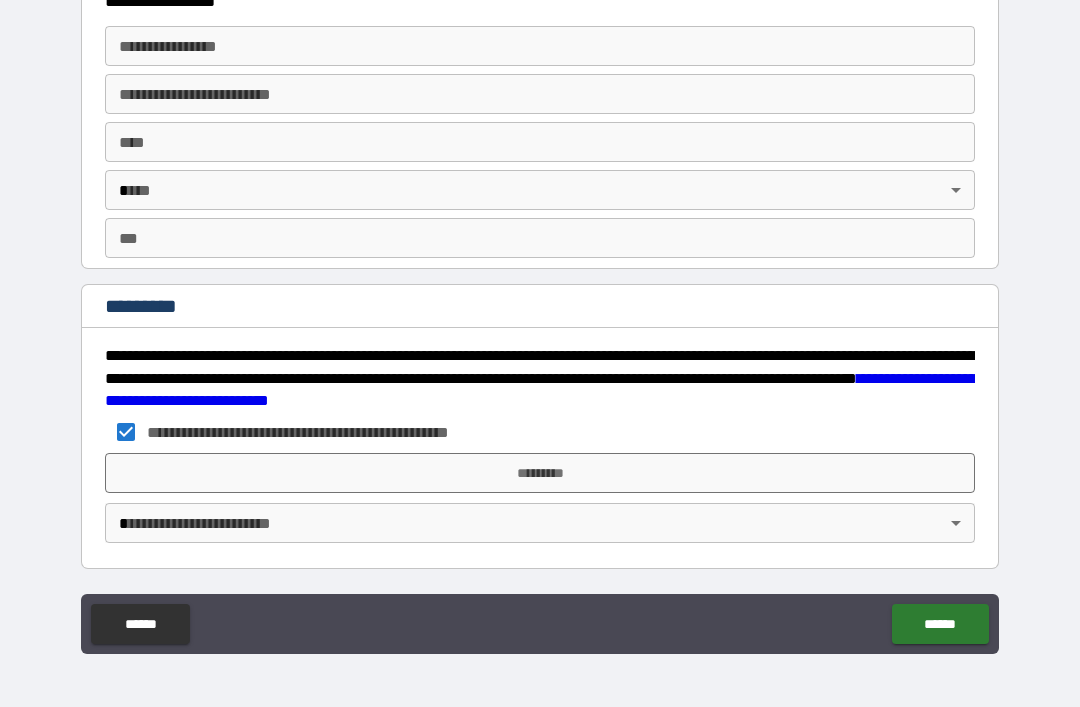 click on "*********" at bounding box center [540, 473] 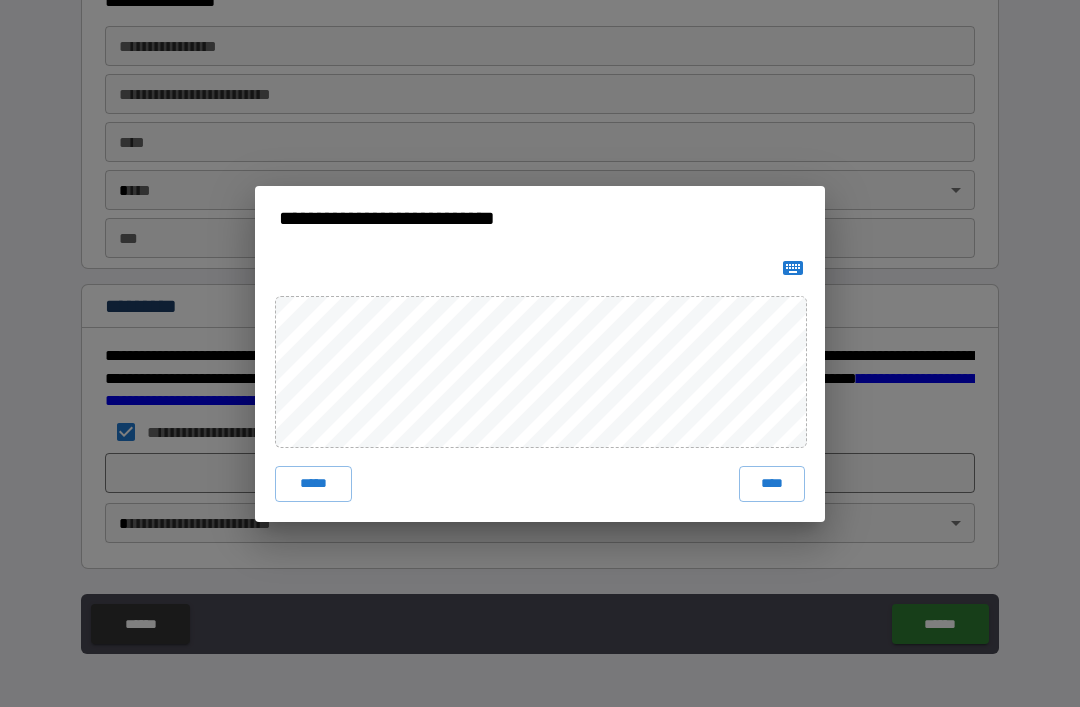 click on "****" at bounding box center [772, 484] 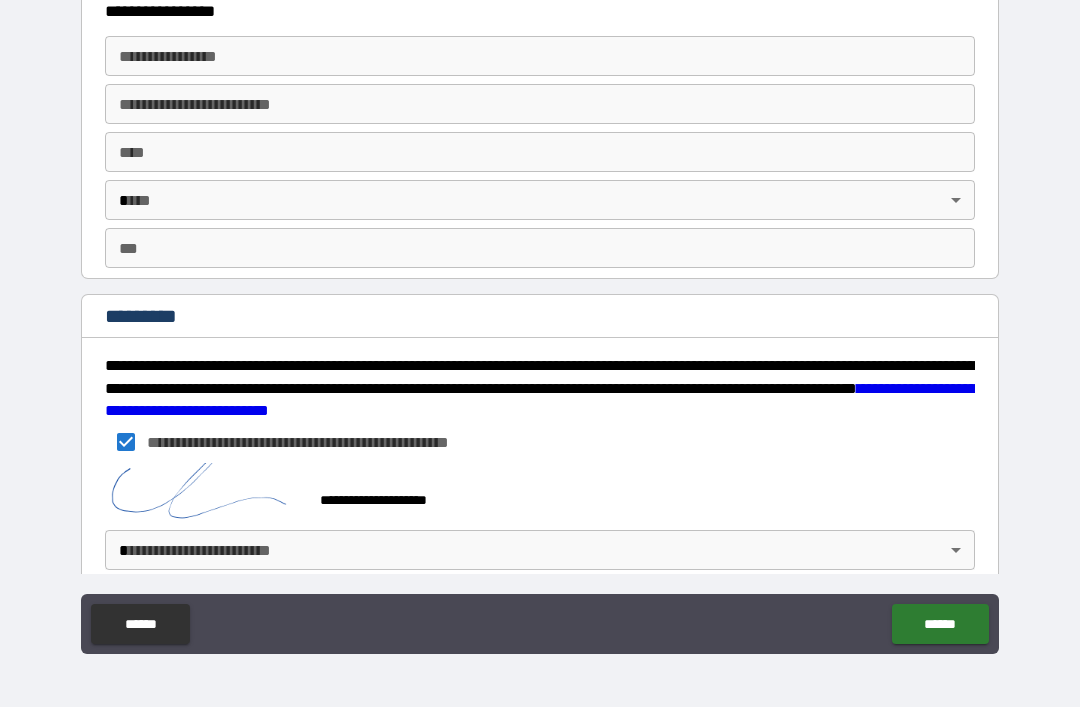 click on "**********" at bounding box center (540, 321) 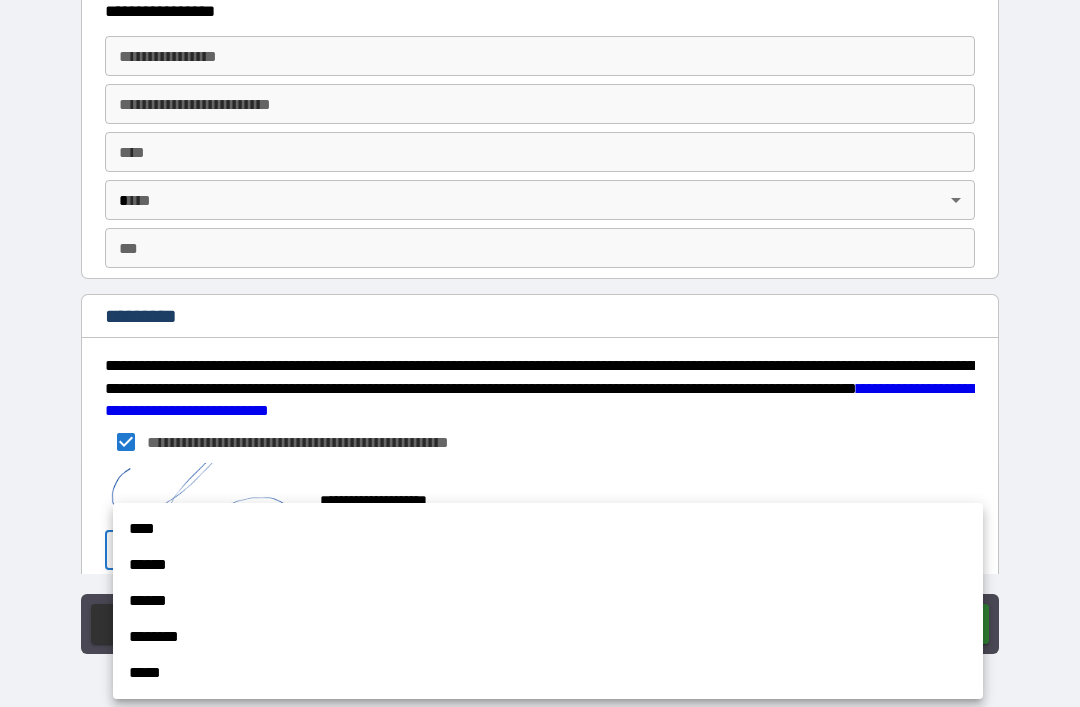 click on "****" at bounding box center [548, 529] 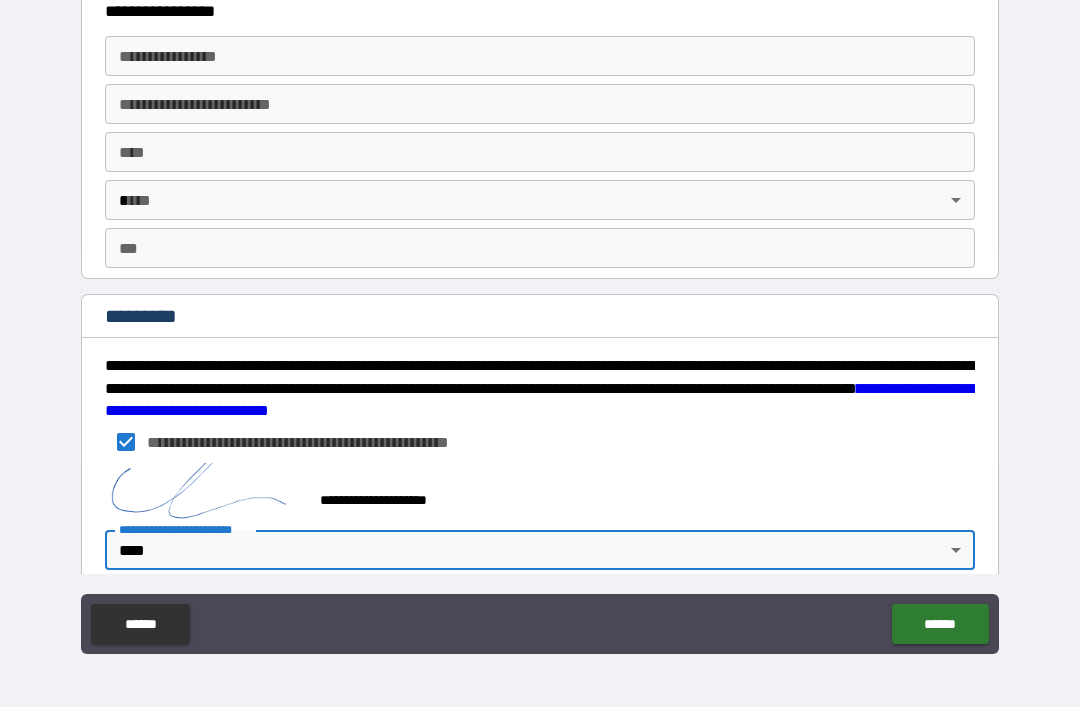 click on "******" at bounding box center (940, 624) 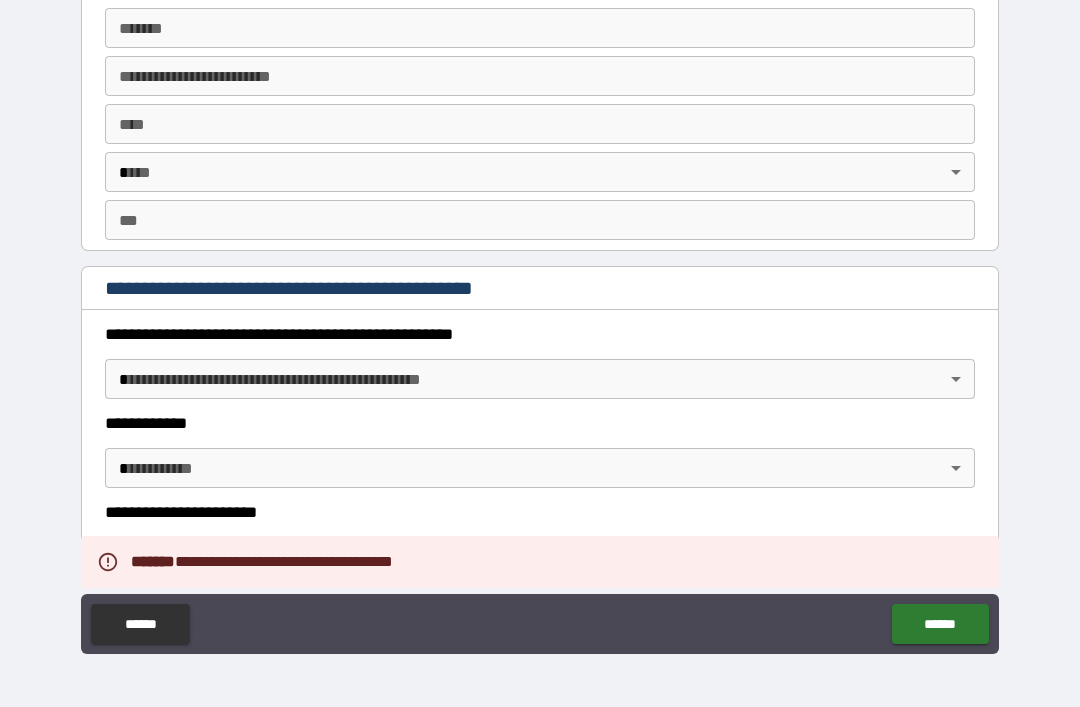 scroll, scrollTop: 1947, scrollLeft: 0, axis: vertical 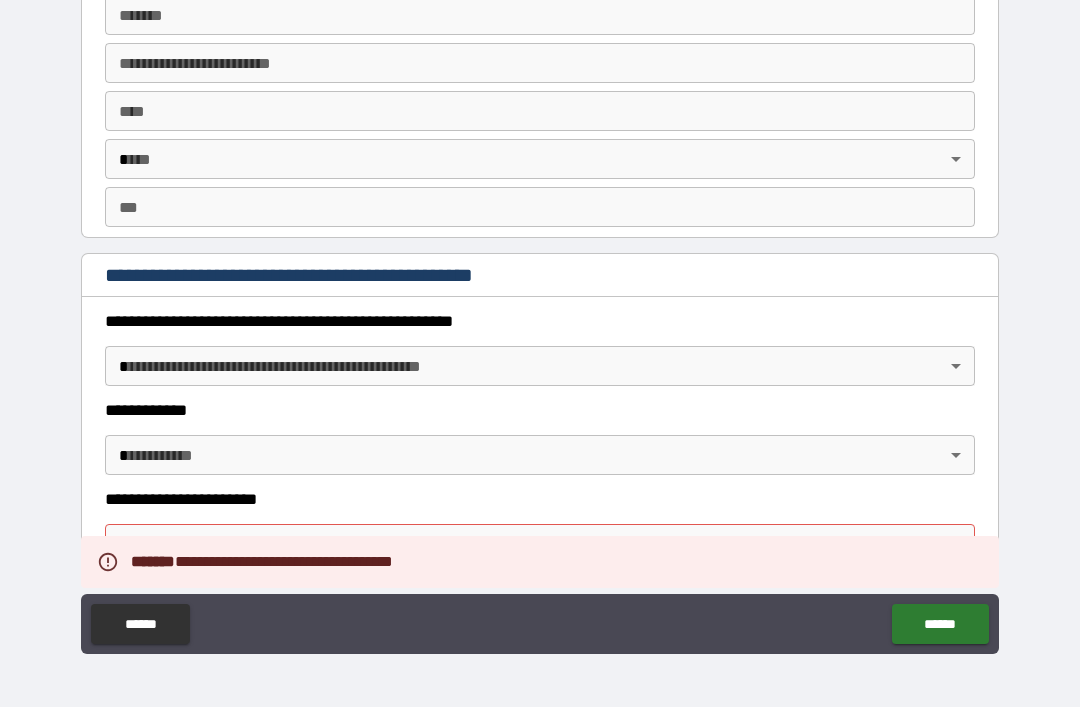 click on "**********" at bounding box center (540, 321) 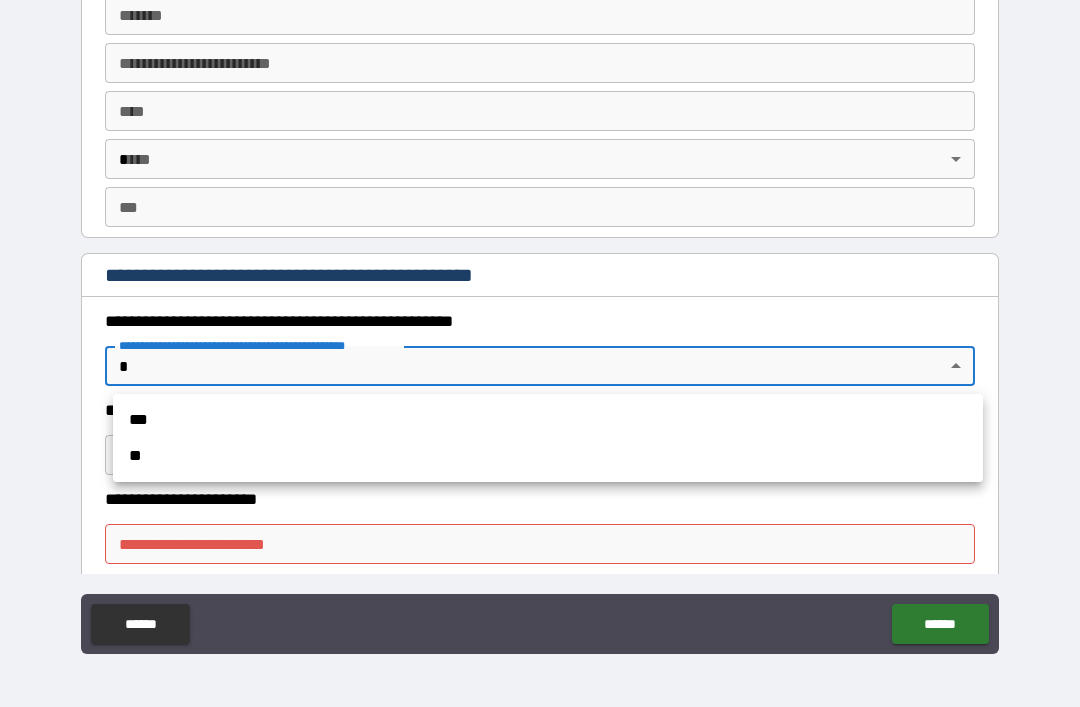 click on "**" at bounding box center [548, 456] 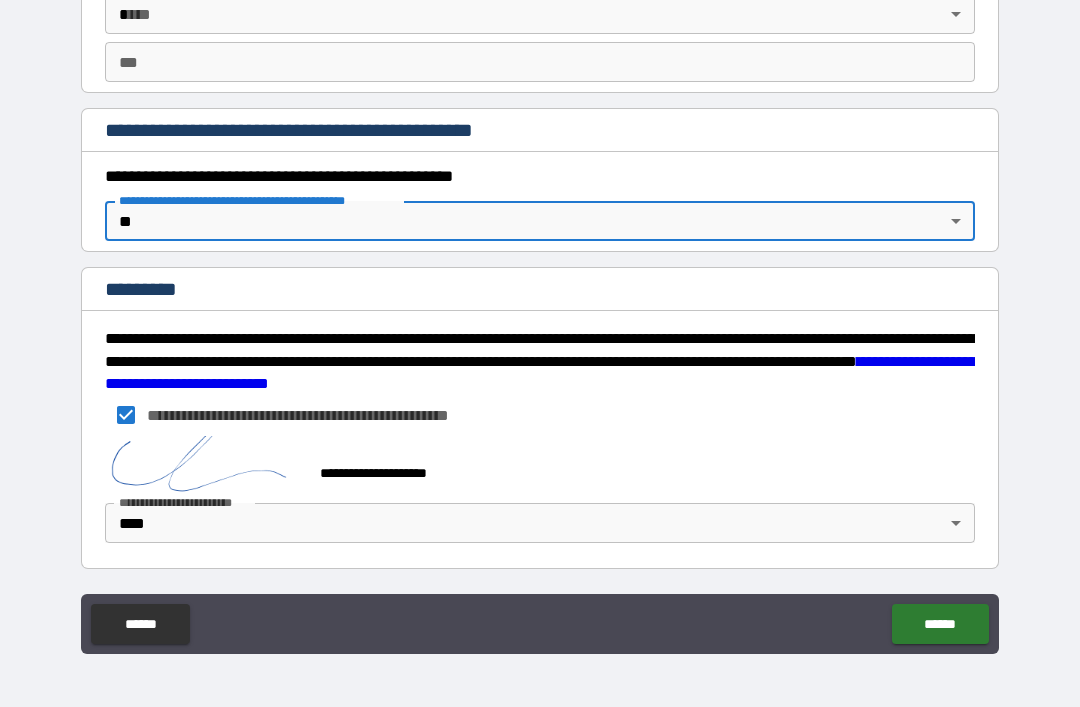 scroll, scrollTop: 2092, scrollLeft: 0, axis: vertical 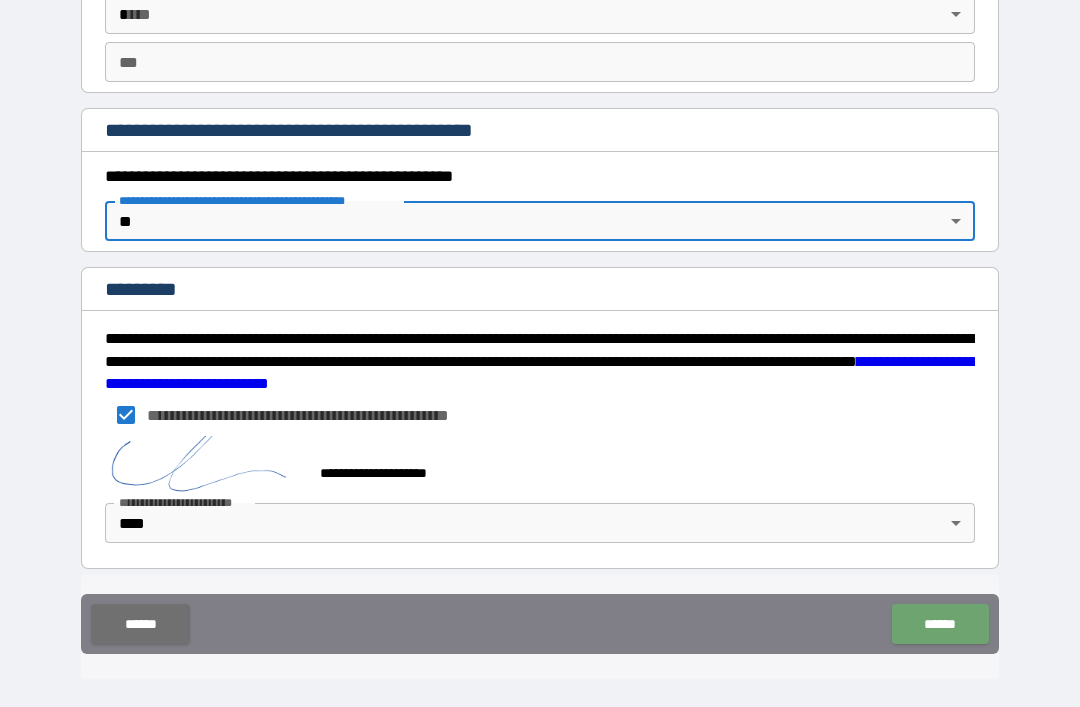 click on "******" at bounding box center [940, 624] 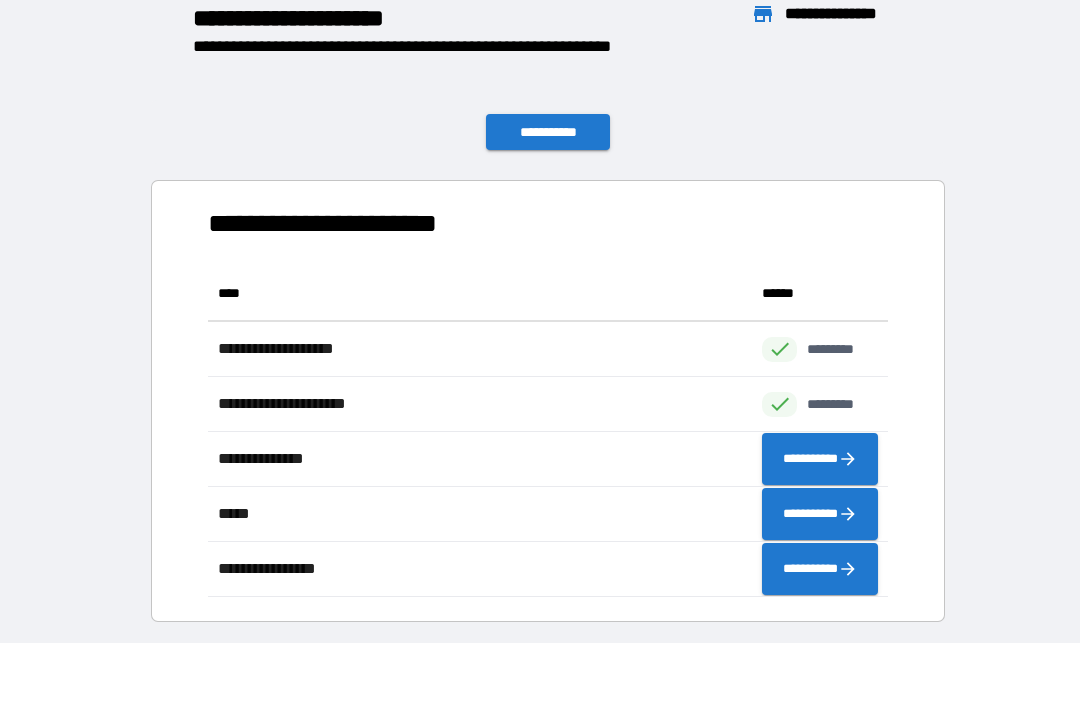 scroll, scrollTop: 1, scrollLeft: 1, axis: both 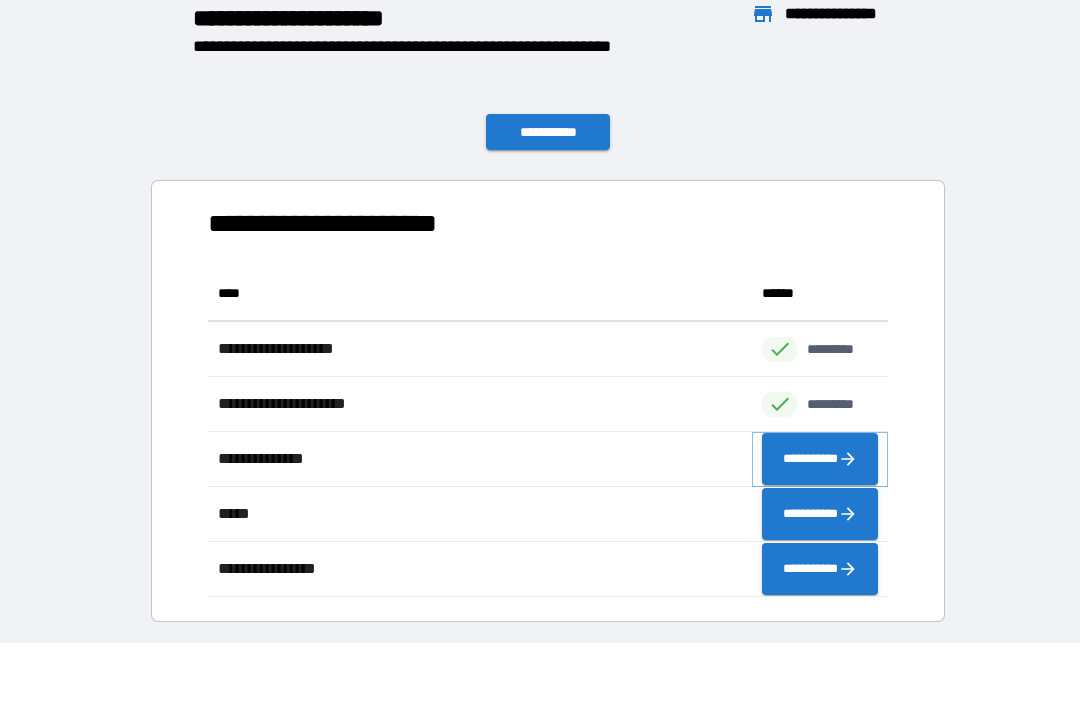 click on "**********" at bounding box center (820, 459) 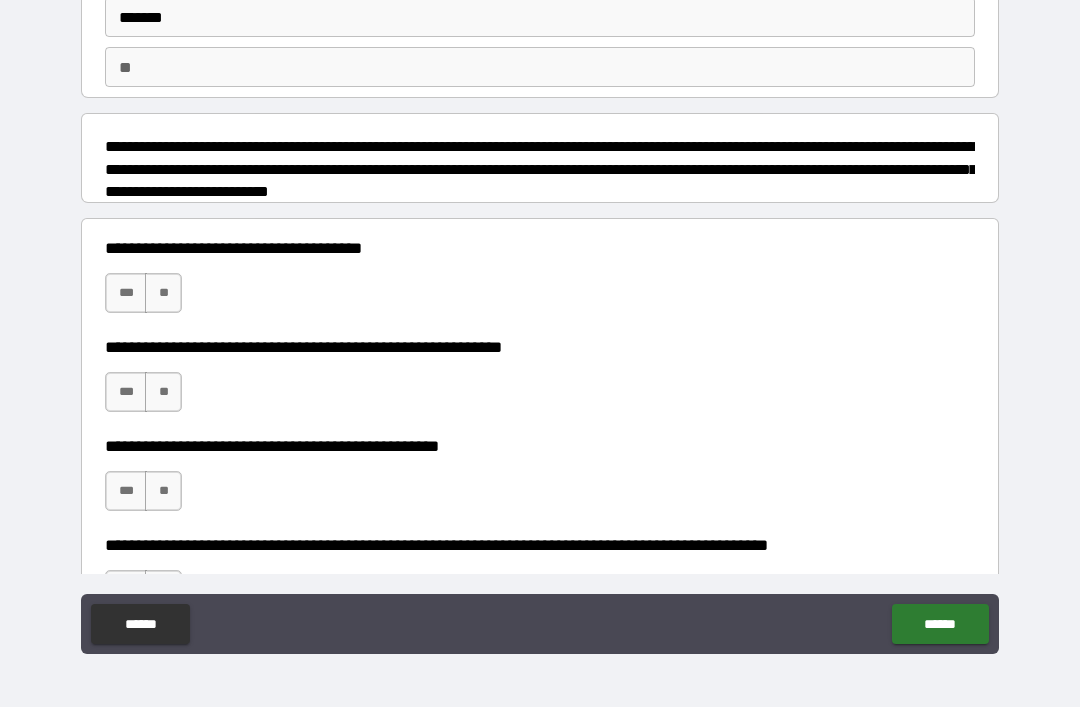 scroll, scrollTop: 144, scrollLeft: 0, axis: vertical 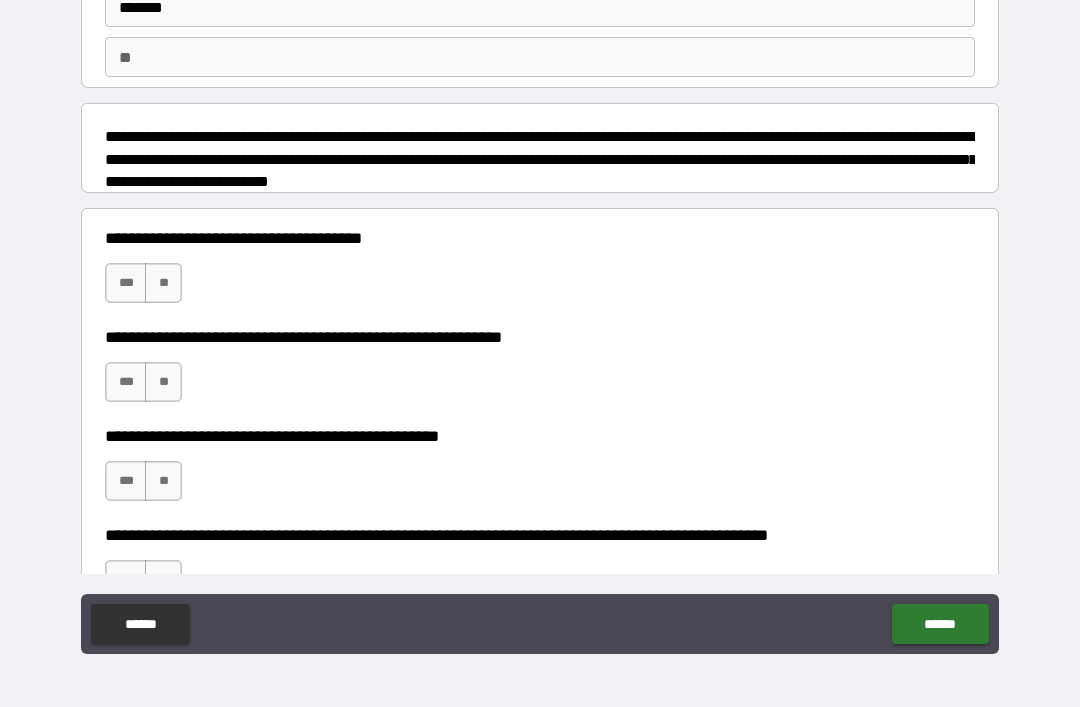 click on "***" at bounding box center (126, 283) 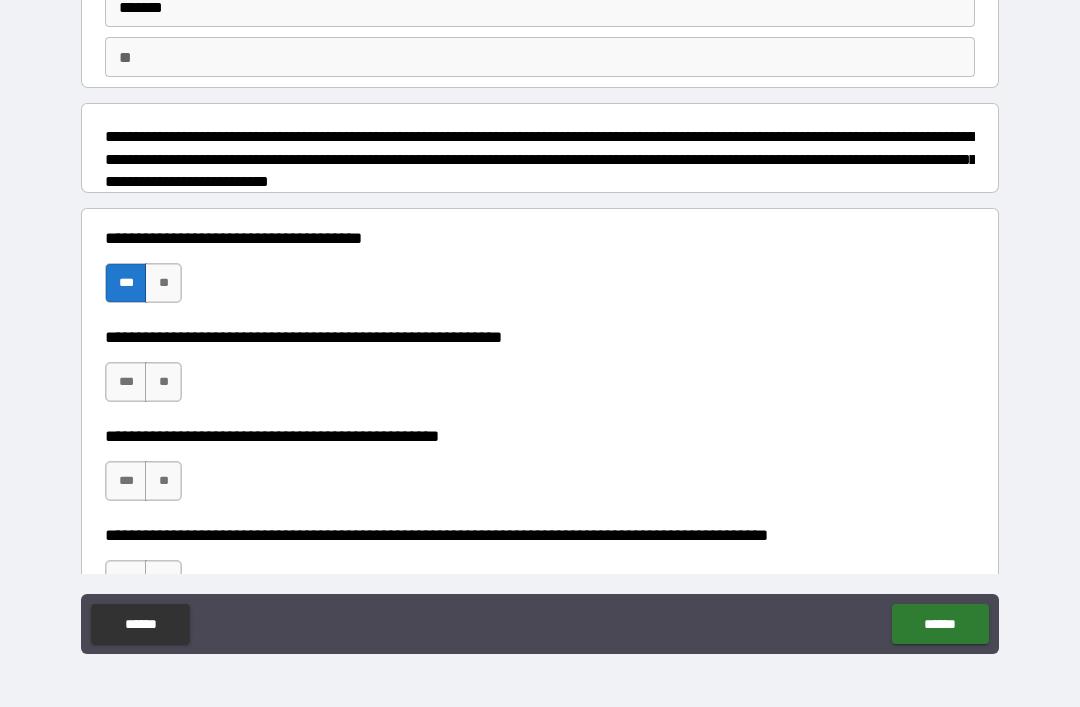 click on "**" at bounding box center [163, 382] 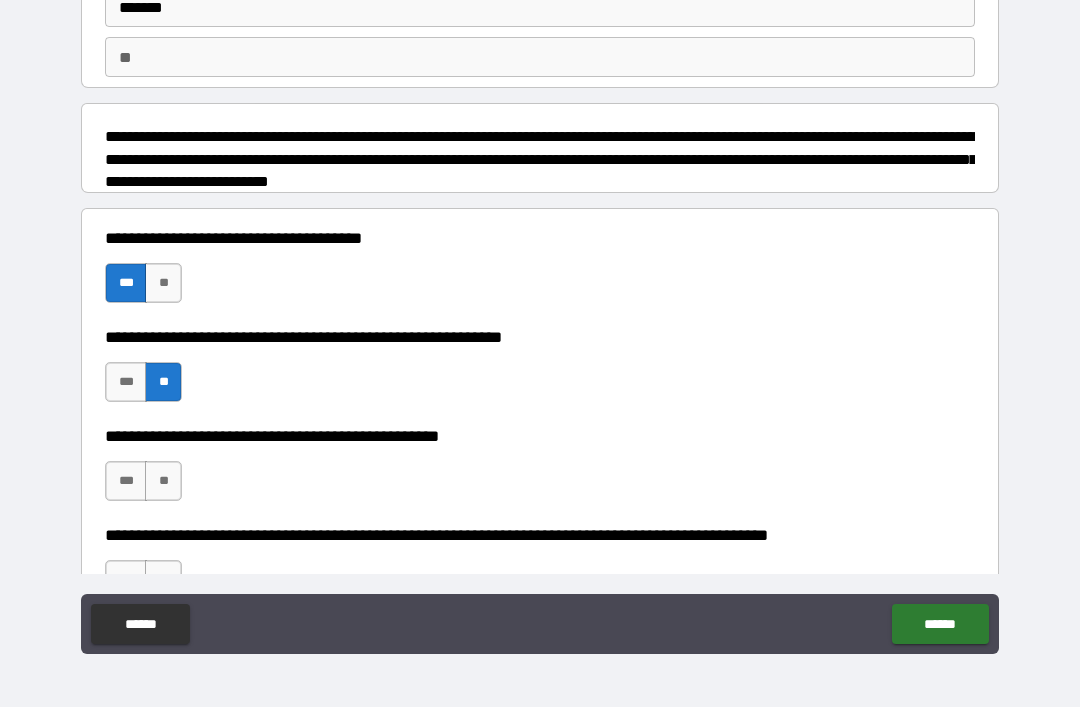 click on "**" at bounding box center [163, 481] 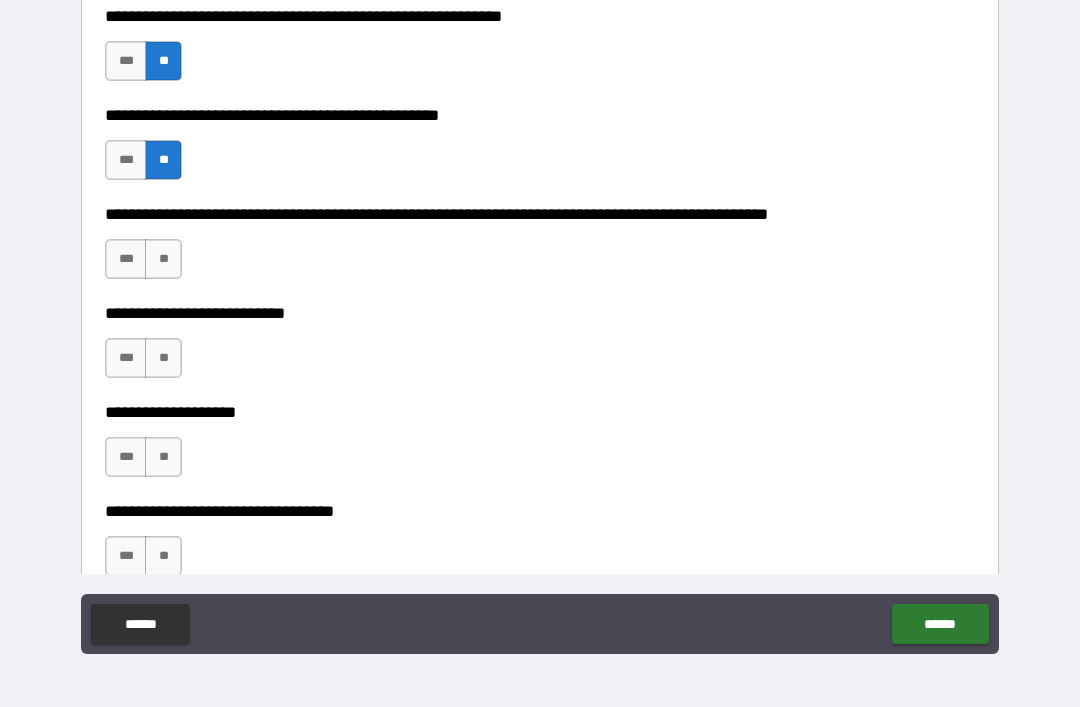 scroll, scrollTop: 474, scrollLeft: 0, axis: vertical 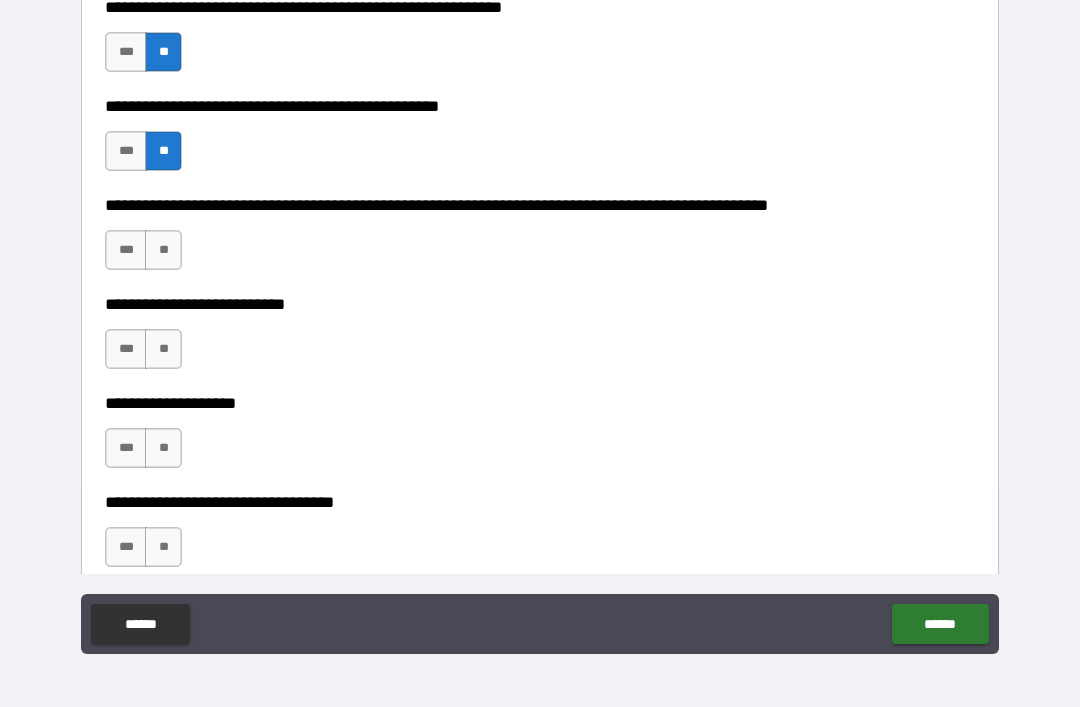 click on "**" at bounding box center (163, 250) 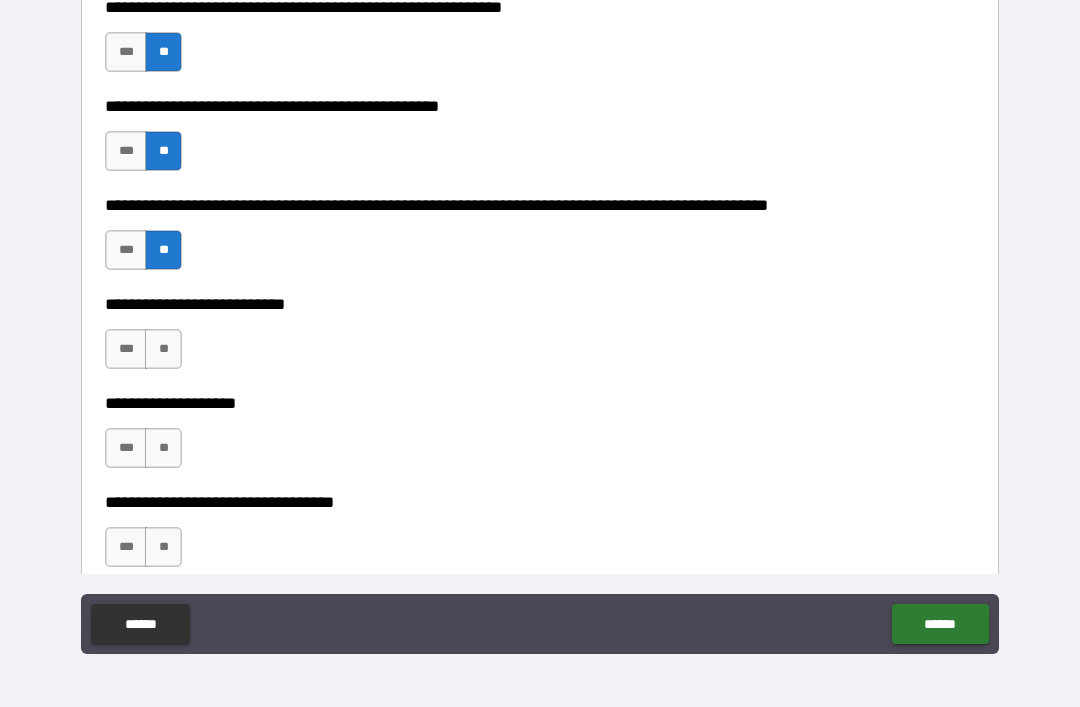 click on "**" at bounding box center [163, 349] 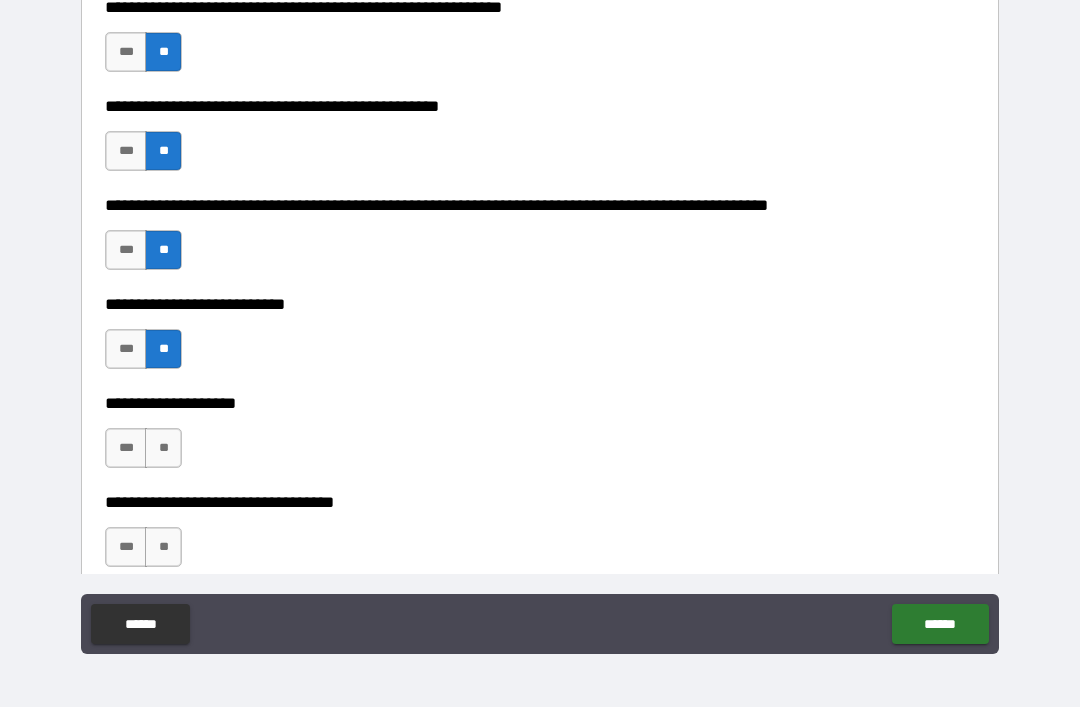click on "**" at bounding box center [163, 448] 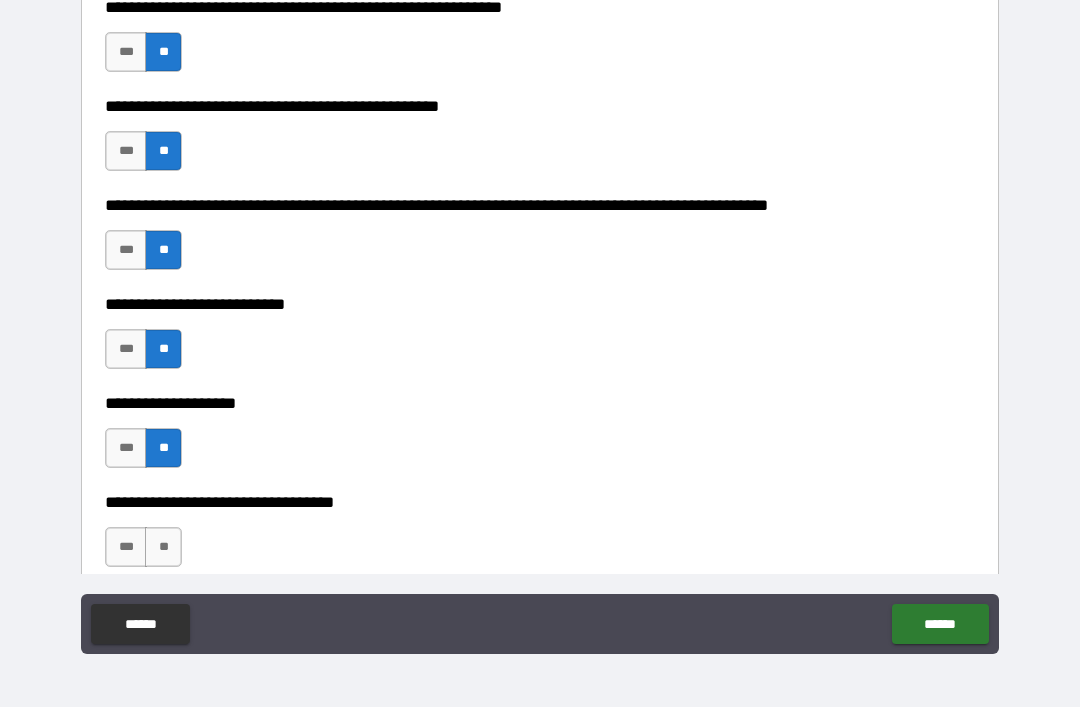 click on "**********" at bounding box center (540, 537) 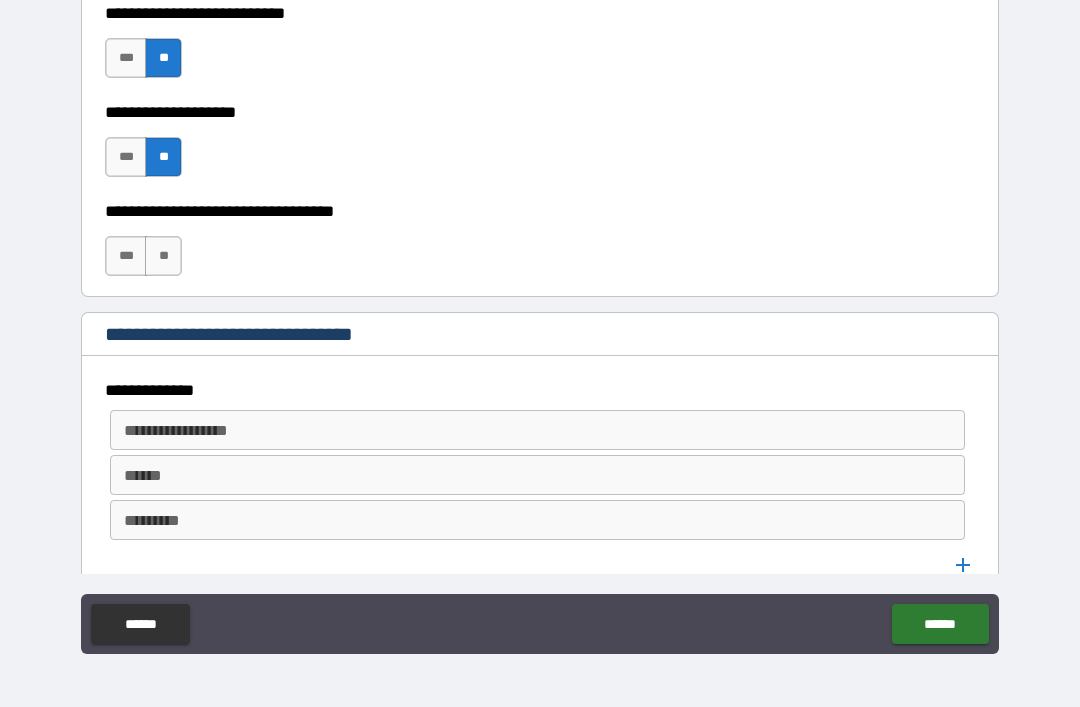 click on "**" at bounding box center [163, 256] 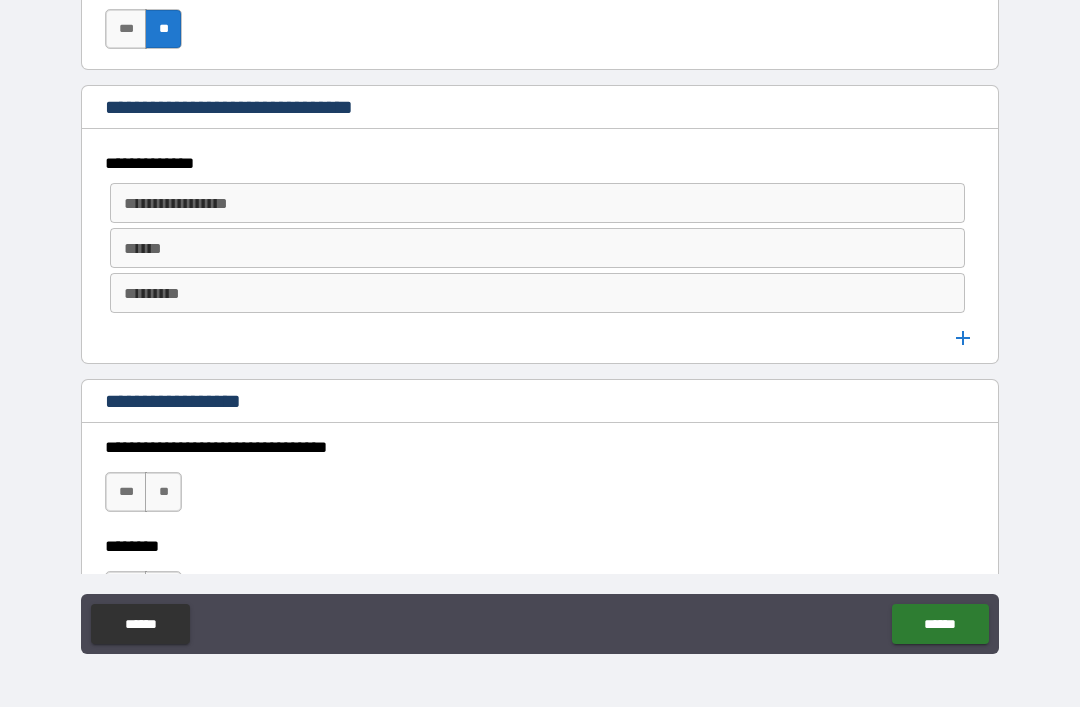 scroll, scrollTop: 993, scrollLeft: 0, axis: vertical 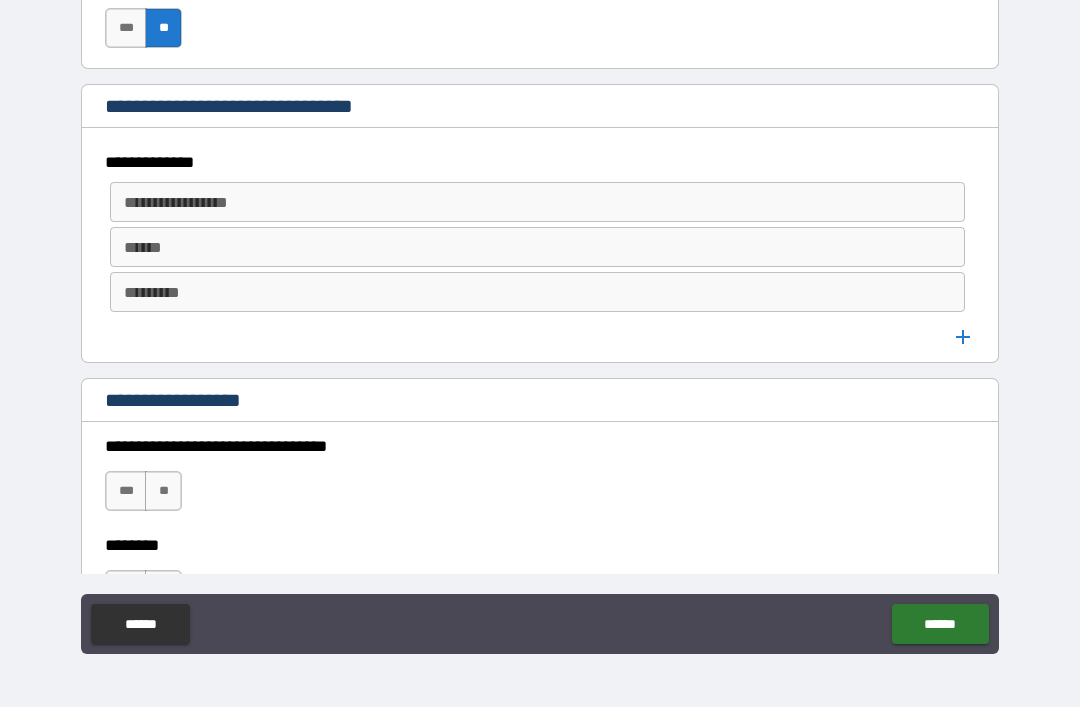 click on "**********" at bounding box center [536, 202] 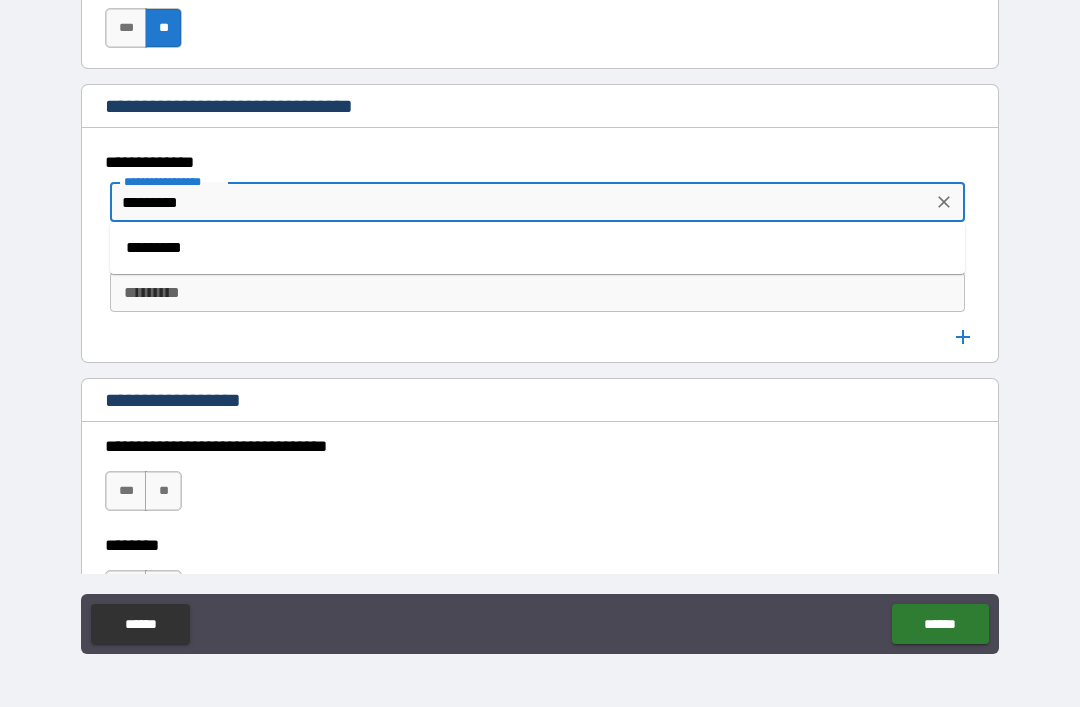type on "*********" 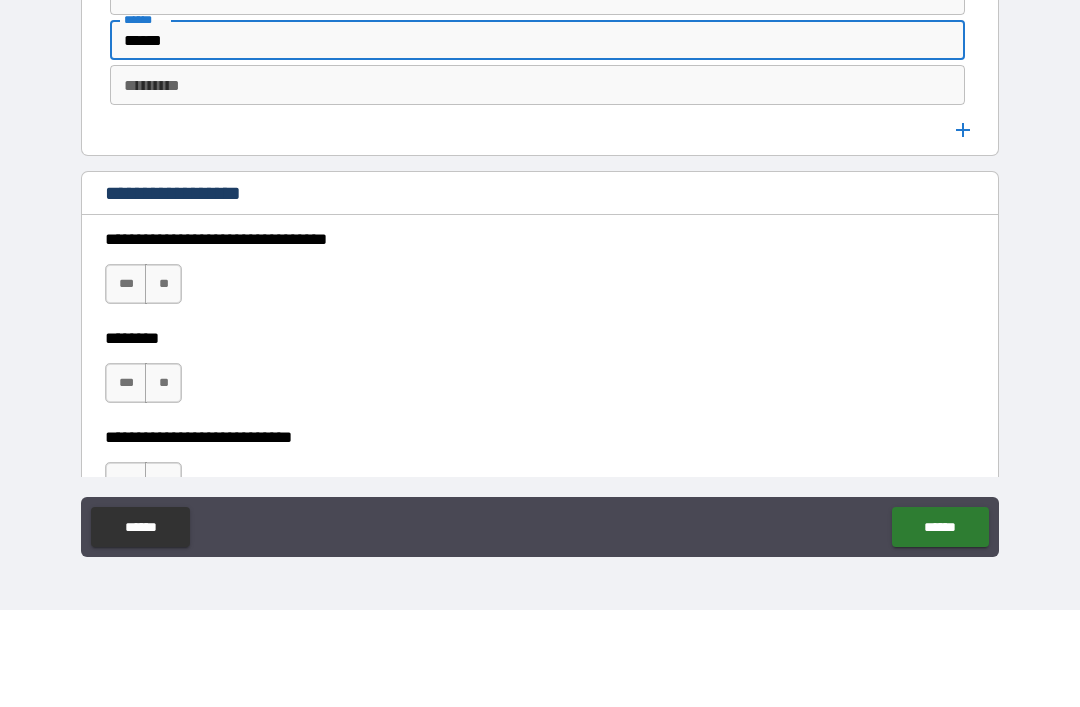 scroll, scrollTop: 1106, scrollLeft: 0, axis: vertical 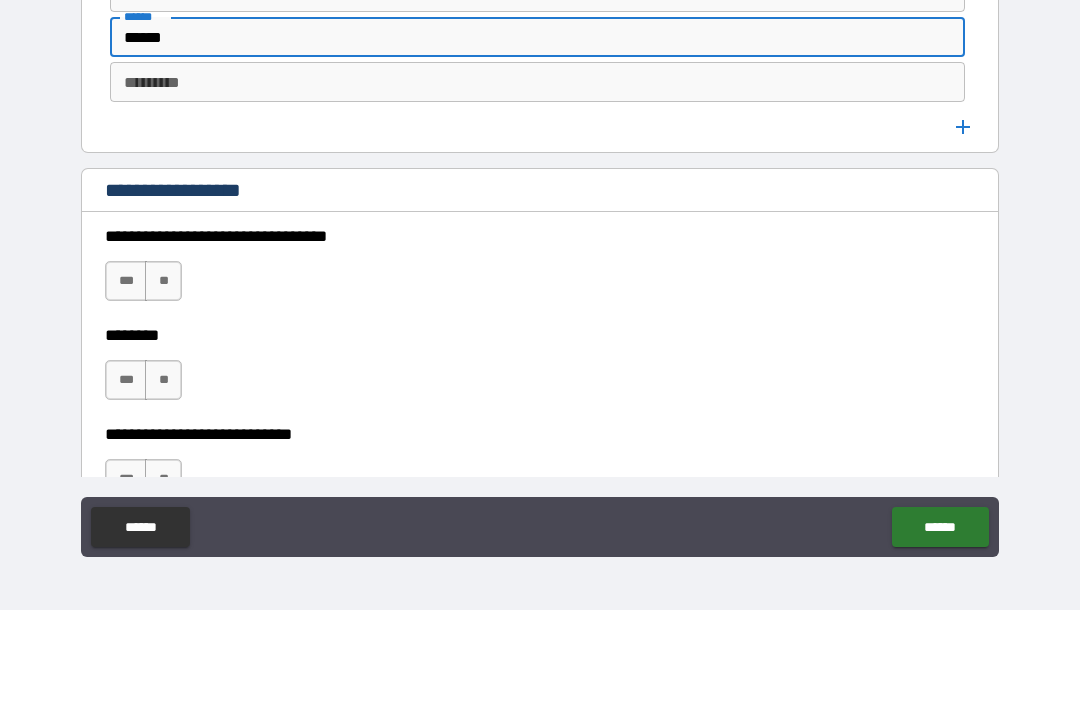 type on "******" 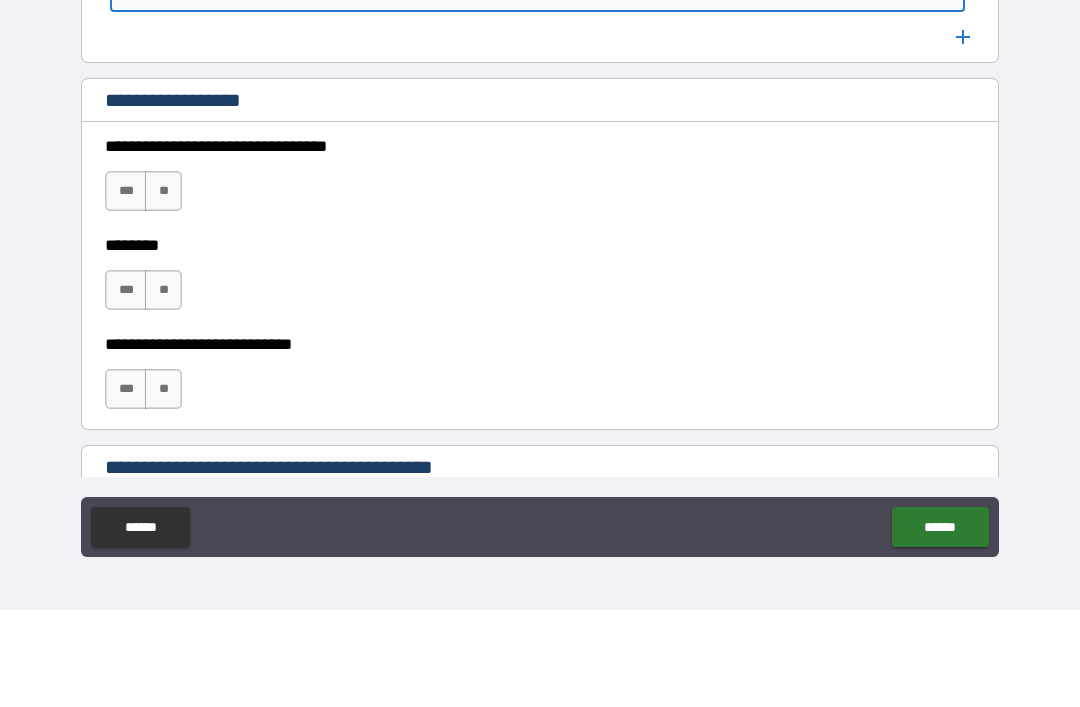 scroll, scrollTop: 1197, scrollLeft: 0, axis: vertical 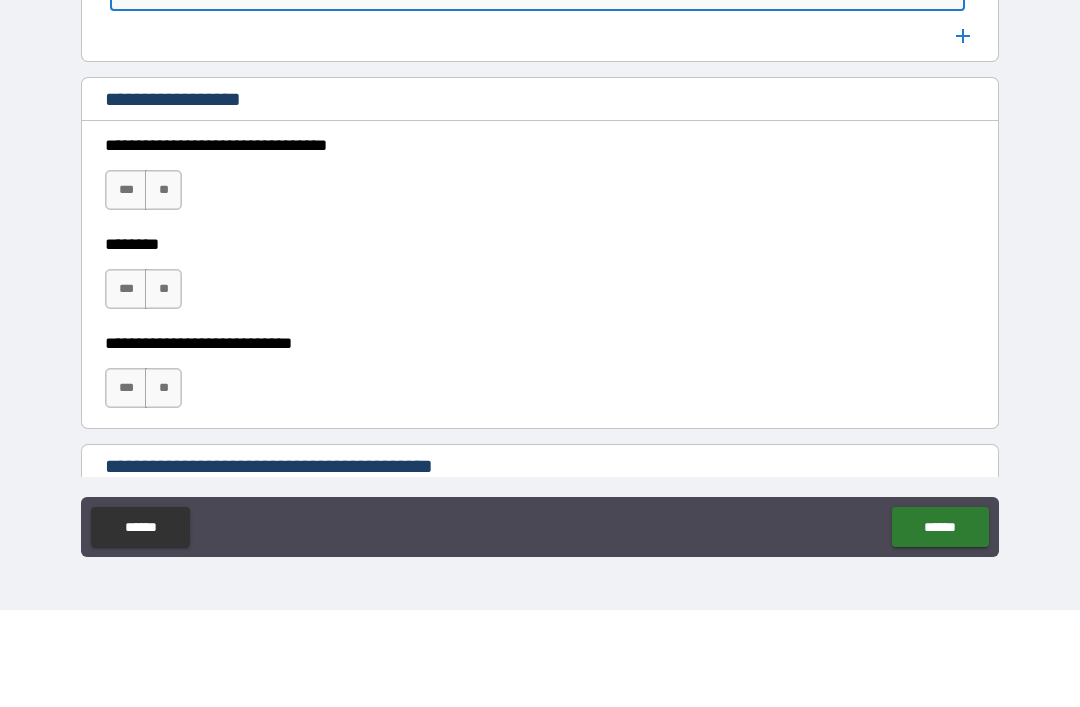 type on "*****" 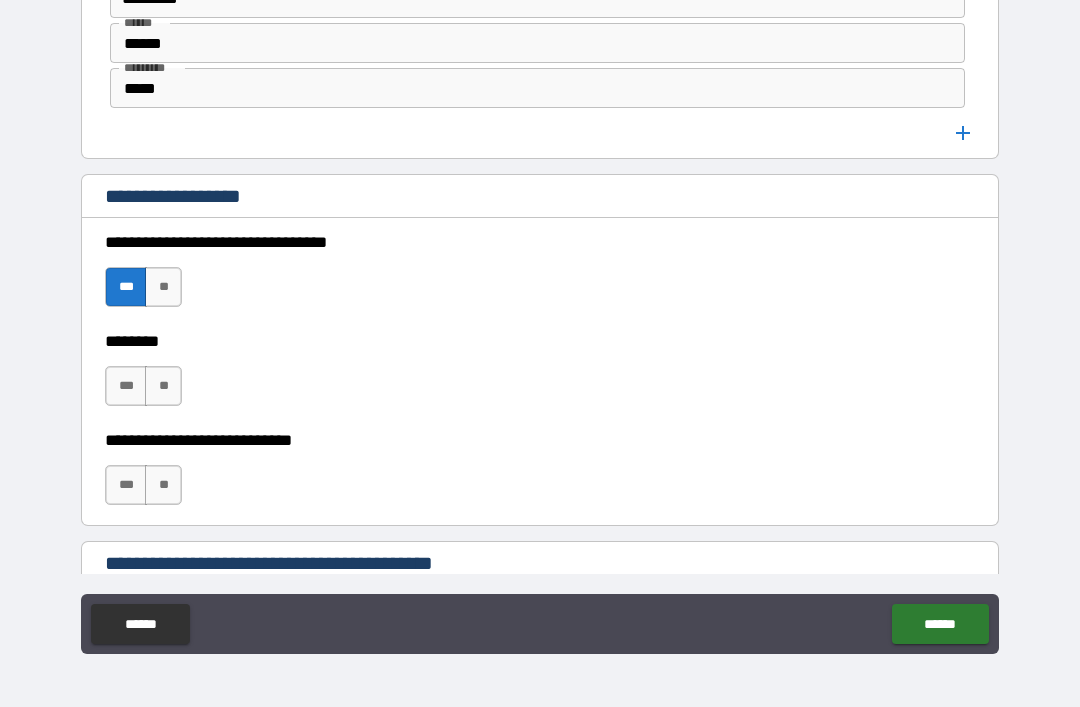 click on "**" at bounding box center (163, 386) 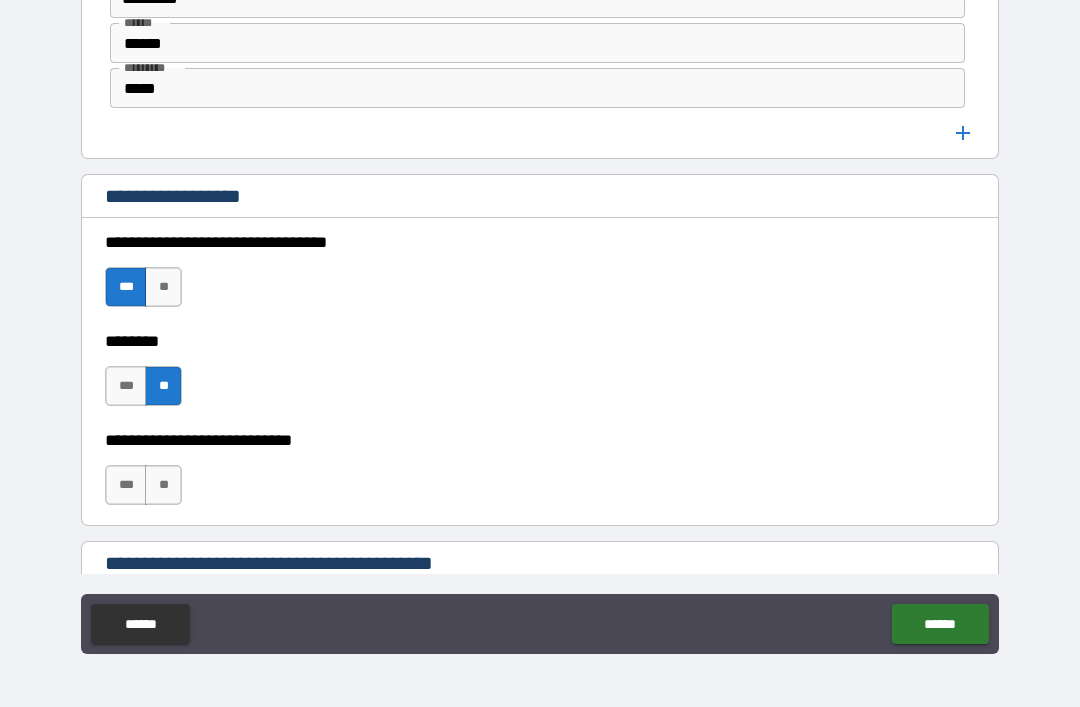 click on "**" at bounding box center [163, 485] 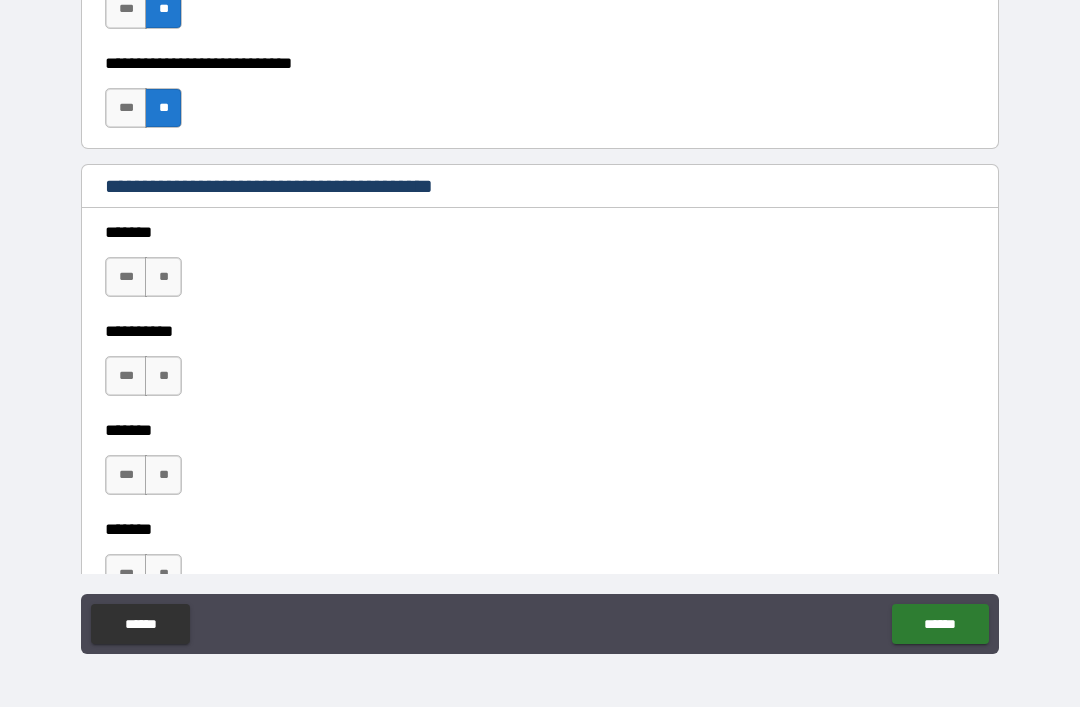 scroll, scrollTop: 1619, scrollLeft: 0, axis: vertical 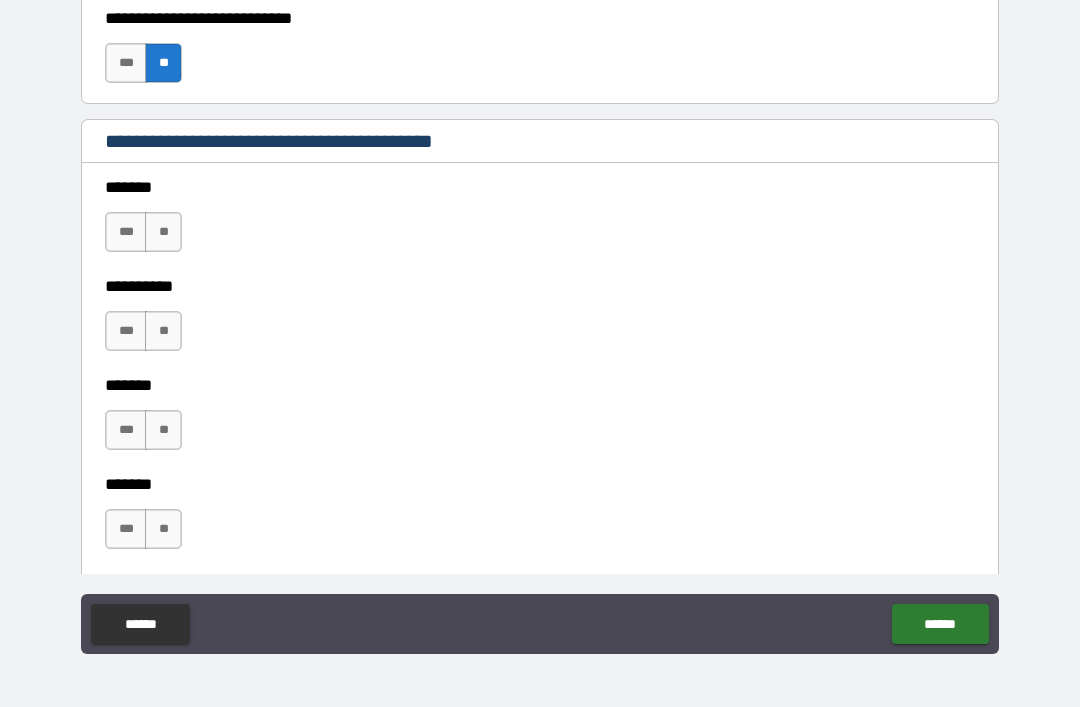click on "**" at bounding box center (163, 232) 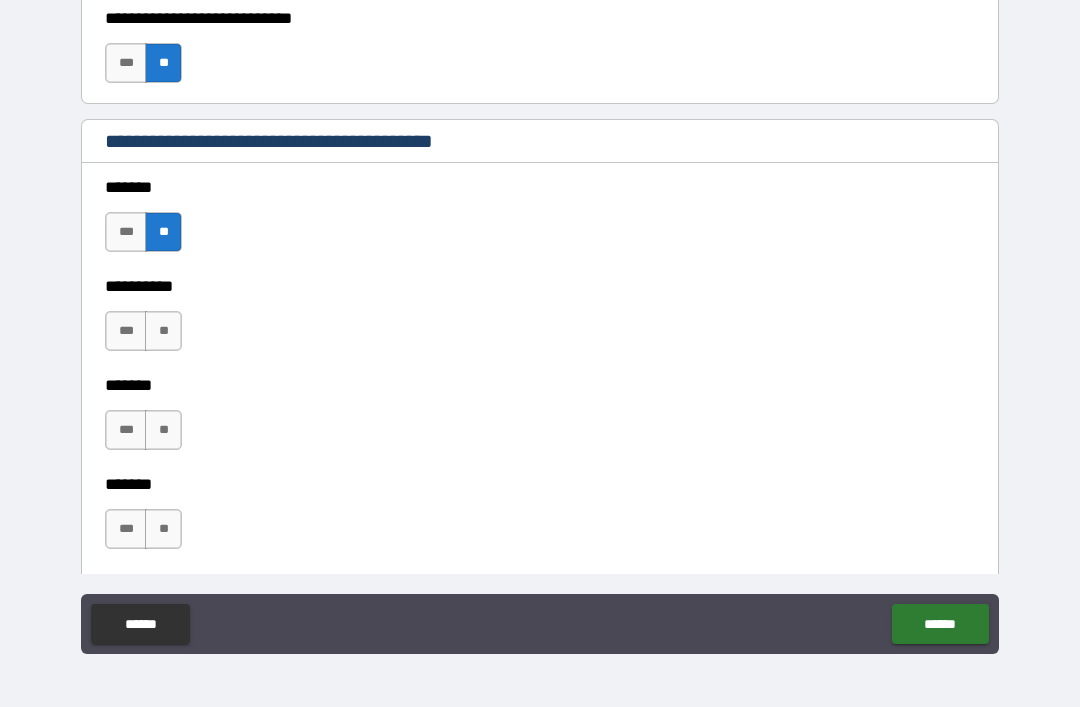 click on "**" at bounding box center [163, 331] 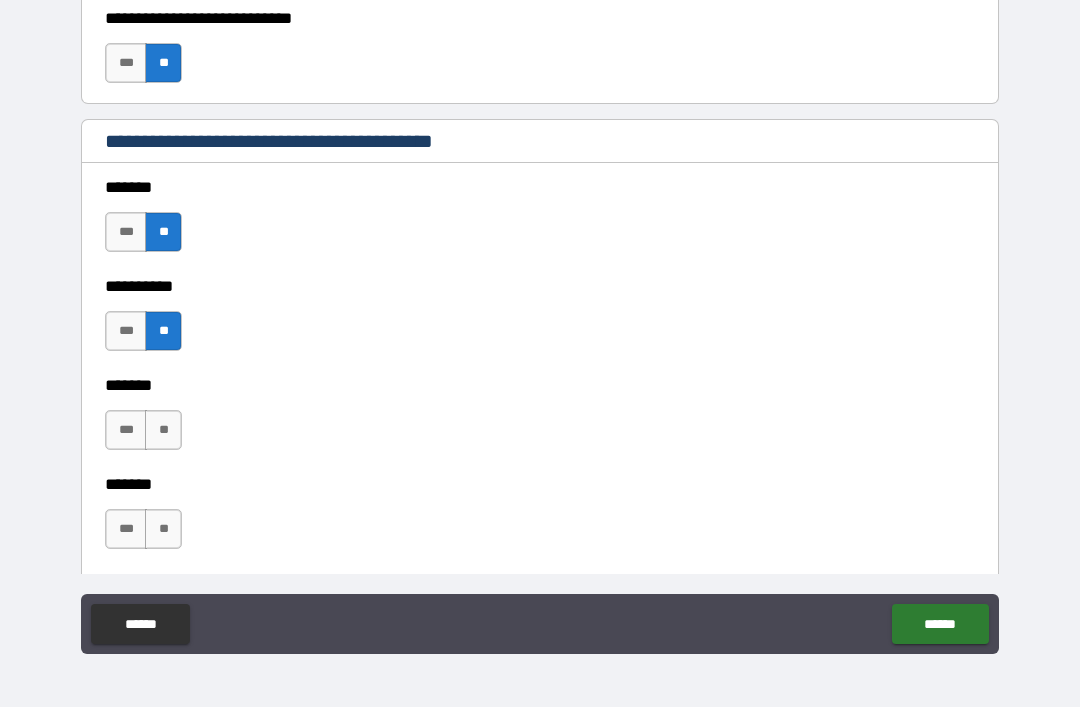 click on "**" at bounding box center [163, 430] 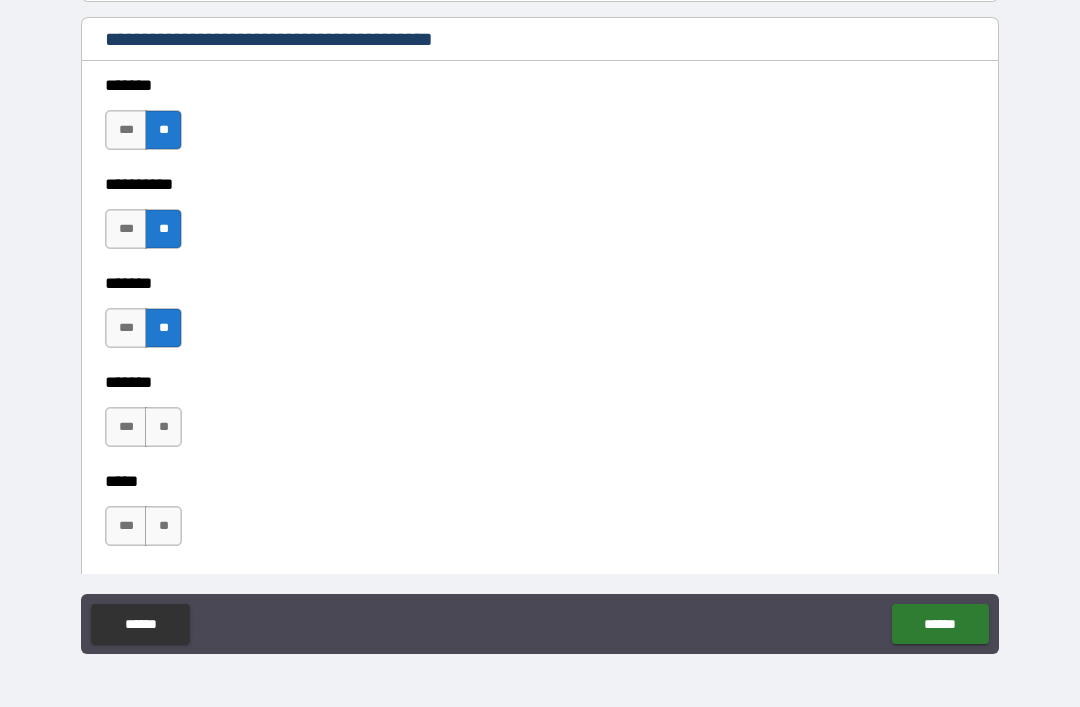 scroll, scrollTop: 1808, scrollLeft: 0, axis: vertical 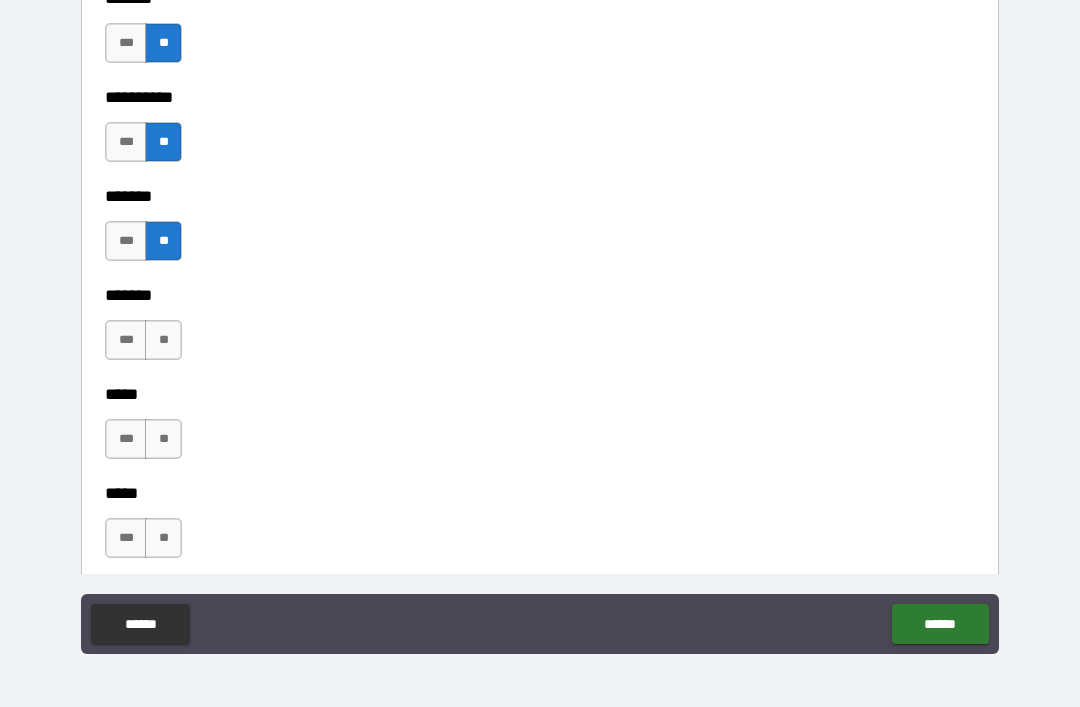 click on "**" at bounding box center [163, 340] 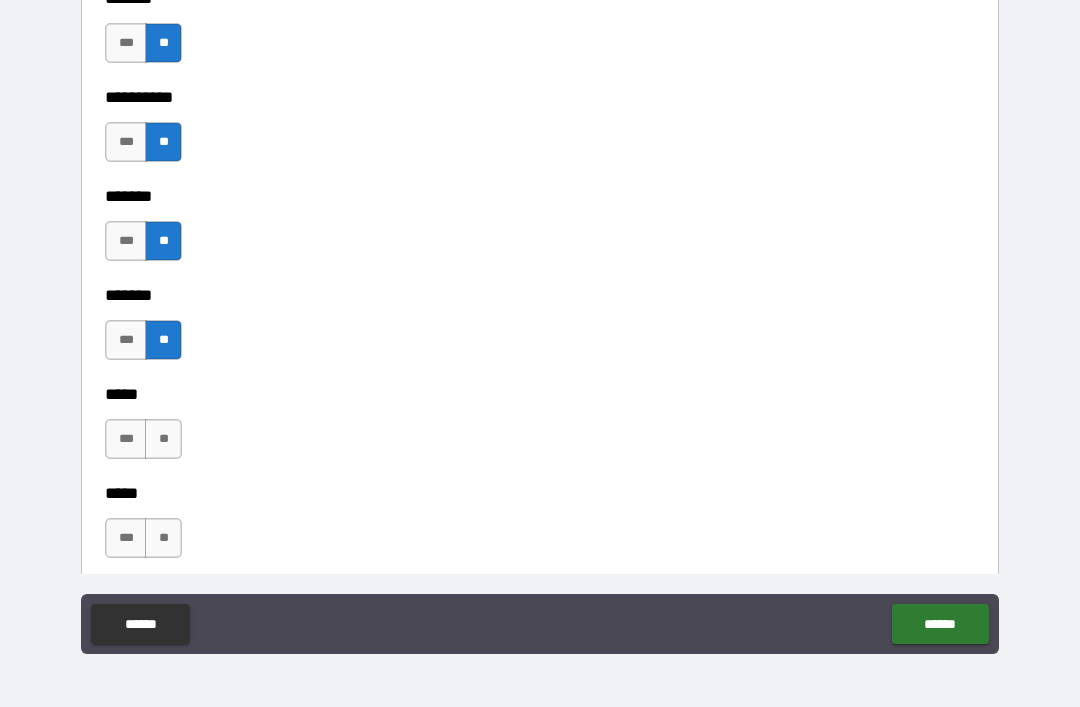 click on "**" at bounding box center [163, 439] 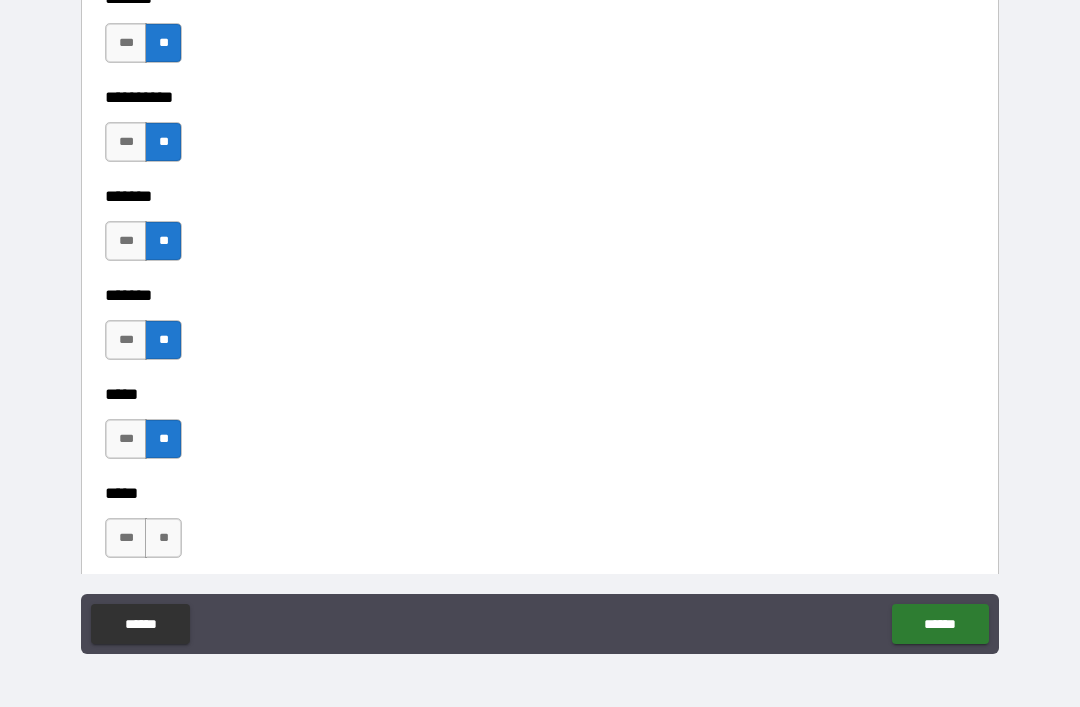 click on "**" at bounding box center [163, 538] 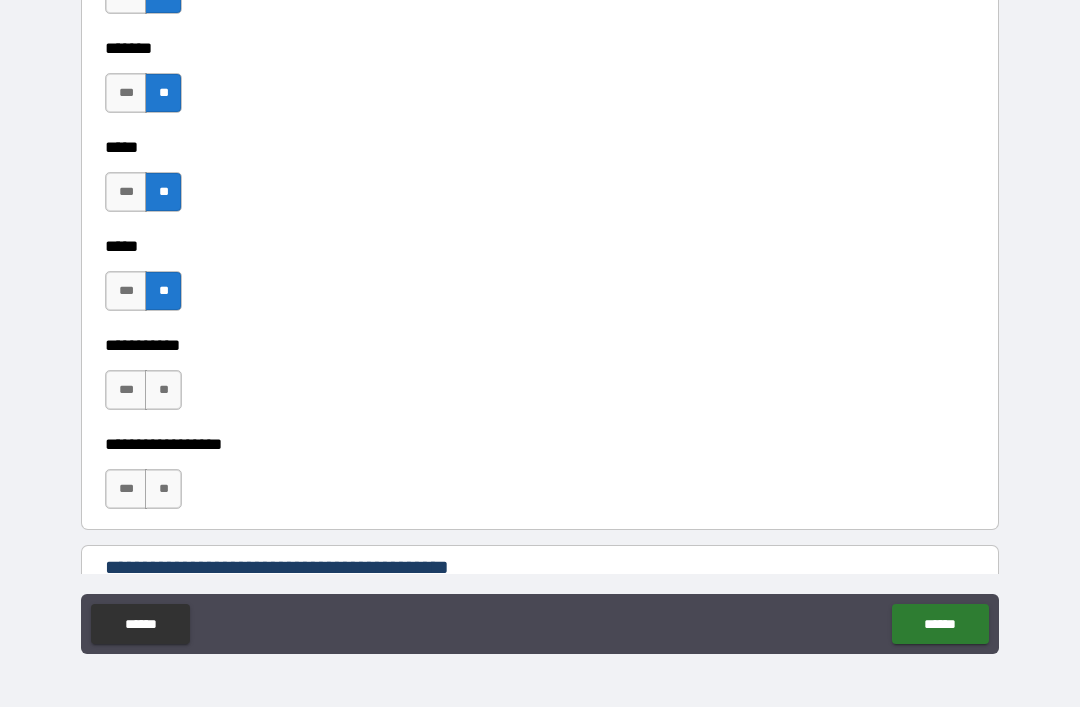 scroll, scrollTop: 2065, scrollLeft: 0, axis: vertical 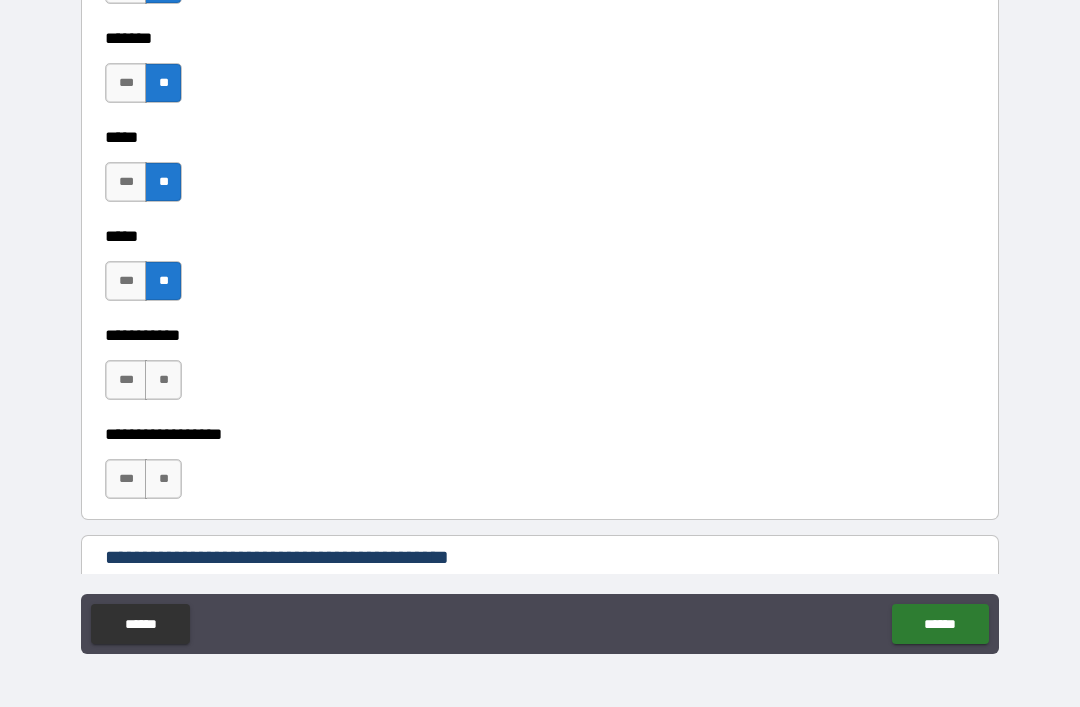 click on "**" at bounding box center [163, 380] 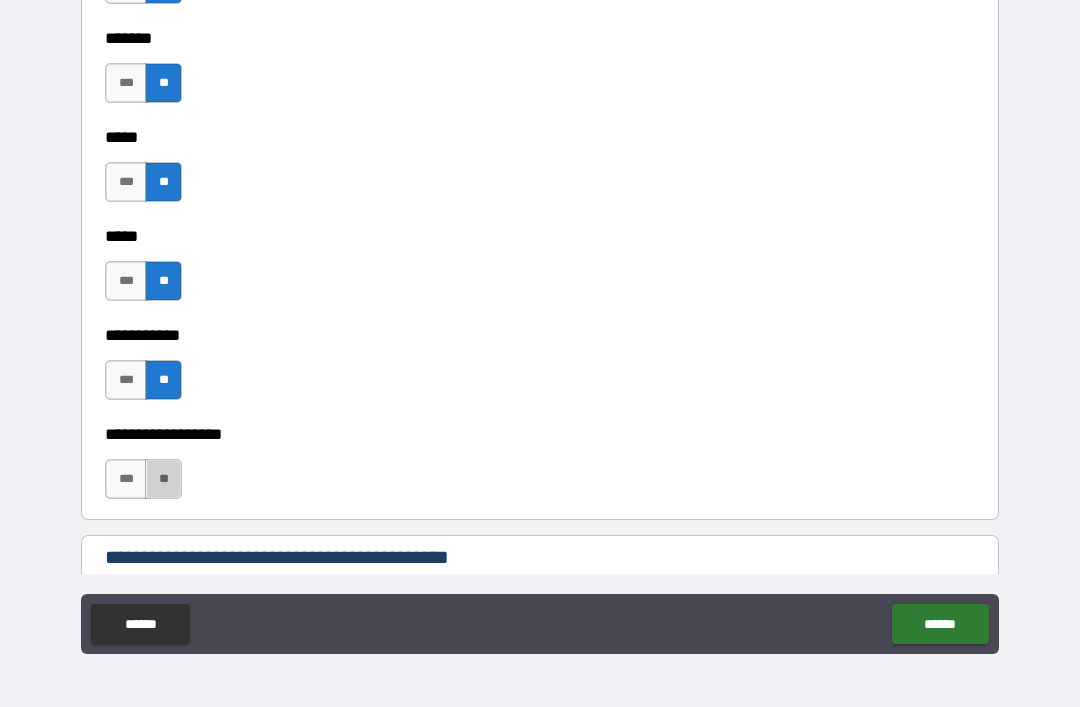 click on "**" at bounding box center (163, 479) 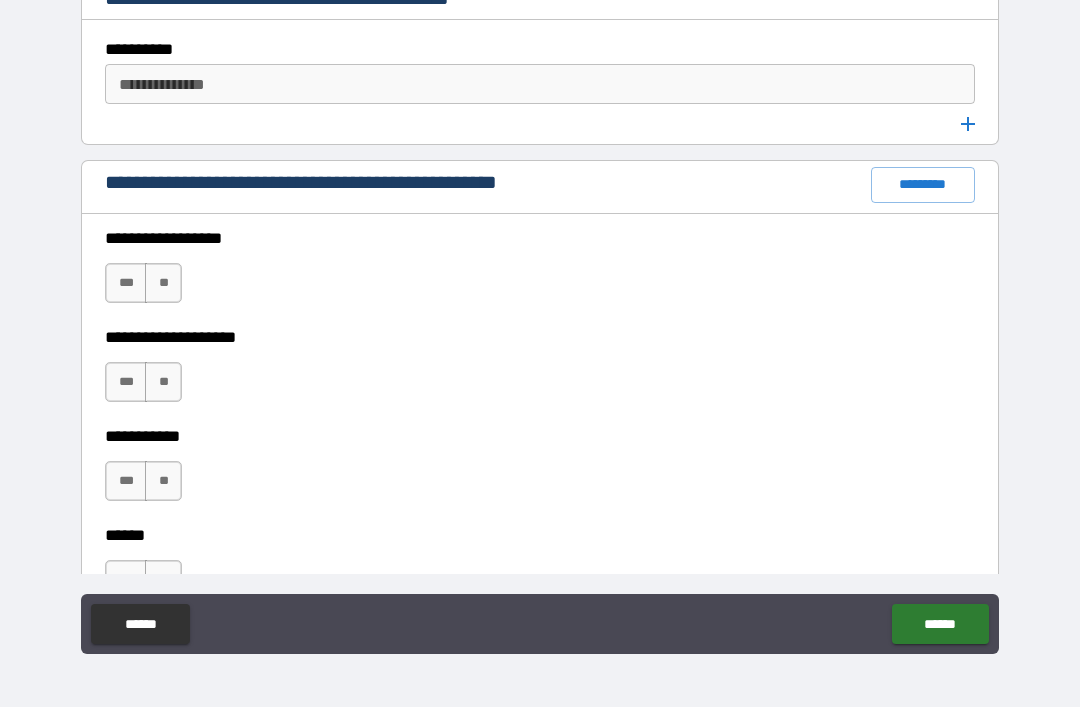 scroll, scrollTop: 2634, scrollLeft: 0, axis: vertical 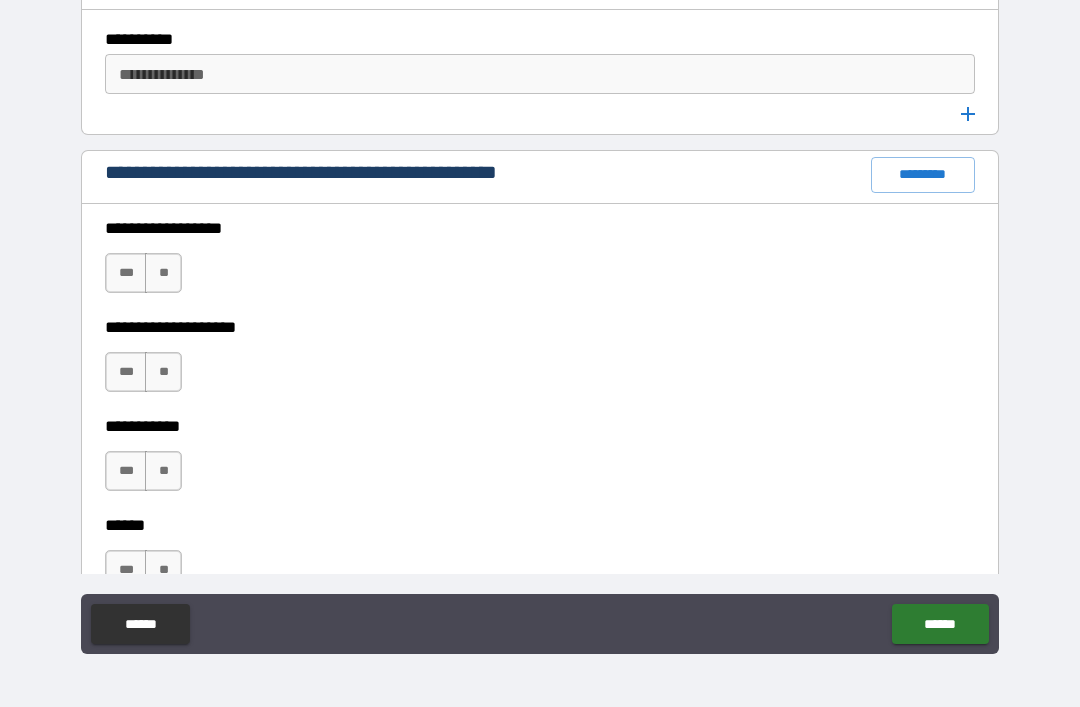 click on "**" at bounding box center (163, 273) 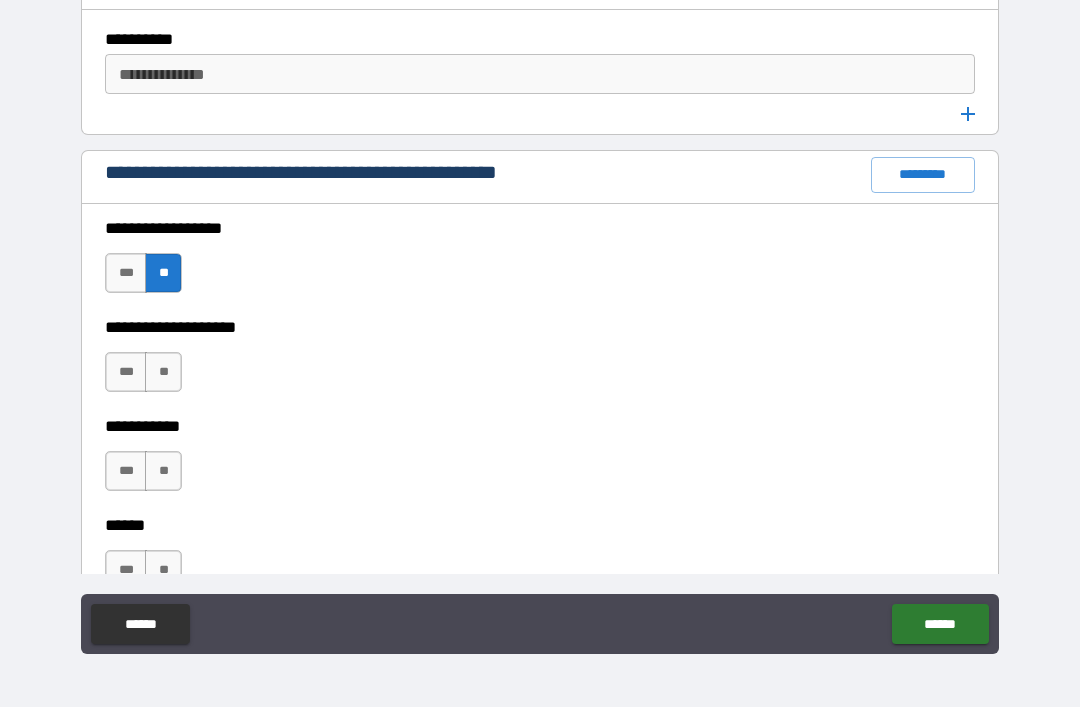 click on "**" at bounding box center (163, 372) 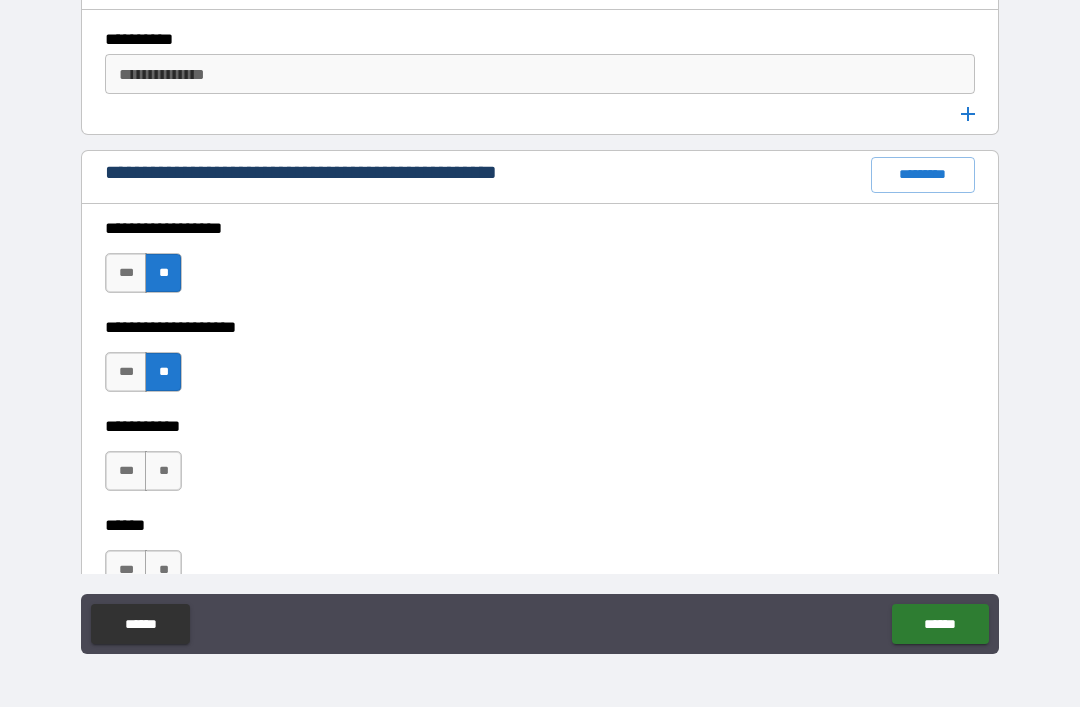 click on "**" at bounding box center (163, 471) 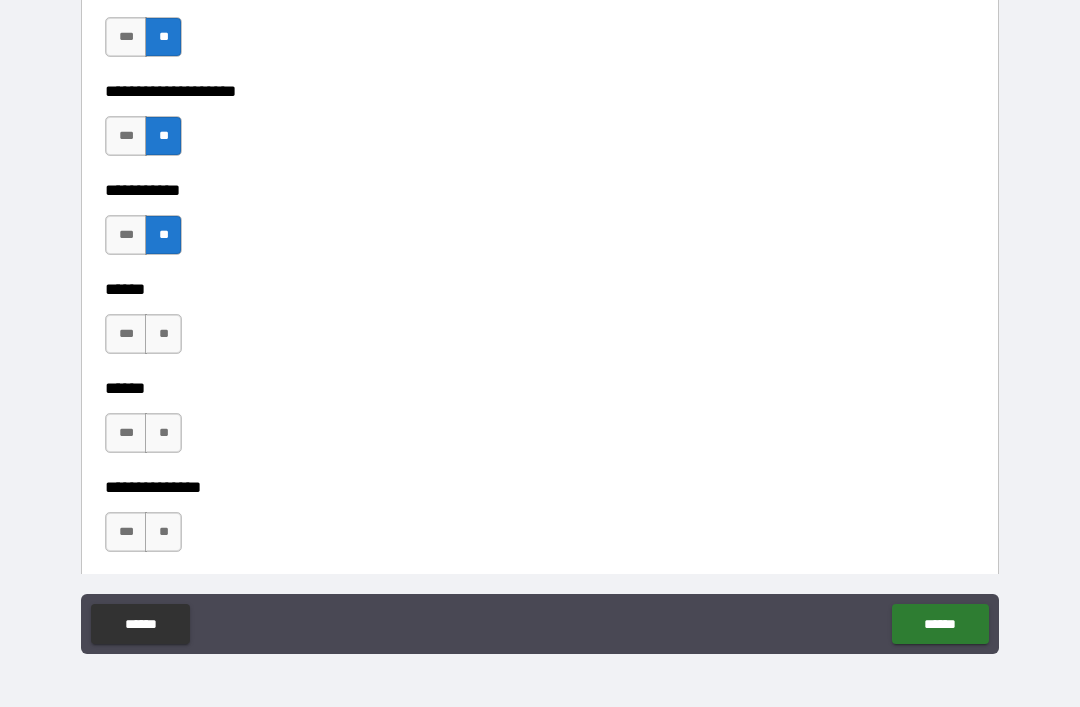 scroll, scrollTop: 2891, scrollLeft: 0, axis: vertical 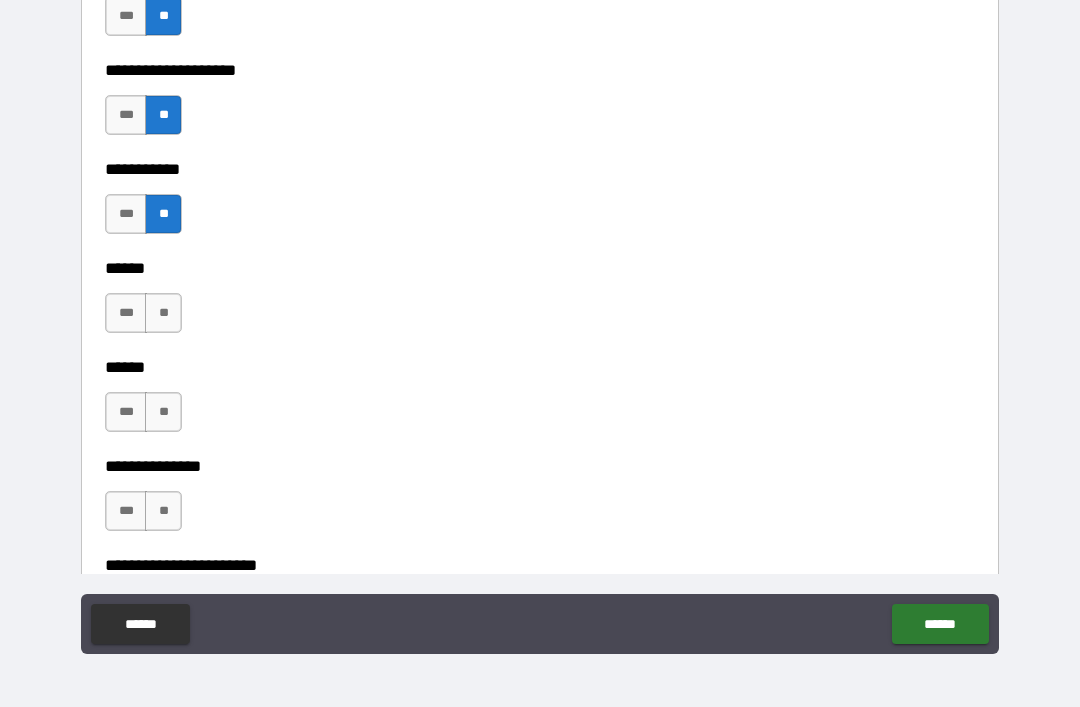 click on "**" at bounding box center [163, 313] 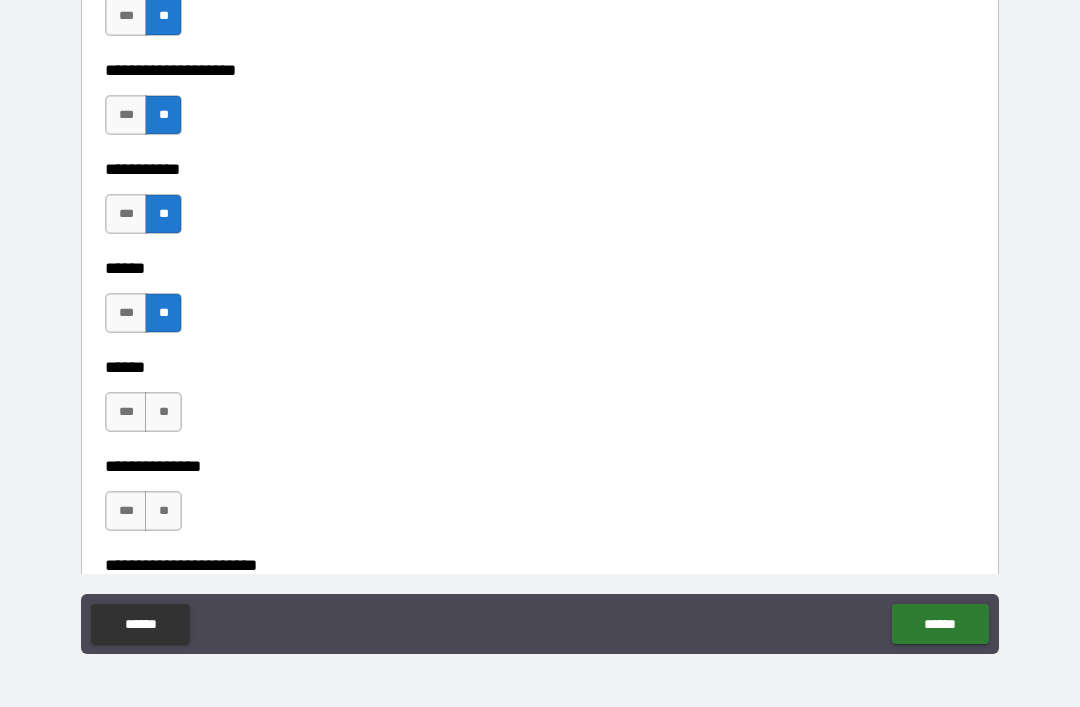 click on "**" at bounding box center [163, 412] 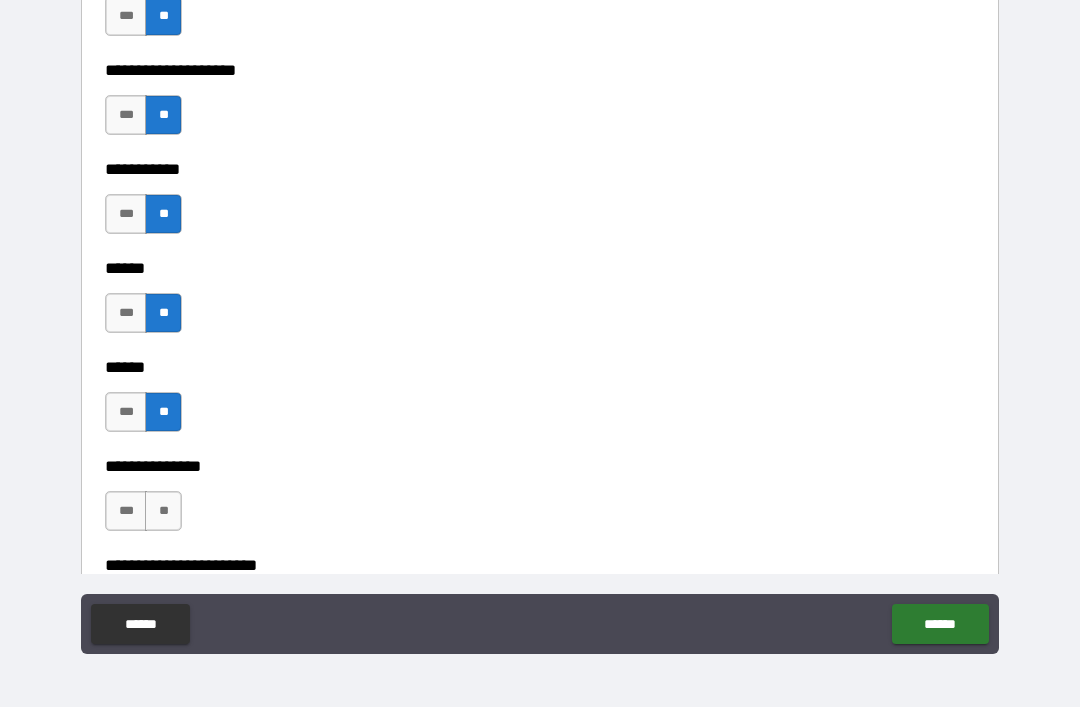 click on "**" at bounding box center (163, 511) 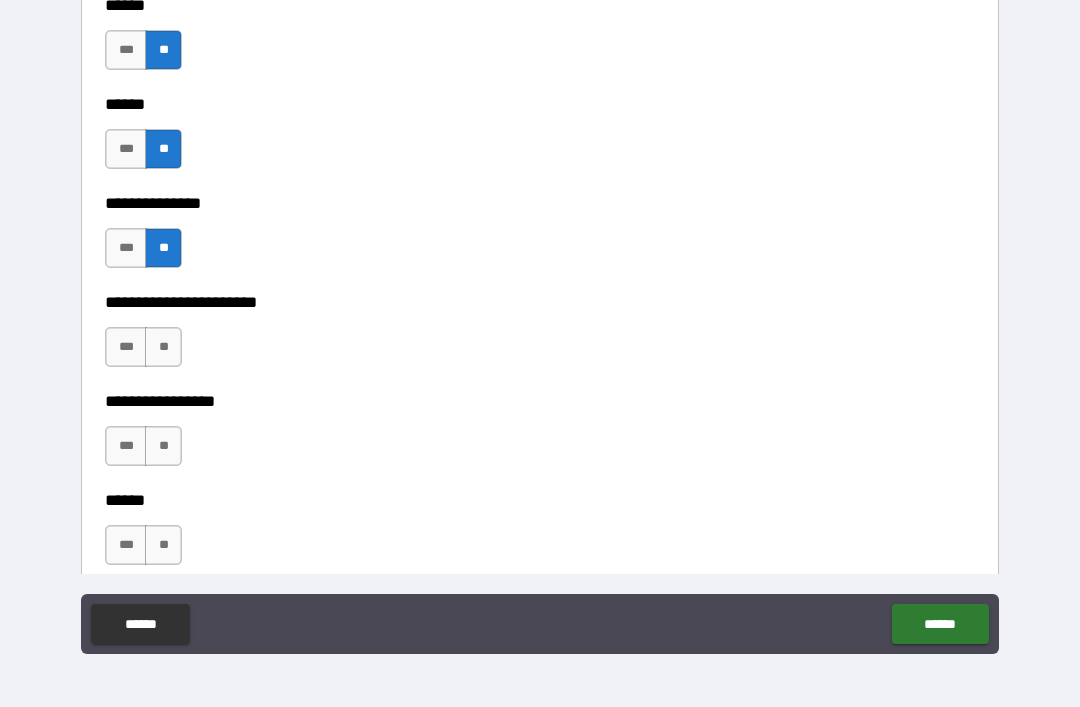 scroll, scrollTop: 3155, scrollLeft: 0, axis: vertical 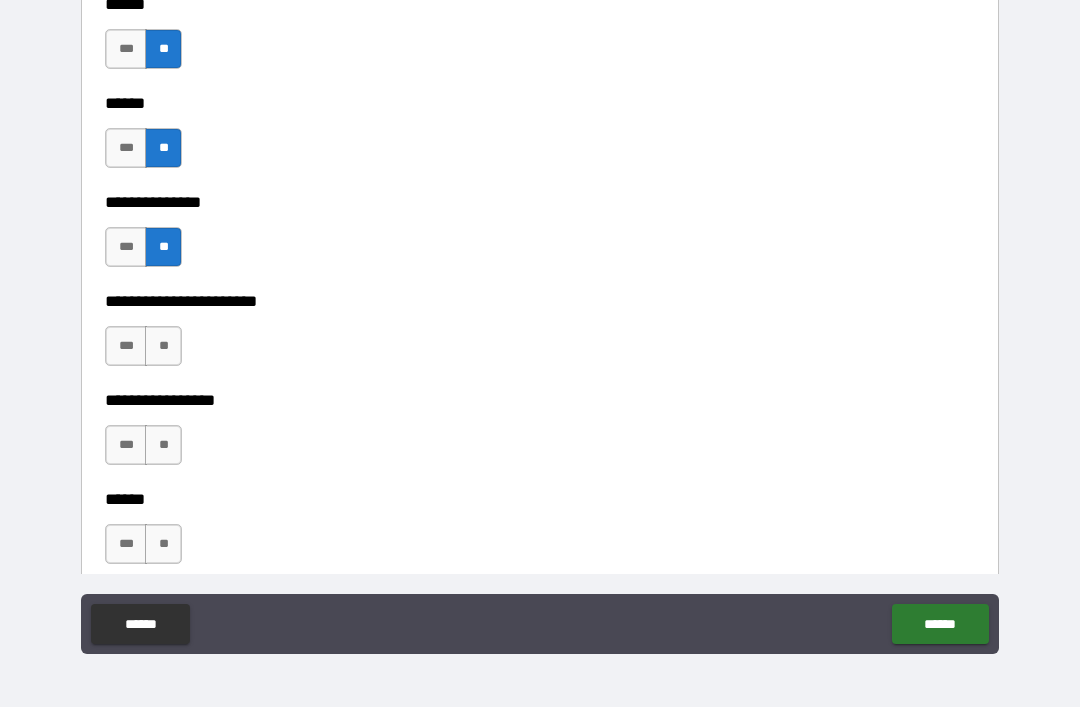 click on "**" at bounding box center (163, 346) 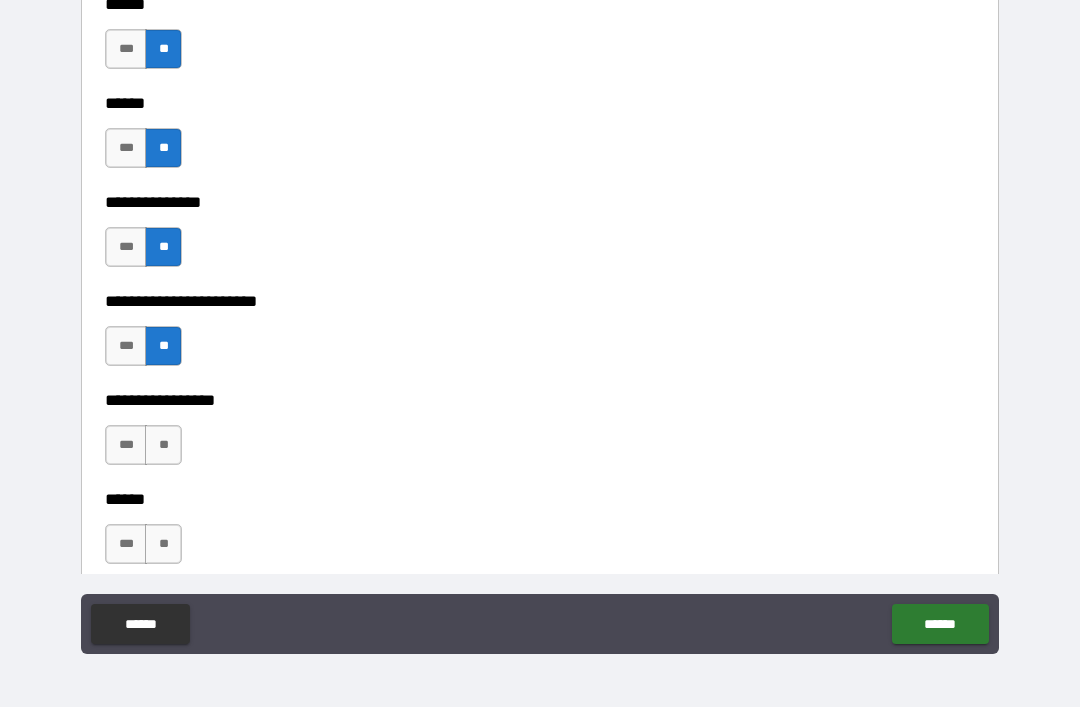 click on "**" at bounding box center [163, 445] 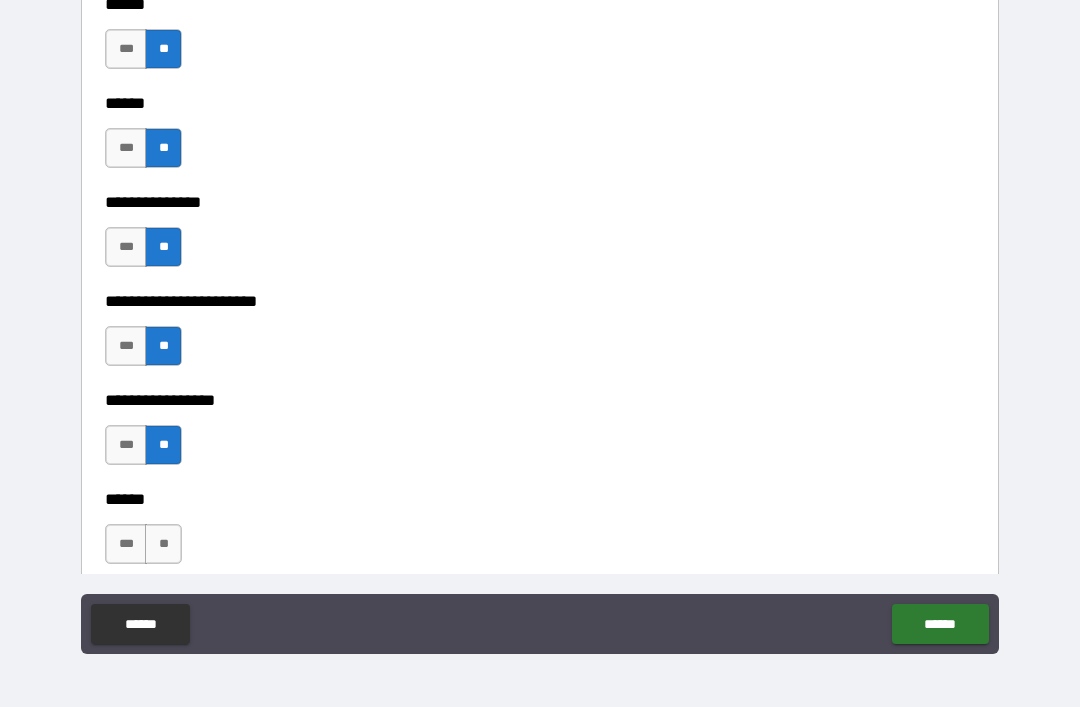 click on "**" at bounding box center (163, 544) 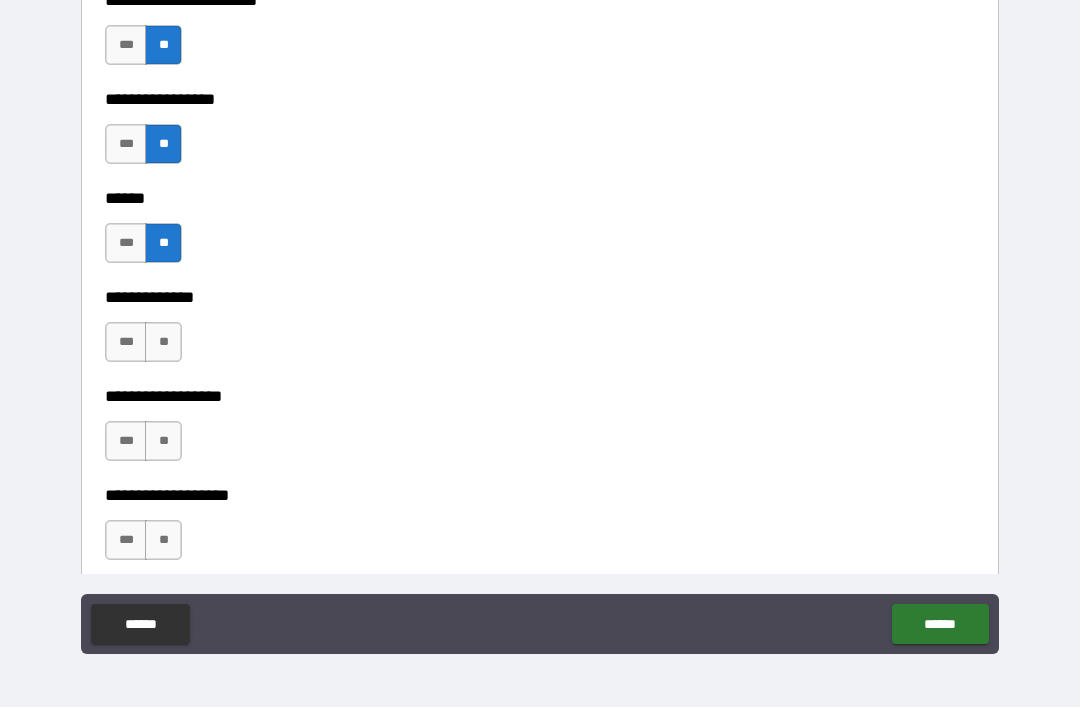 scroll, scrollTop: 3457, scrollLeft: 0, axis: vertical 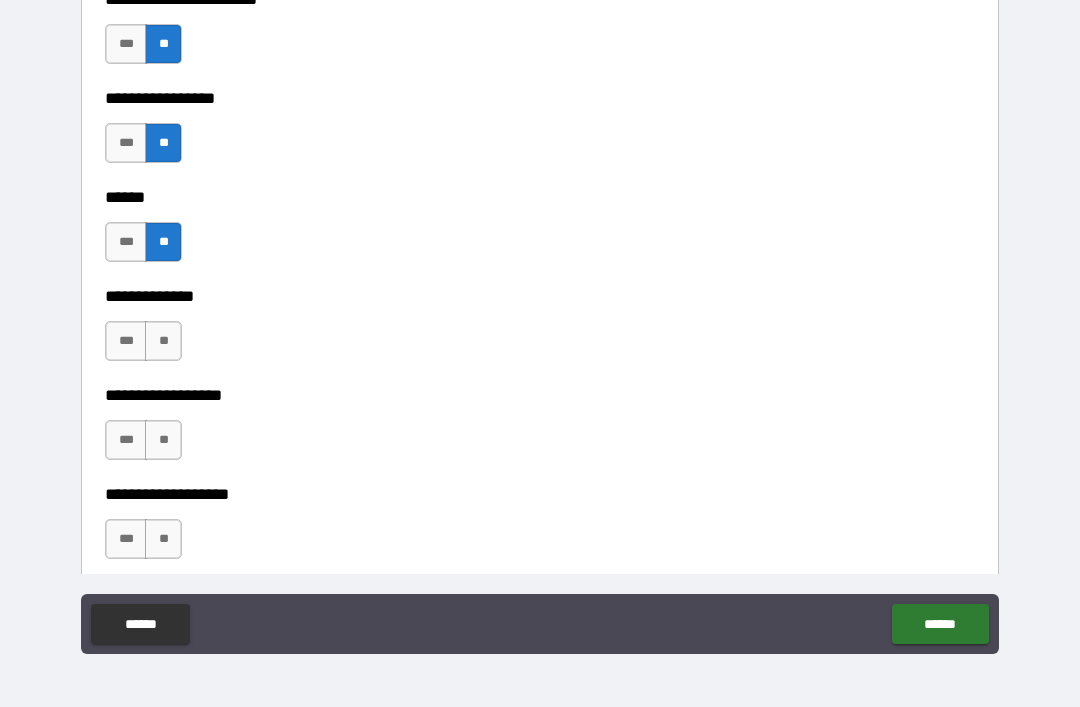 click on "***" at bounding box center (126, 242) 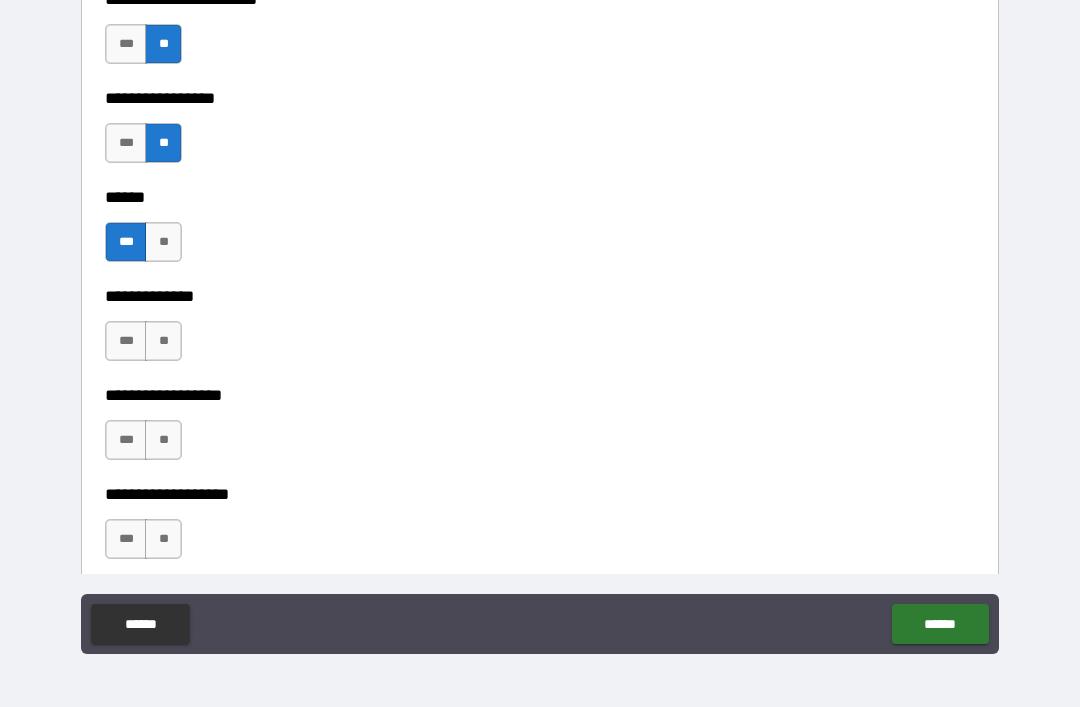 click on "**" at bounding box center (163, 341) 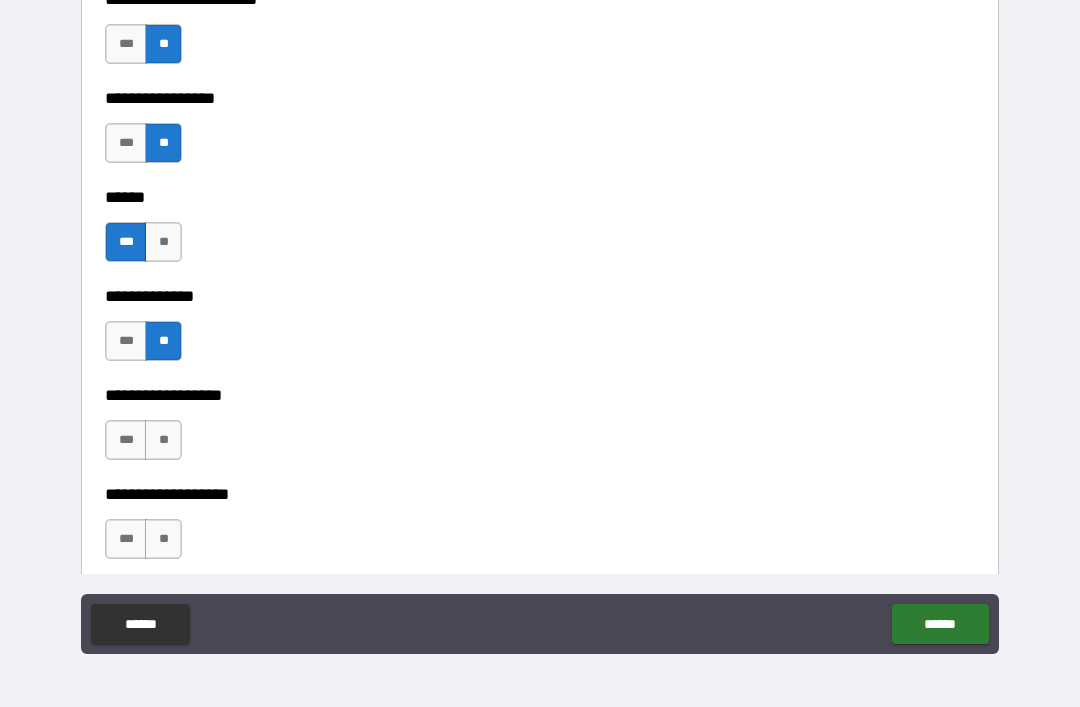 click on "**" at bounding box center (163, 440) 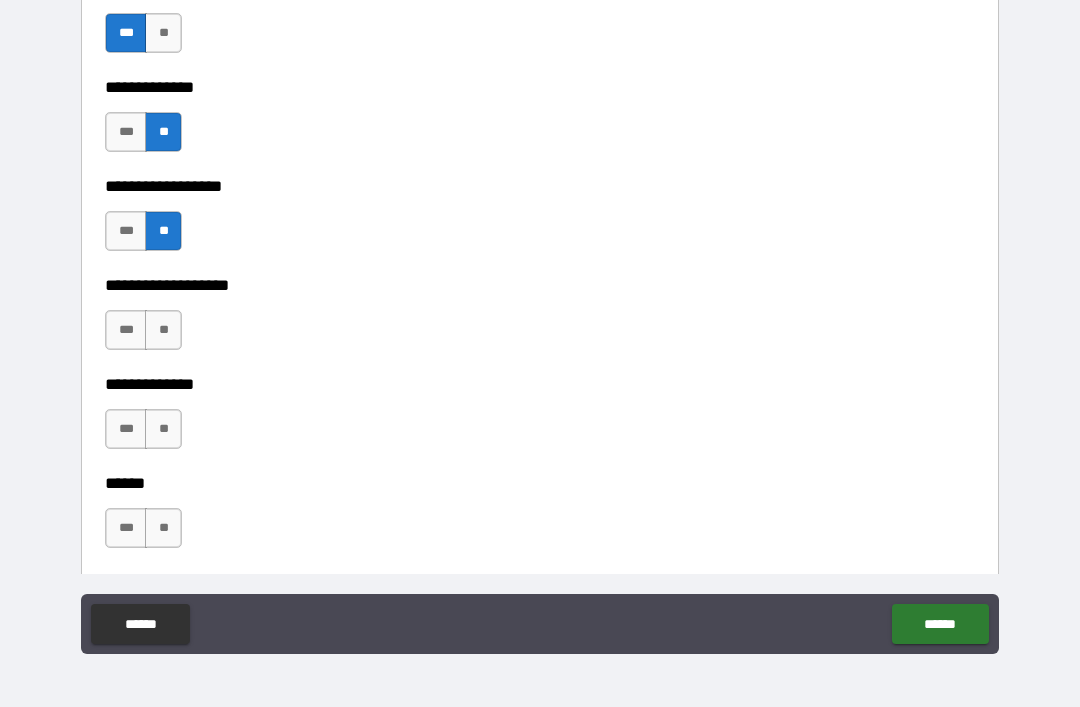 scroll, scrollTop: 3675, scrollLeft: 0, axis: vertical 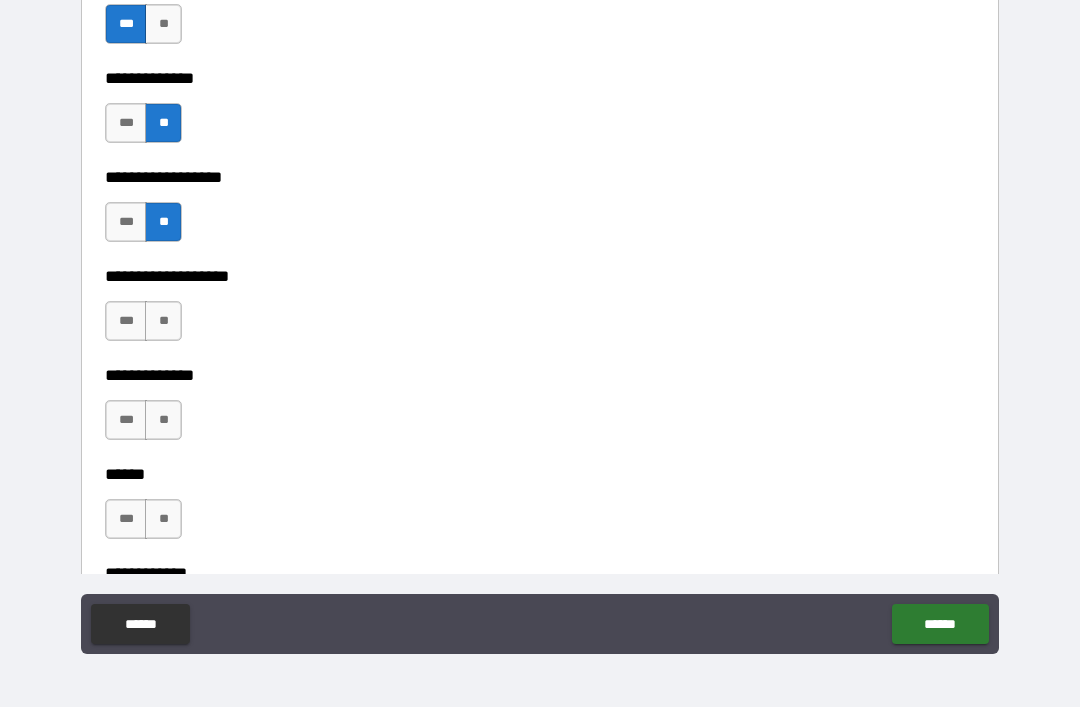 click on "**" at bounding box center (163, 321) 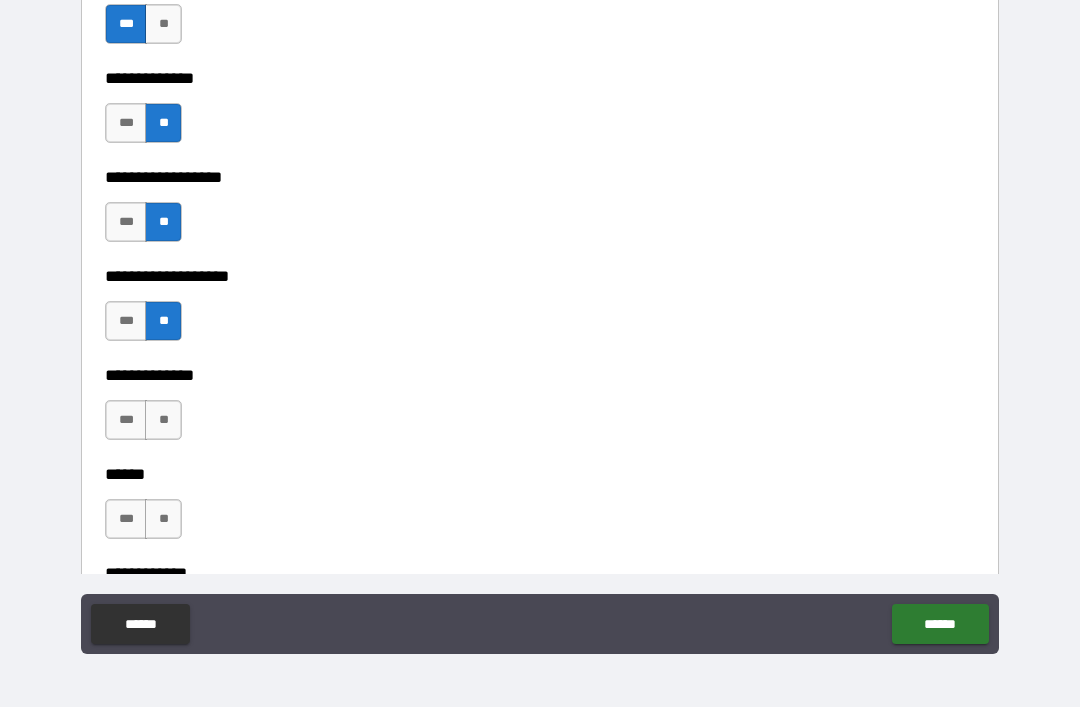 click on "**" at bounding box center [163, 420] 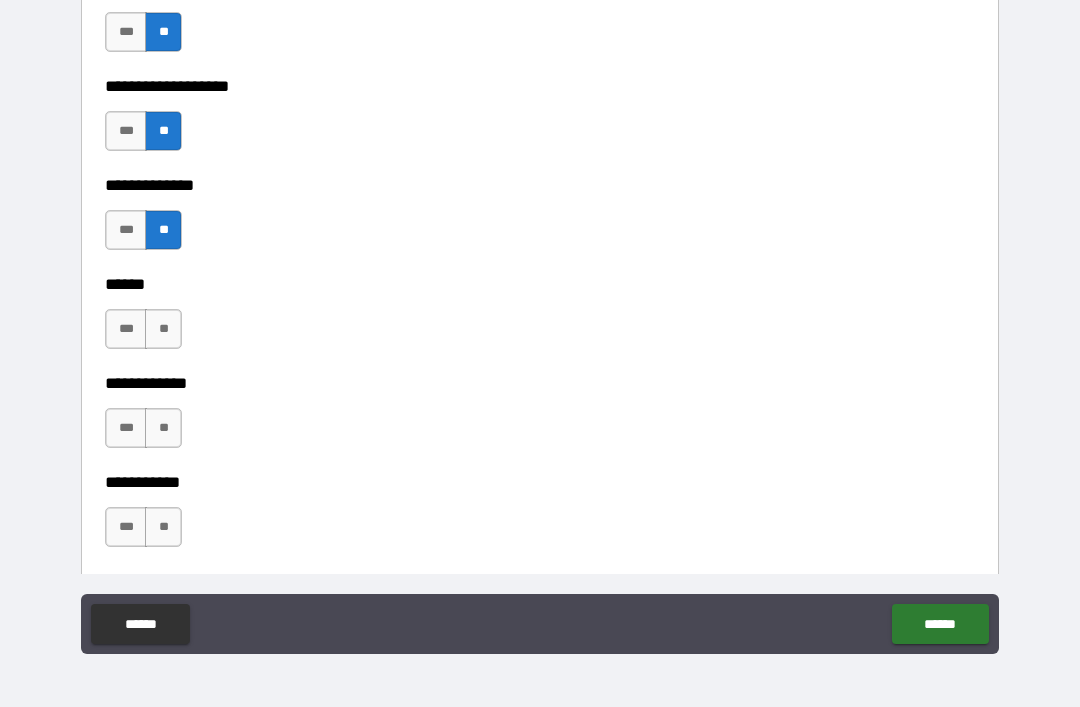 click on "***" at bounding box center [126, 230] 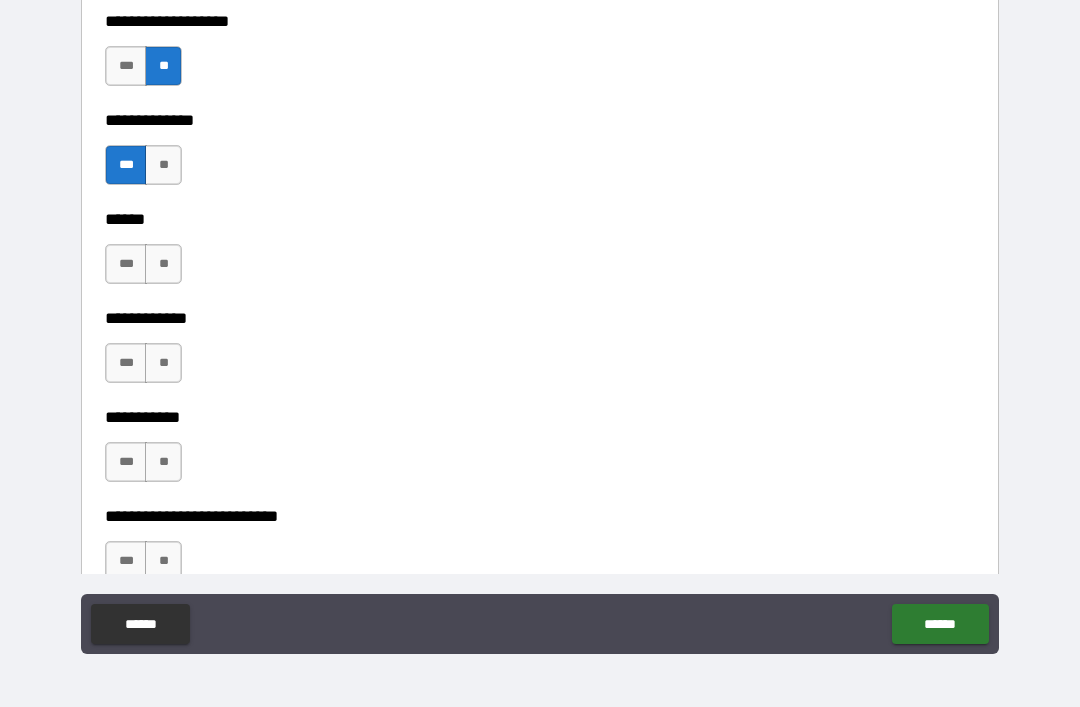 scroll, scrollTop: 3953, scrollLeft: 0, axis: vertical 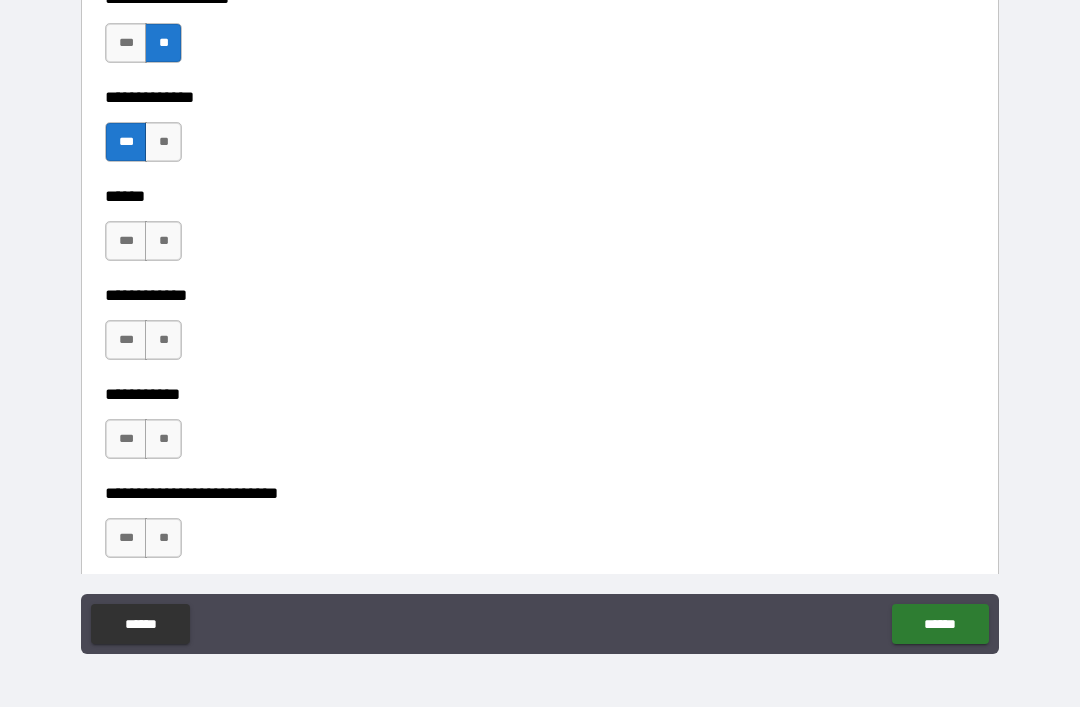 click on "**" at bounding box center [163, 241] 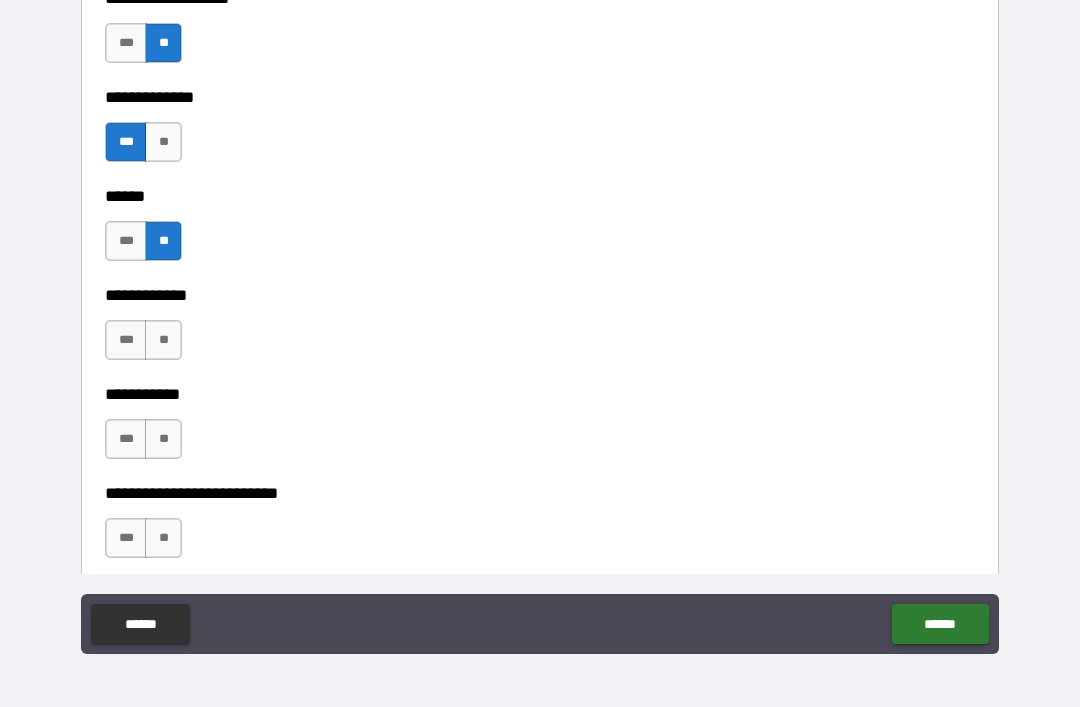 click on "**" at bounding box center [163, 340] 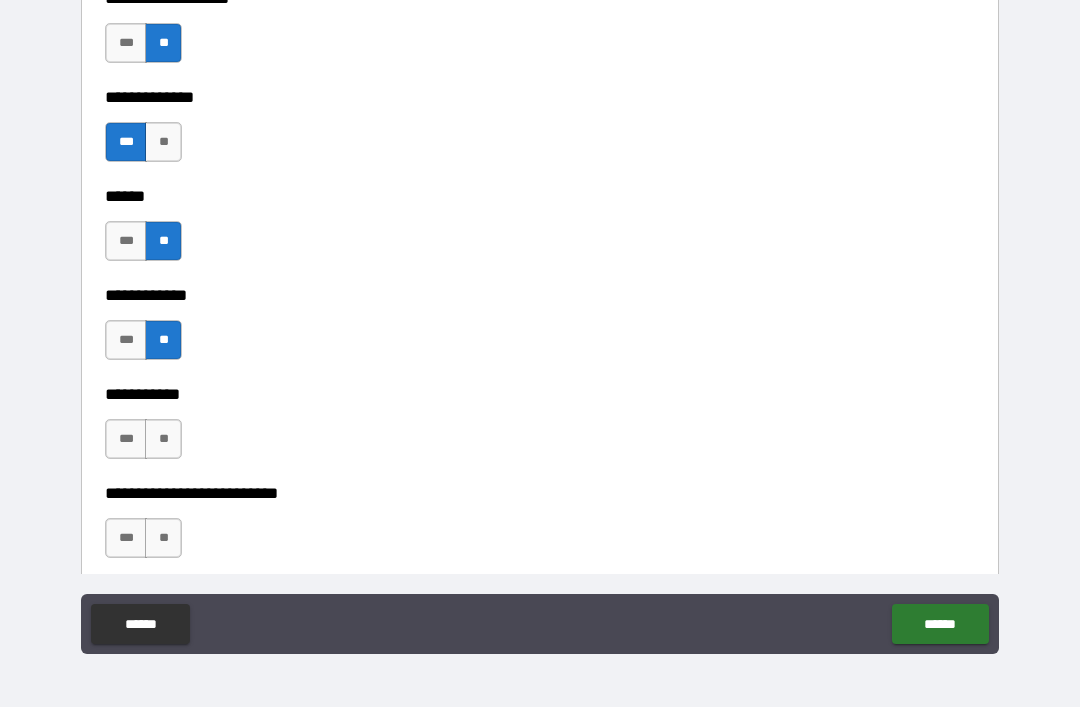 click on "**********" at bounding box center (540, 380) 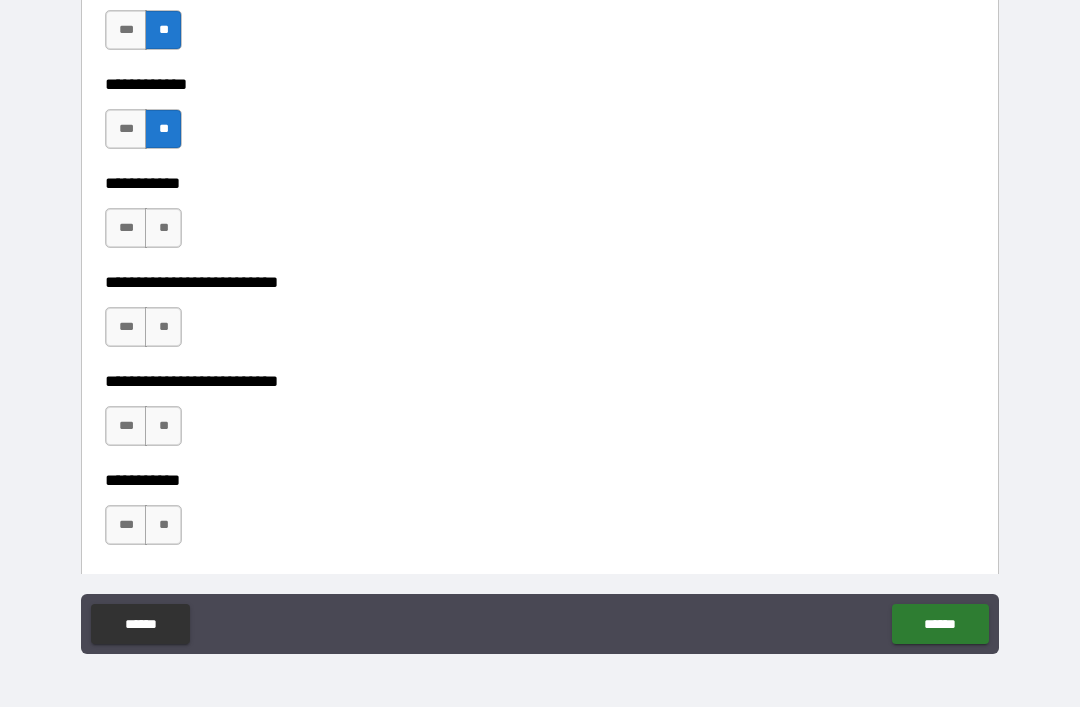 scroll, scrollTop: 4194, scrollLeft: 0, axis: vertical 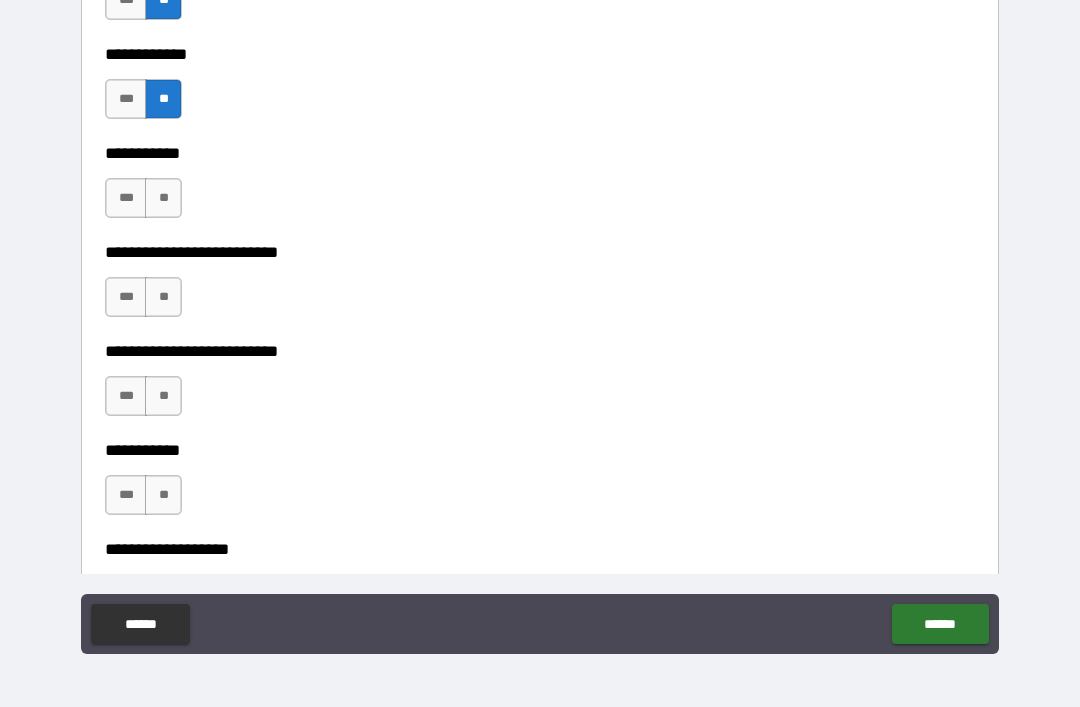 click on "**" at bounding box center [163, 198] 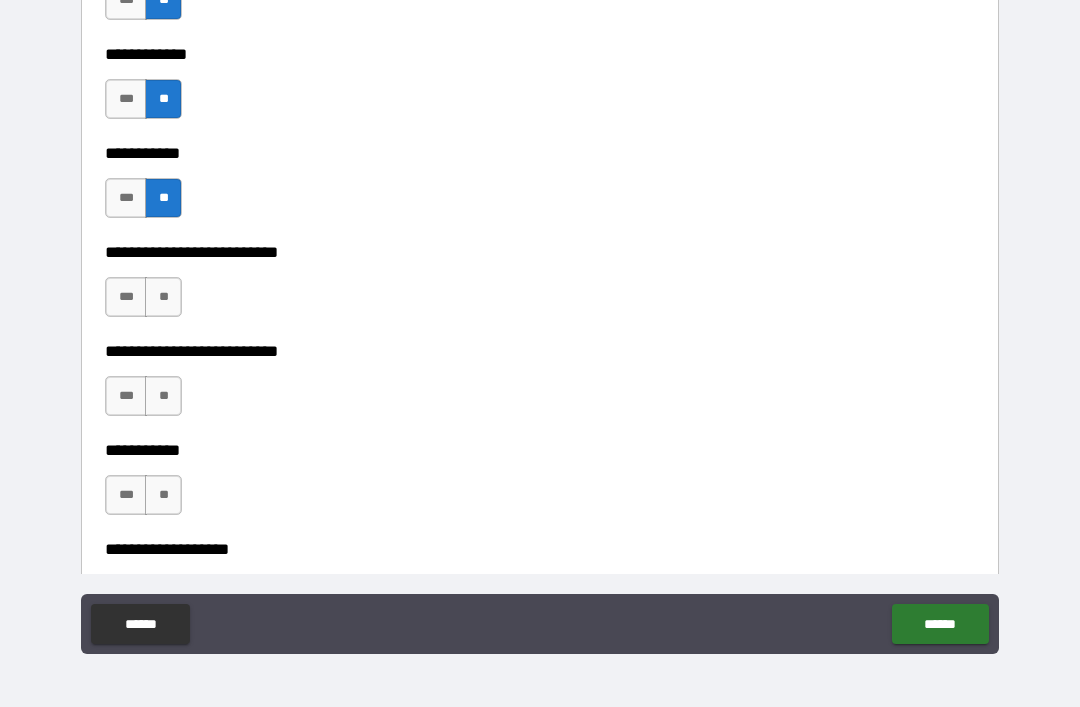 click on "**" at bounding box center (163, 297) 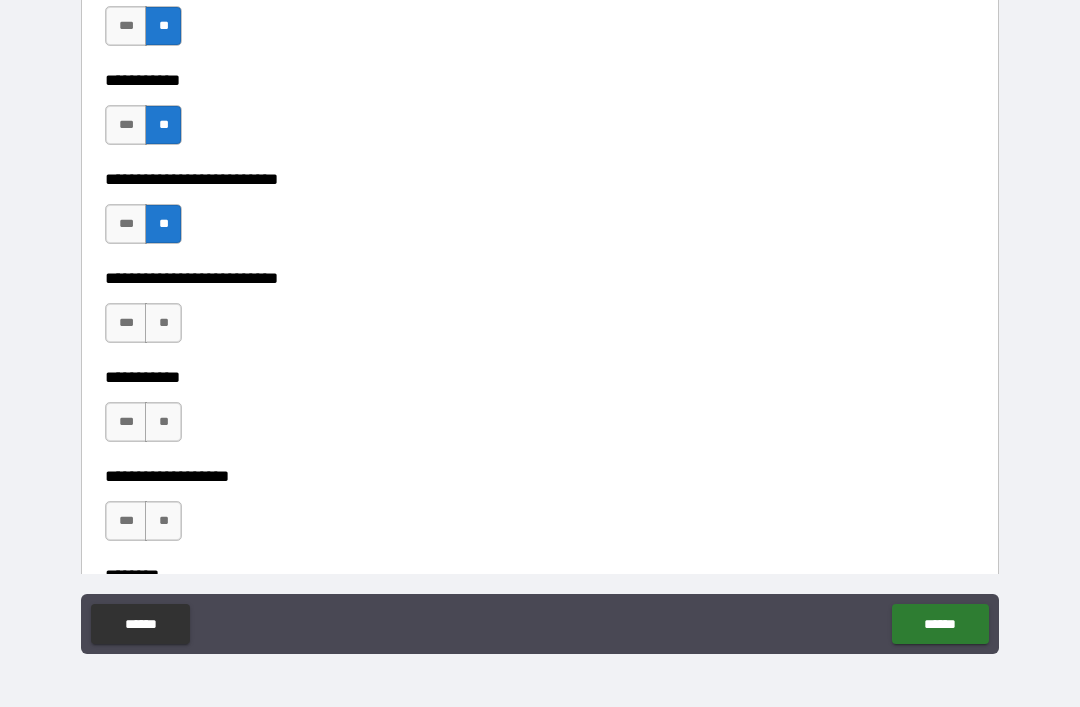 click on "**" at bounding box center [163, 323] 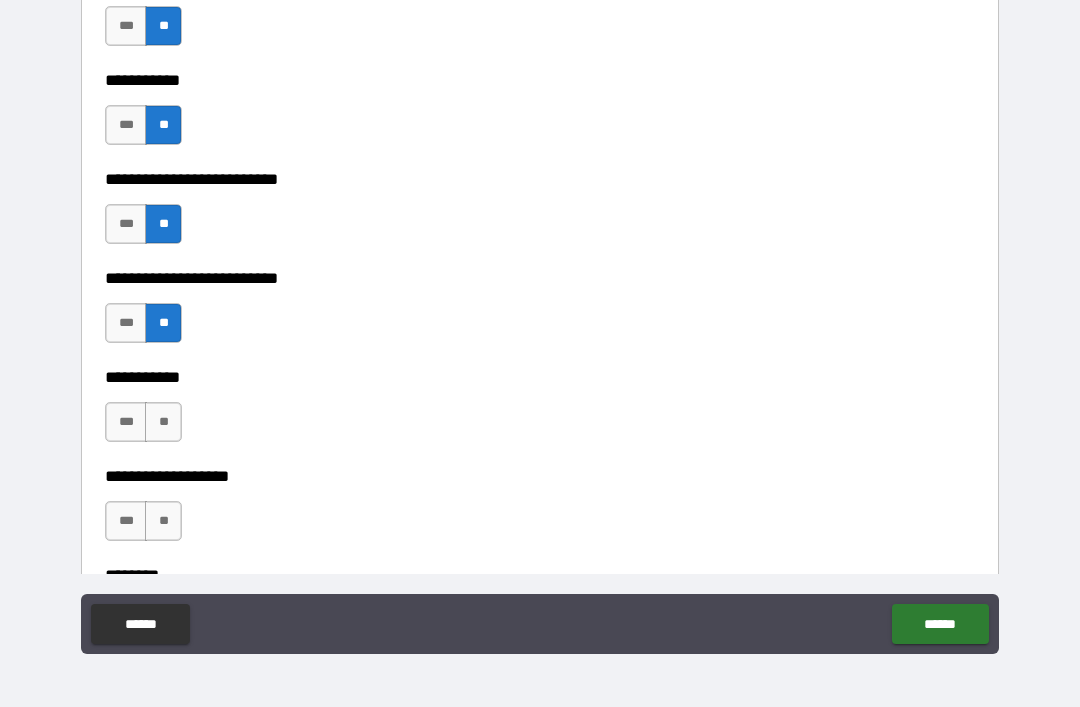 click on "**" at bounding box center (163, 422) 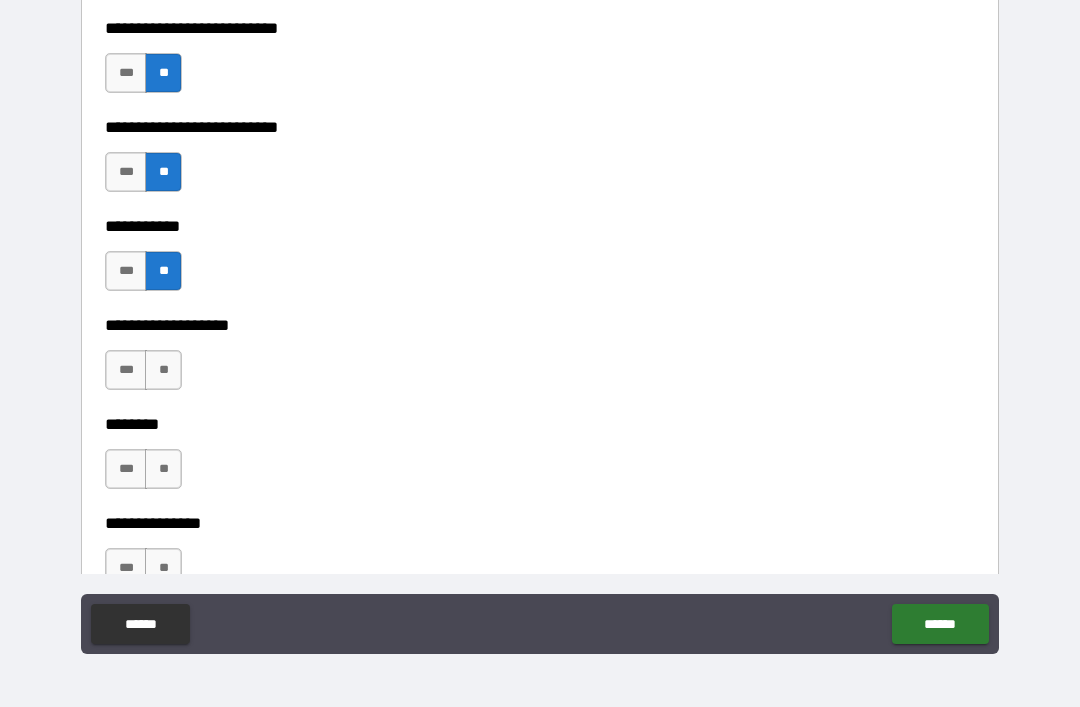 click on "**" at bounding box center [163, 370] 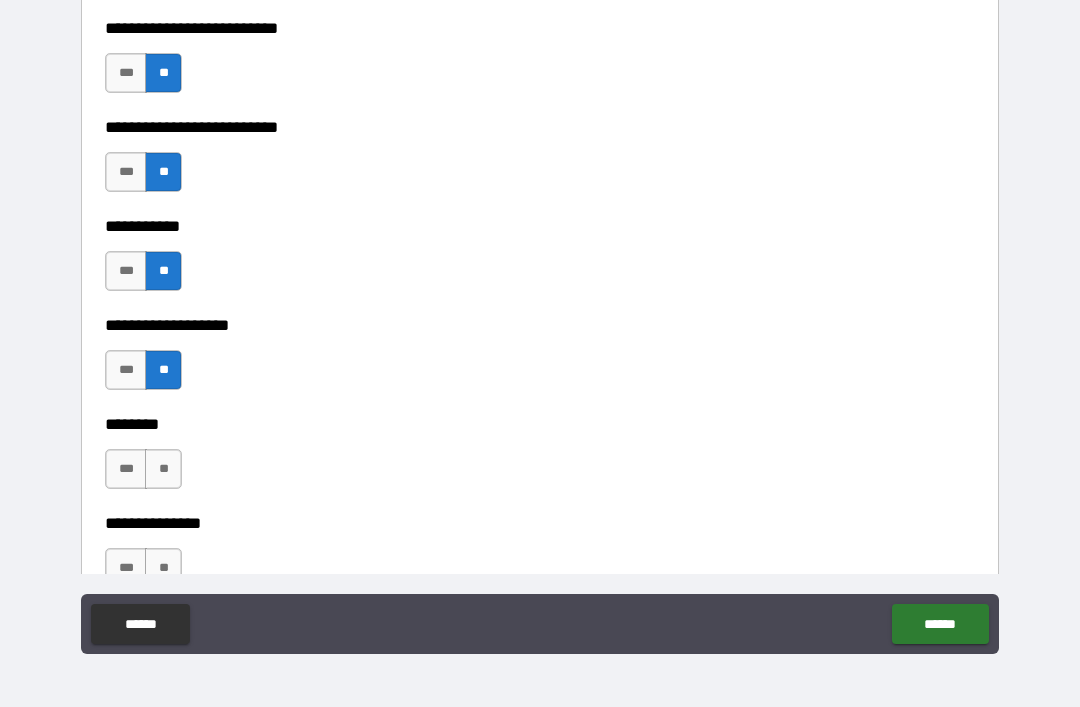click on "**********" at bounding box center (540, 509) 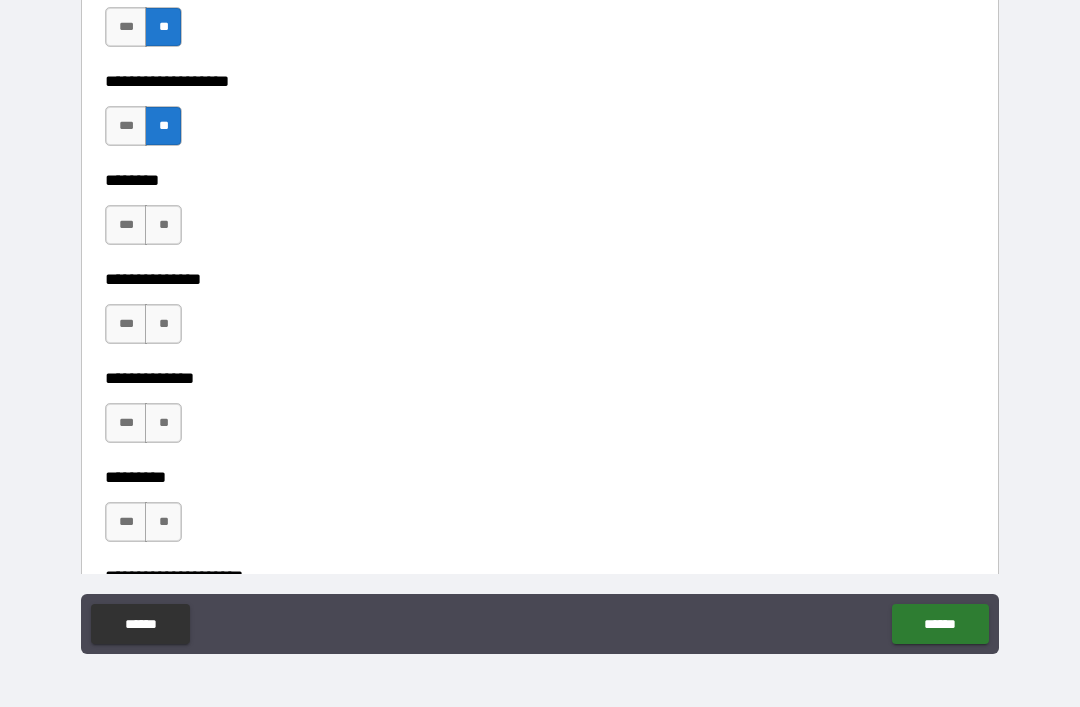 click on "**" at bounding box center [163, 225] 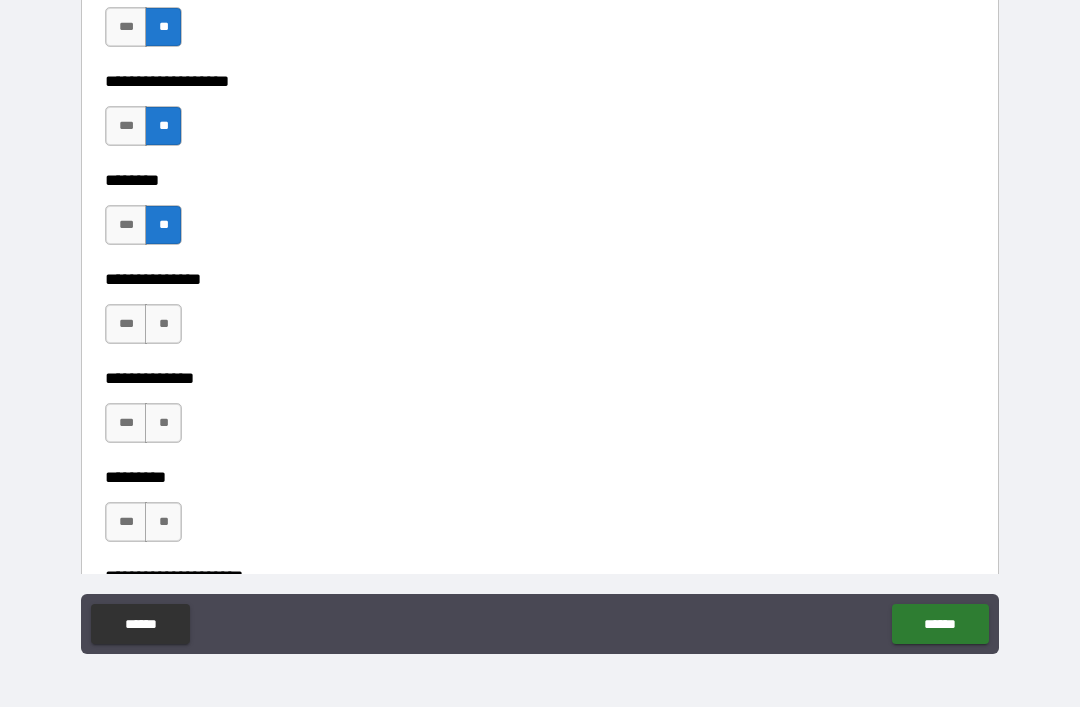 click on "**" at bounding box center (163, 324) 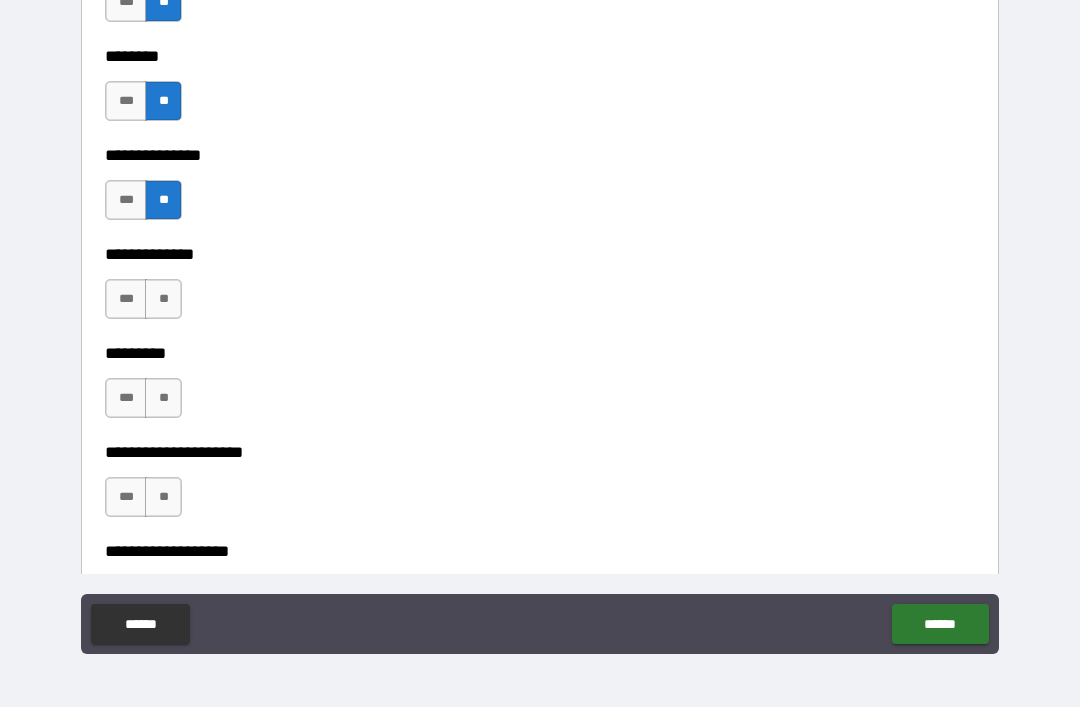 scroll, scrollTop: 4789, scrollLeft: 0, axis: vertical 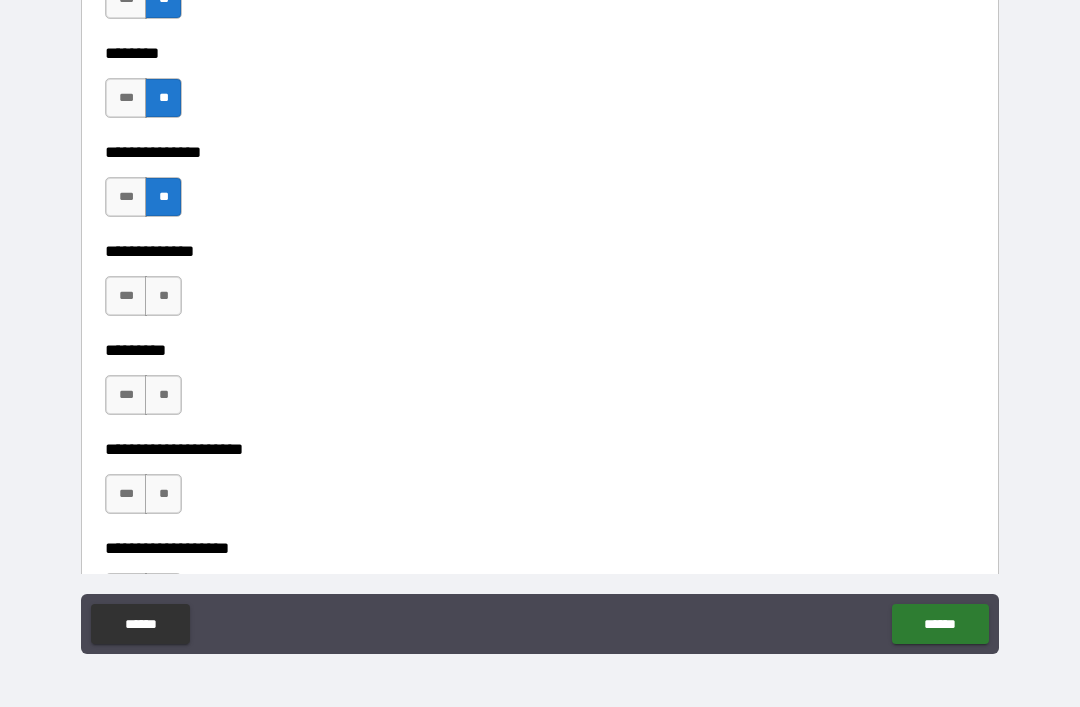 click on "**" at bounding box center [163, 296] 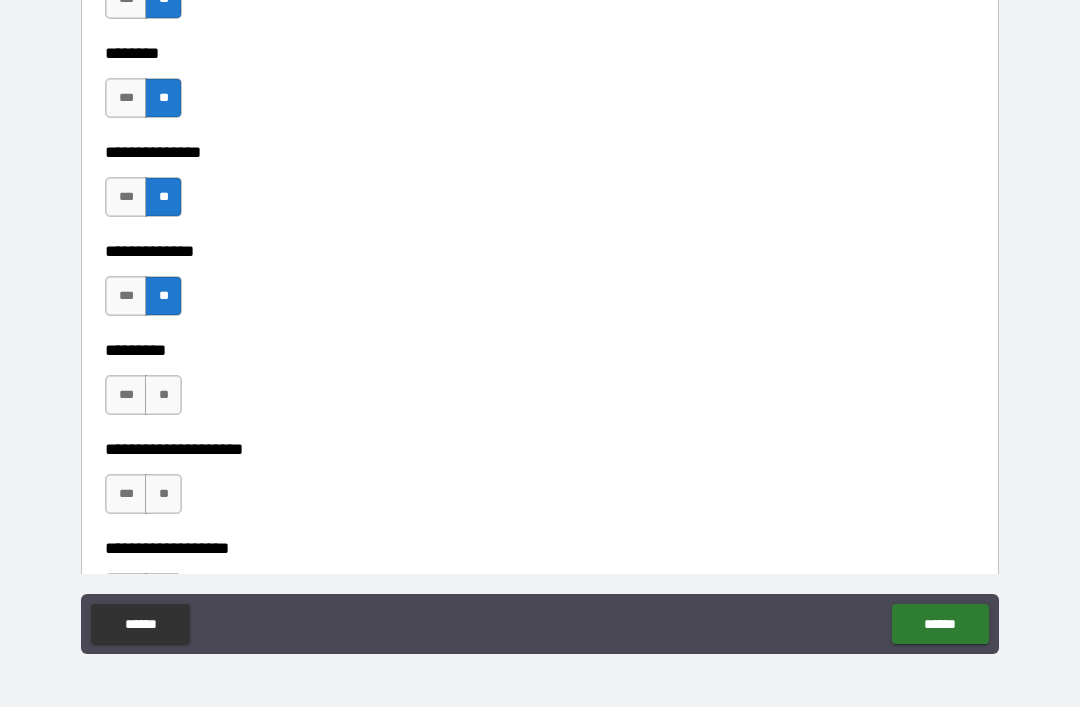 click on "**" at bounding box center [163, 395] 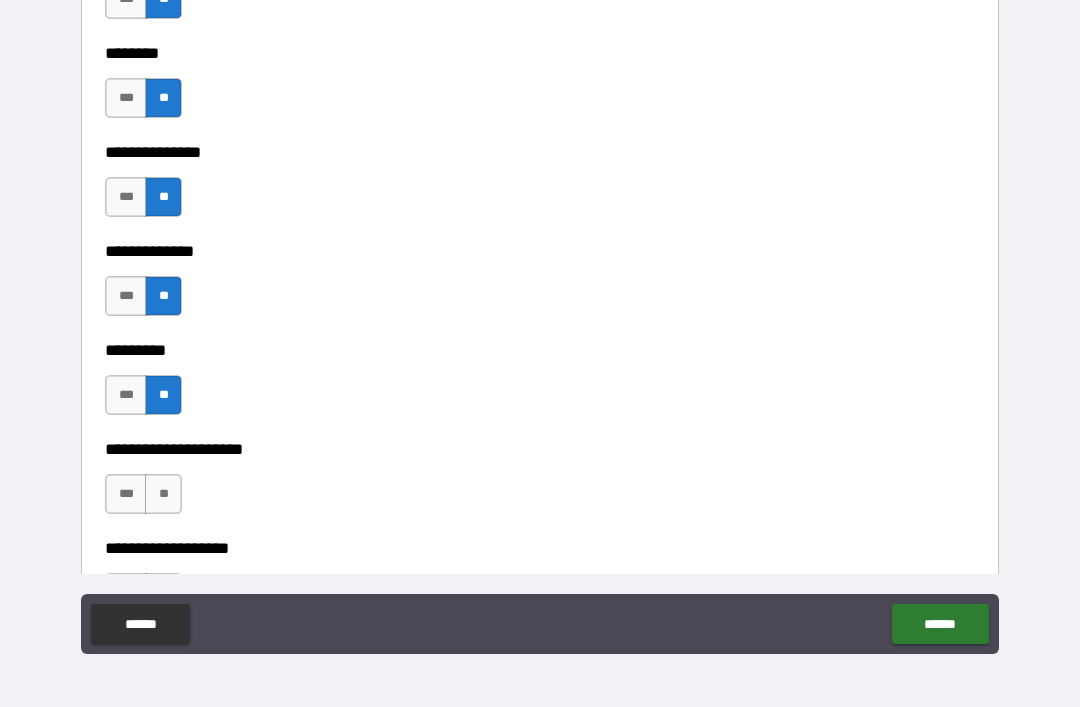 click on "**" at bounding box center [163, 494] 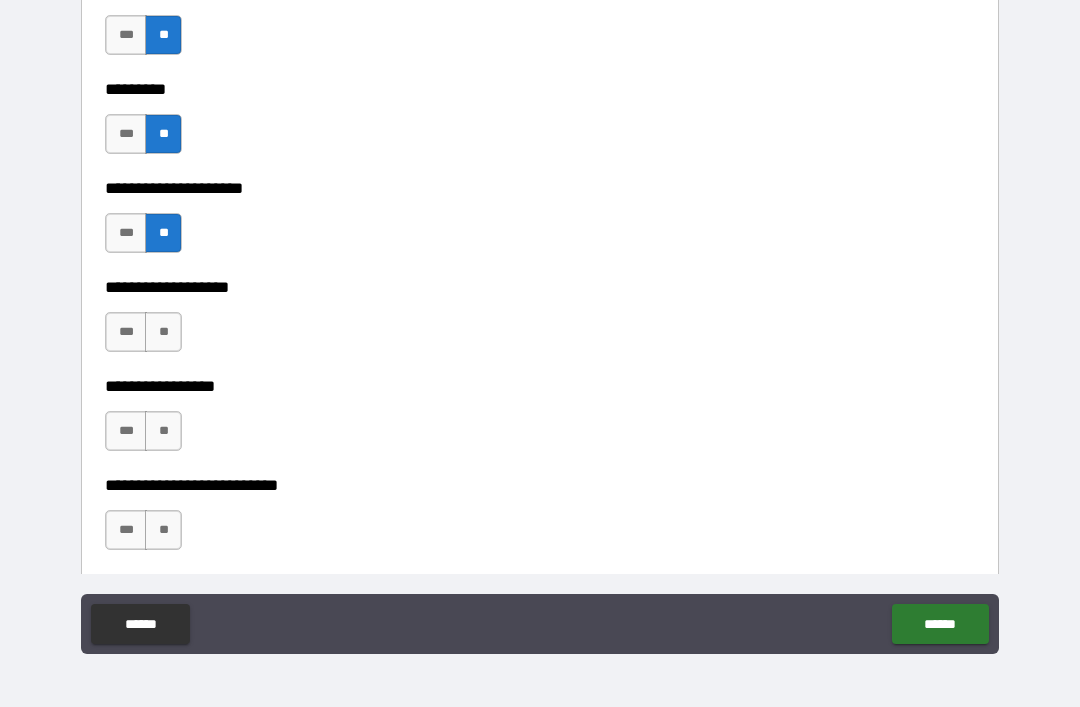 scroll, scrollTop: 5054, scrollLeft: 0, axis: vertical 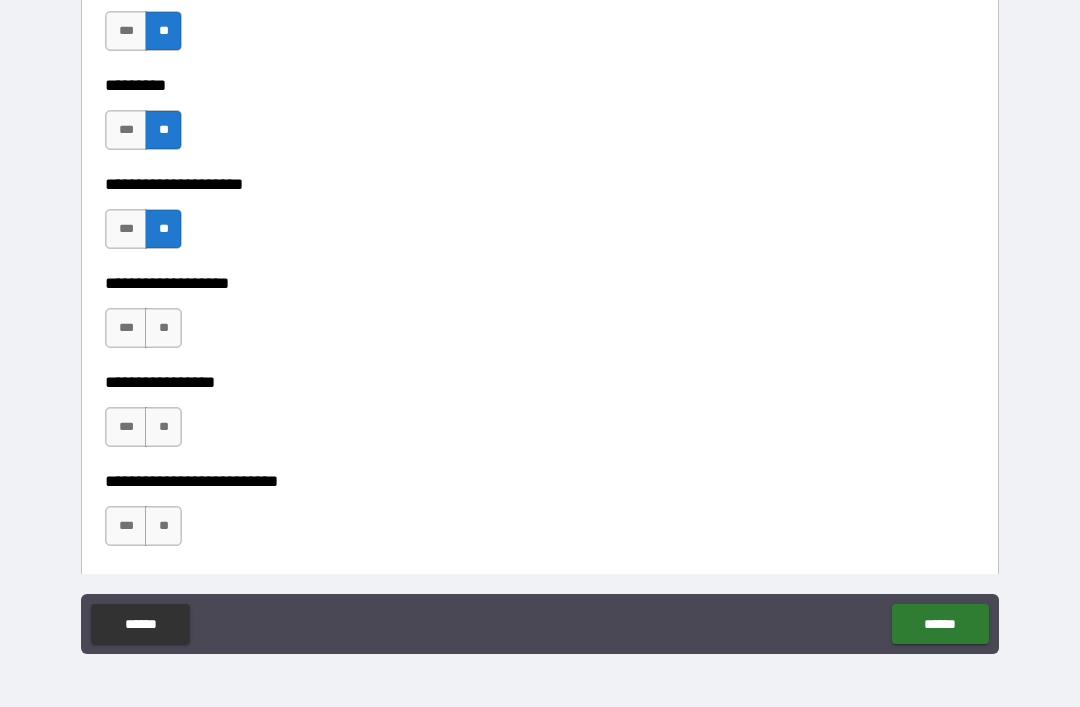 click on "**" at bounding box center [163, 328] 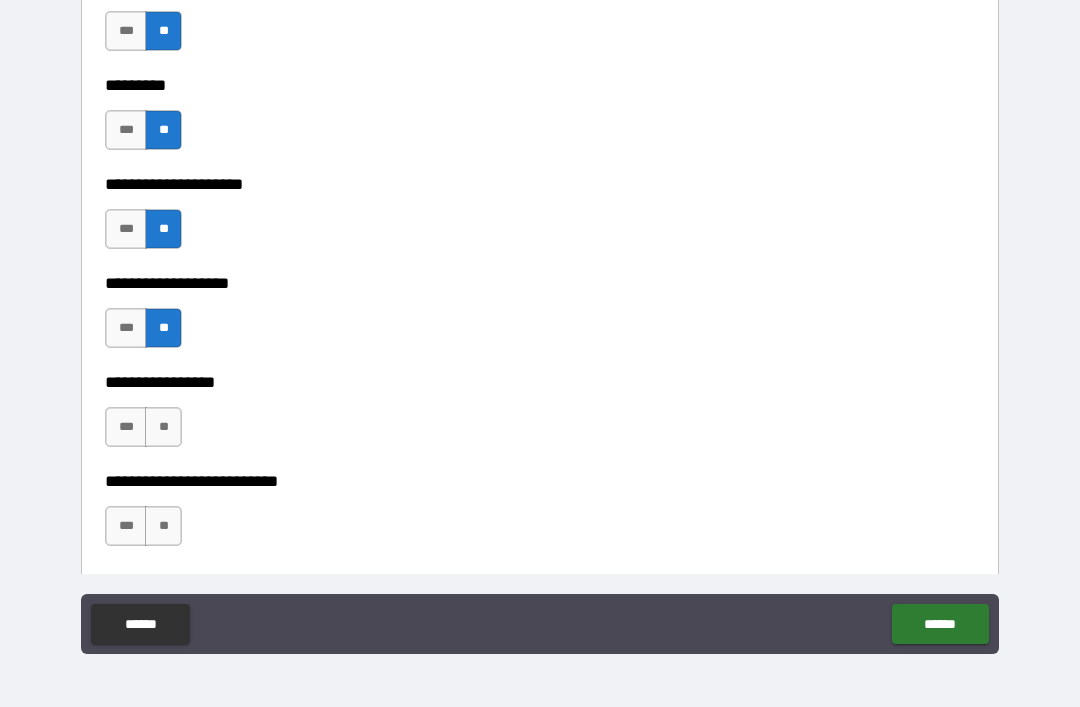 click on "**" at bounding box center (163, 427) 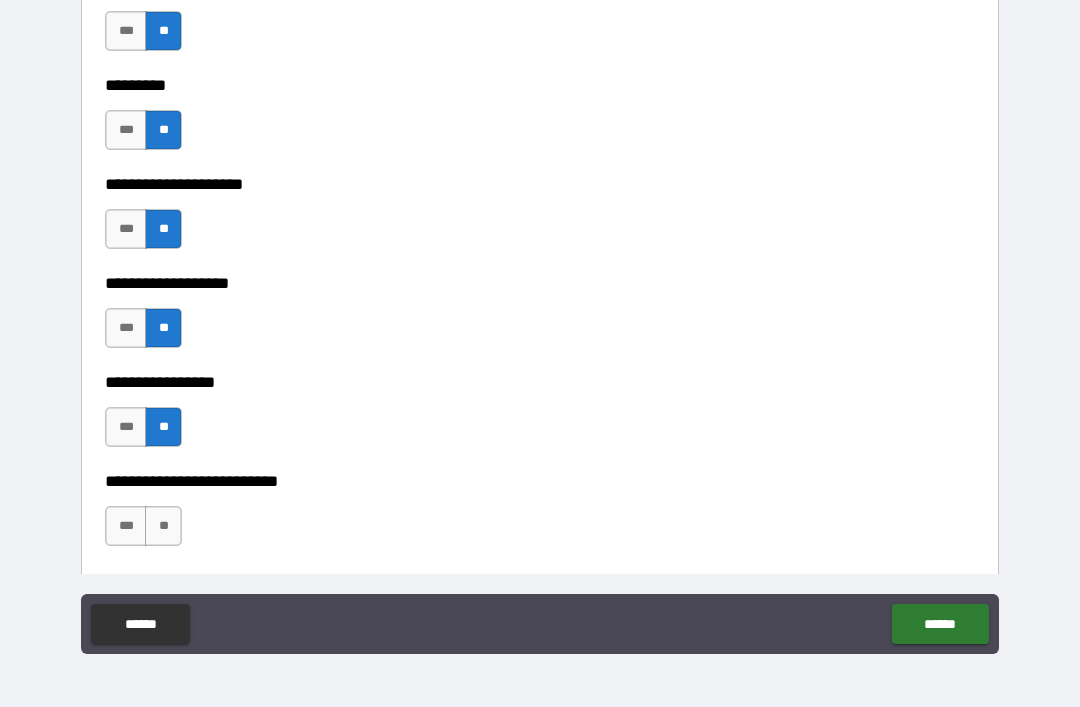 click on "**" at bounding box center (163, 526) 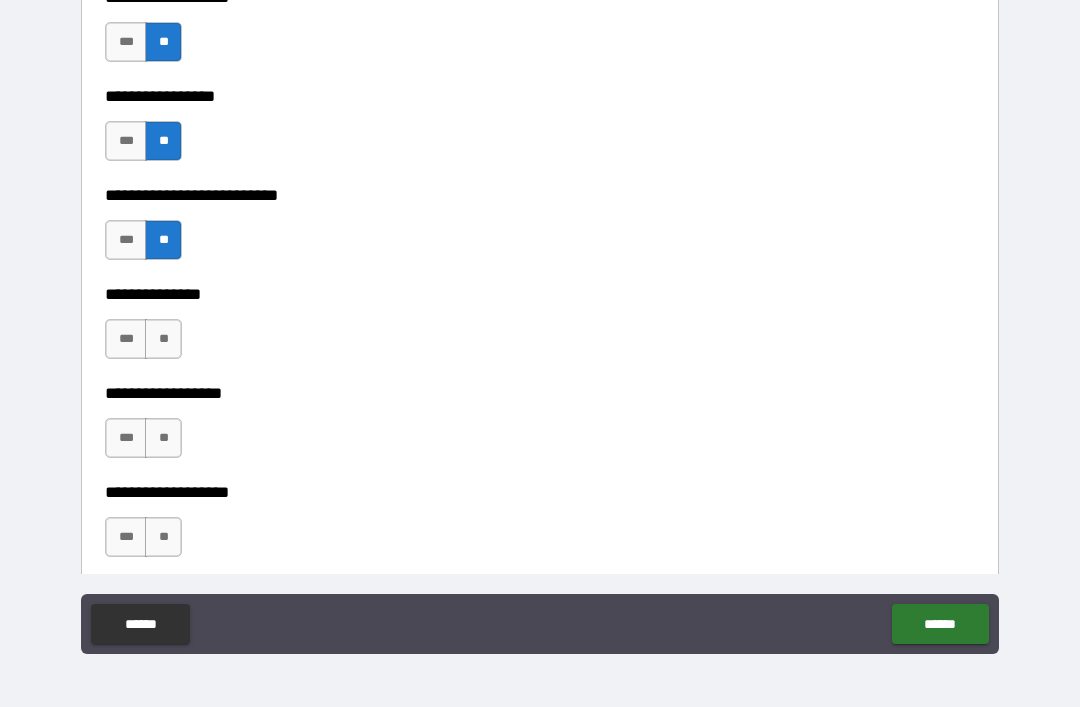 scroll, scrollTop: 5347, scrollLeft: 0, axis: vertical 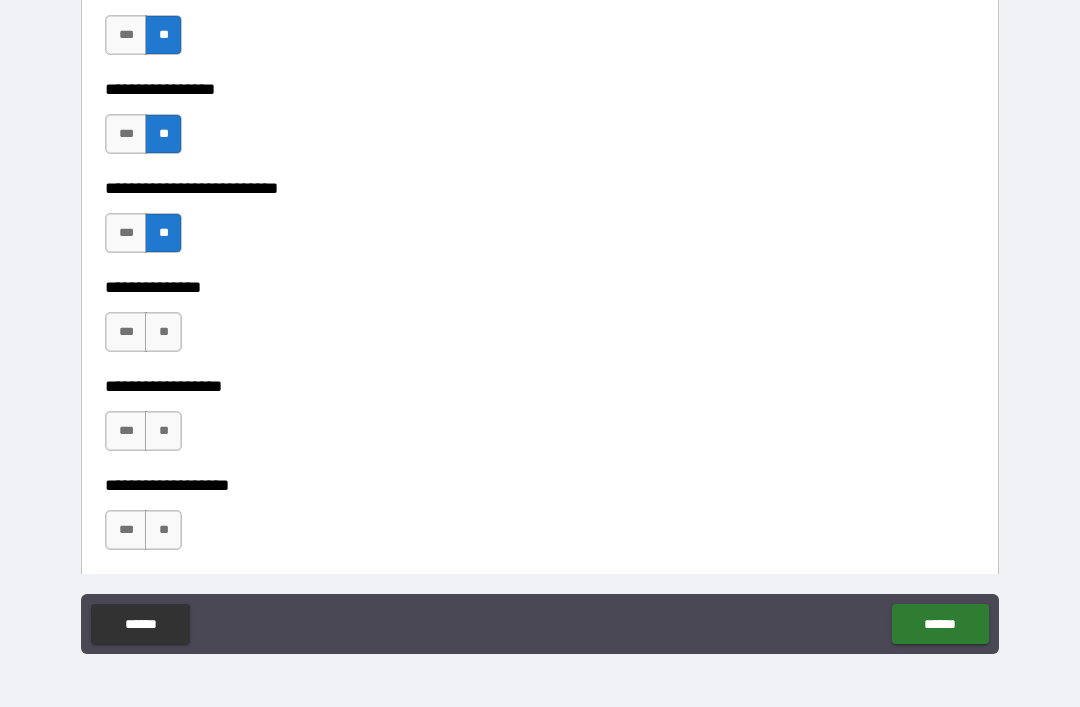 click on "**" at bounding box center (163, 332) 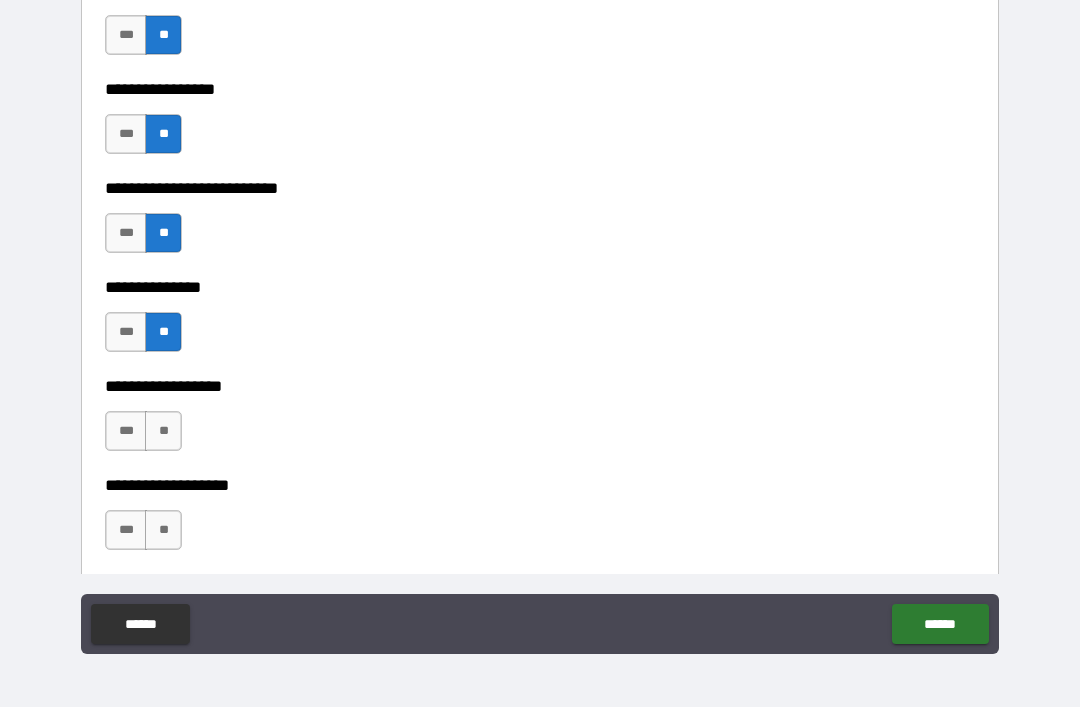 click on "**" at bounding box center [163, 530] 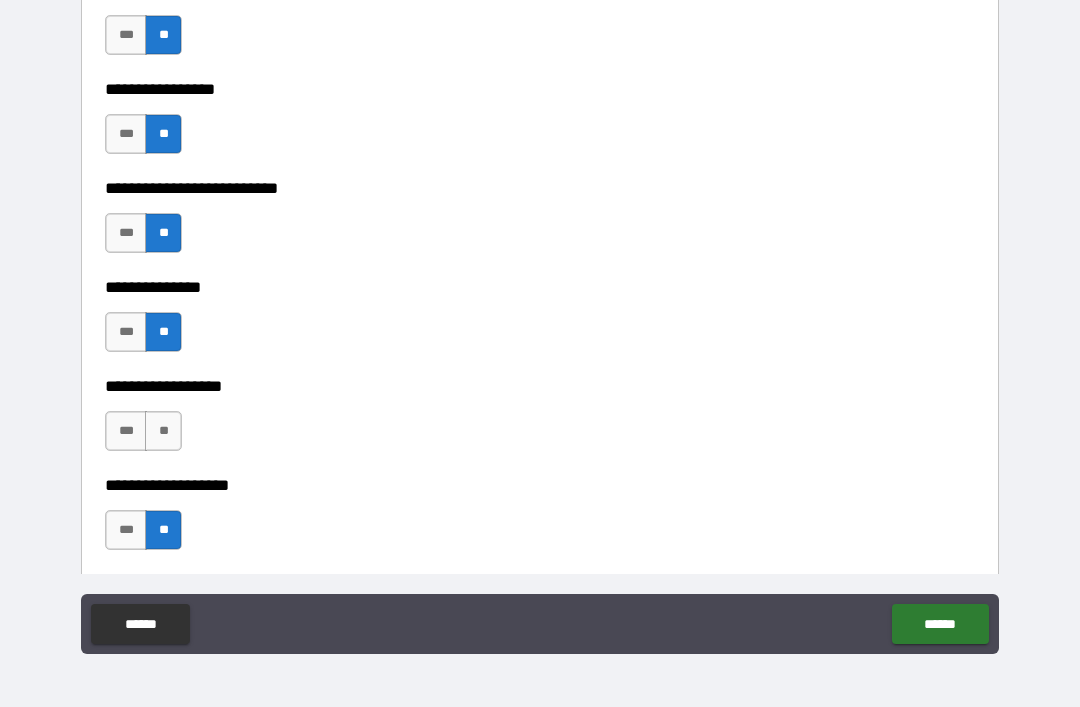 click on "**" at bounding box center [163, 431] 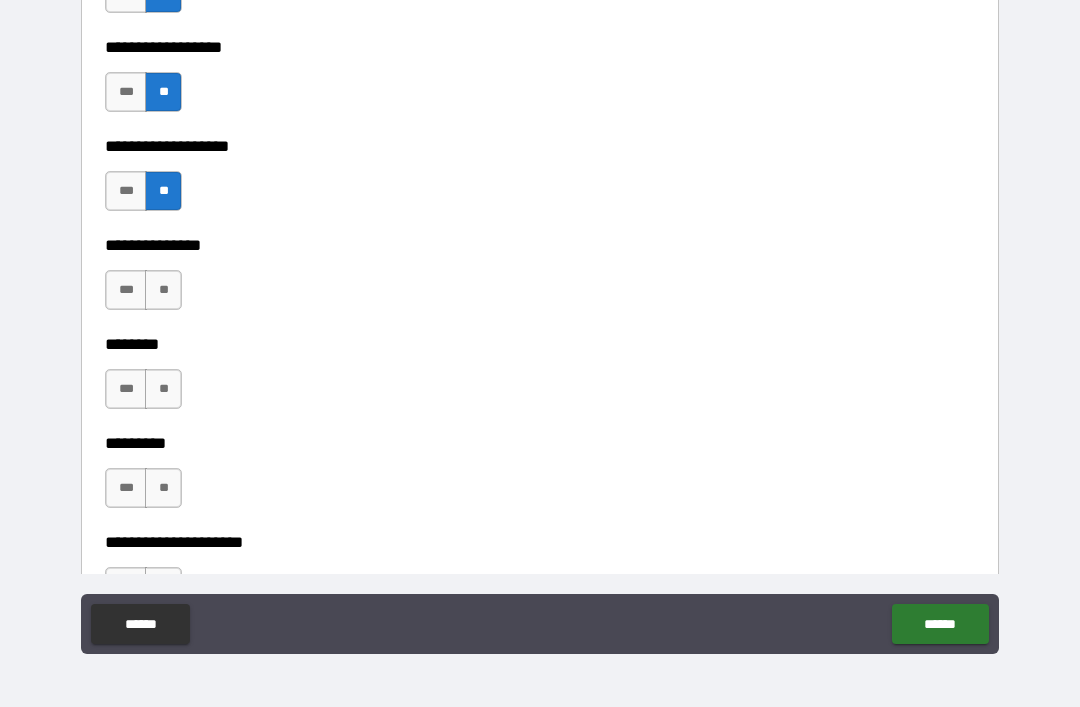 scroll, scrollTop: 5697, scrollLeft: 0, axis: vertical 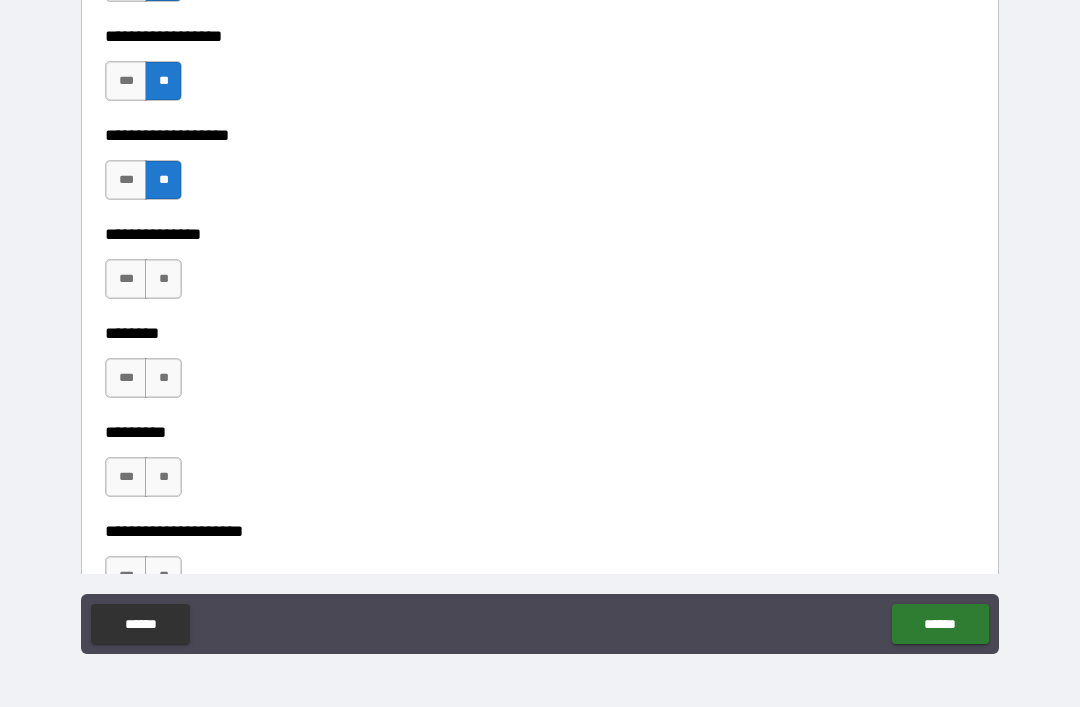 click on "**********" at bounding box center (540, 220) 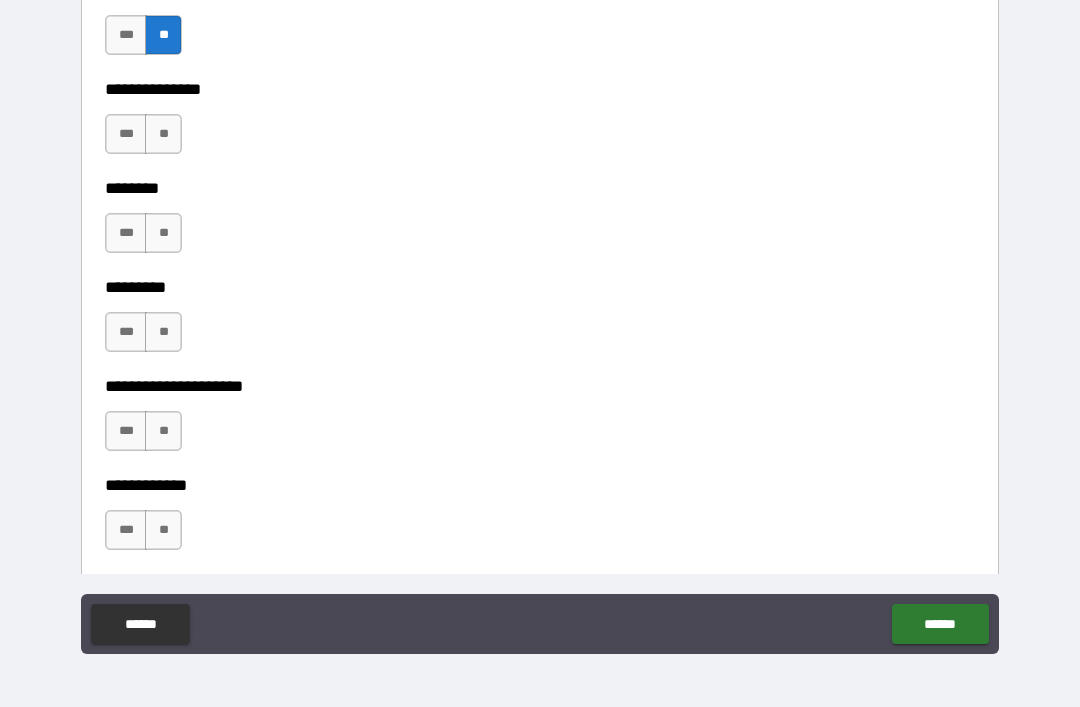scroll, scrollTop: 5844, scrollLeft: 0, axis: vertical 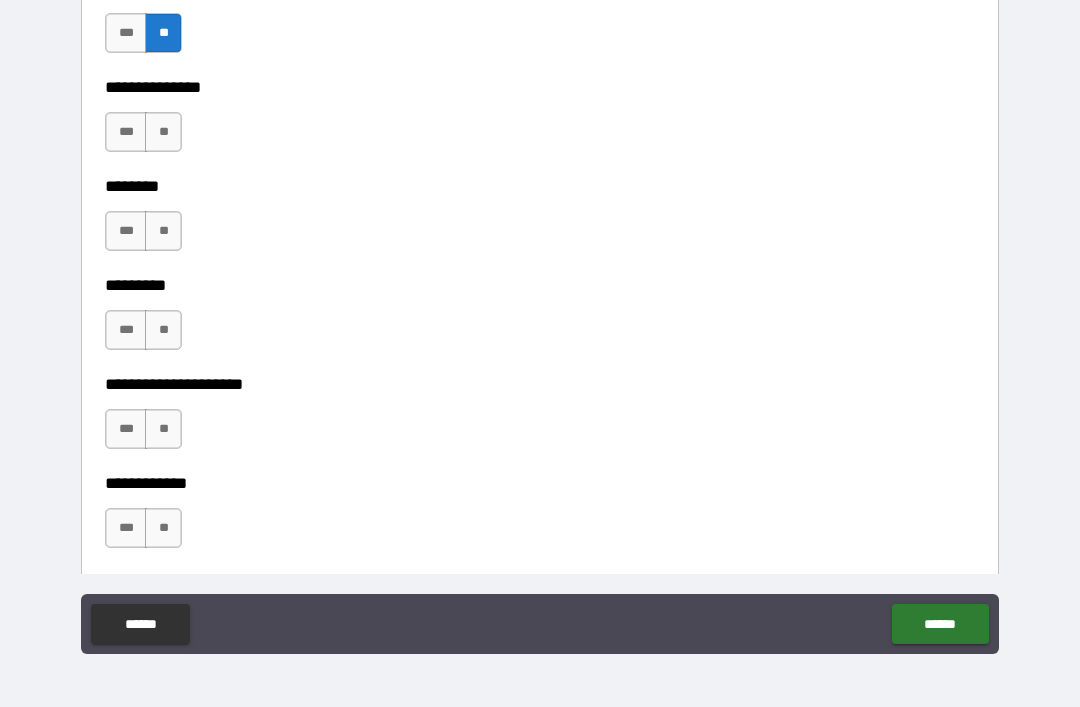 click on "**" at bounding box center [163, 132] 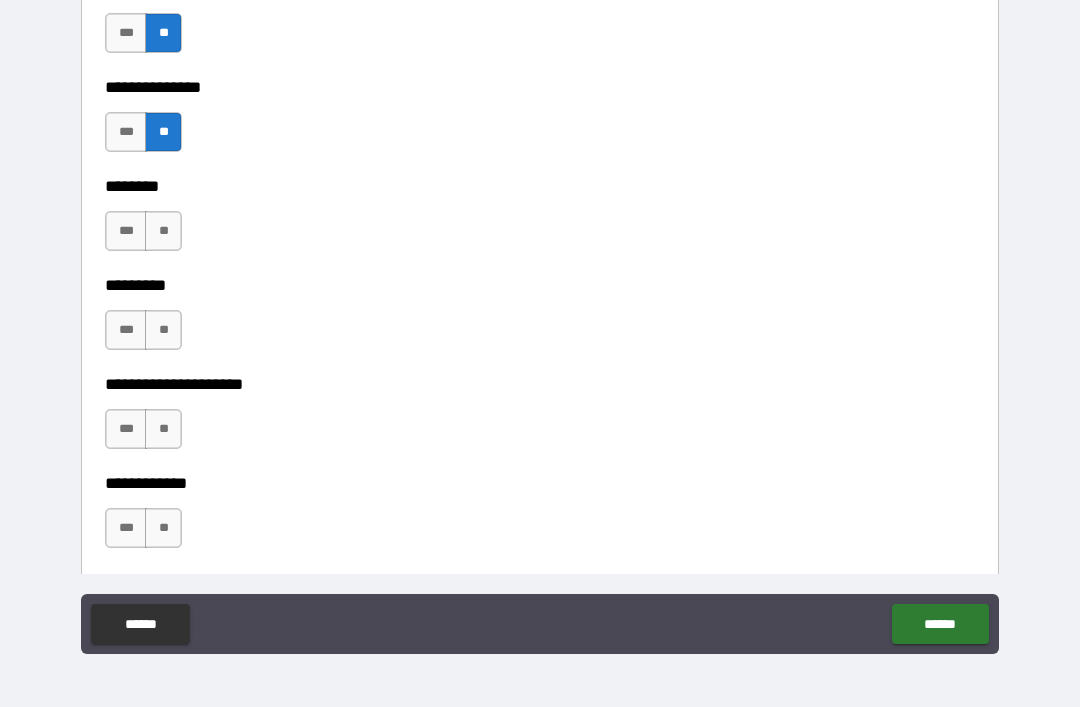 click on "**" at bounding box center [163, 231] 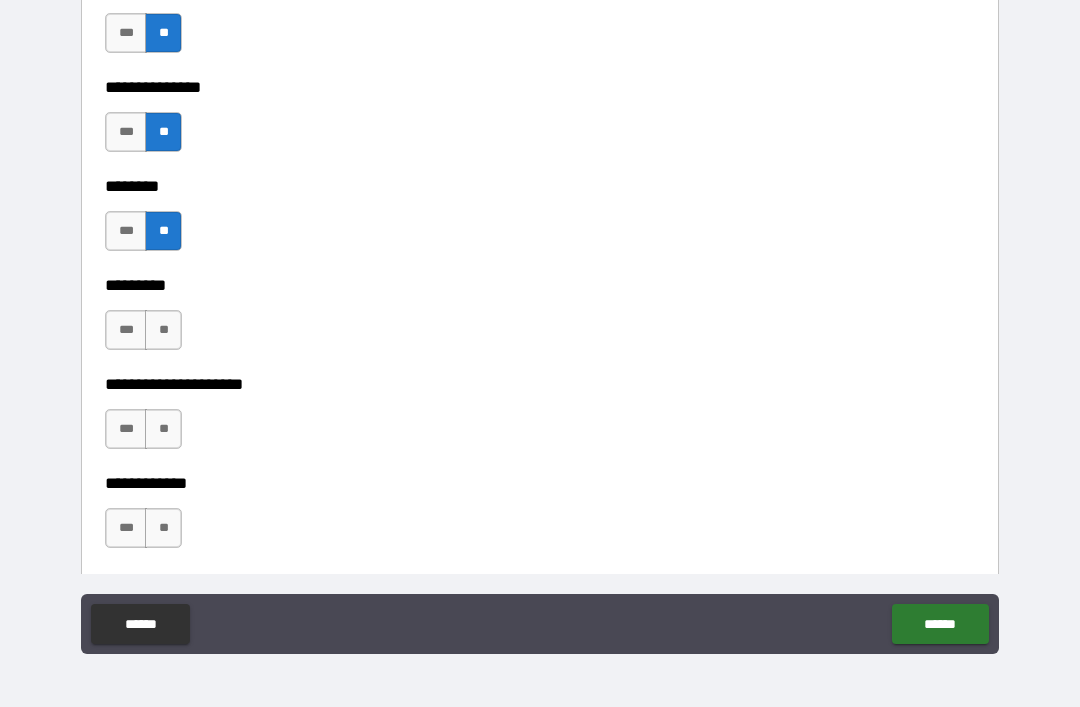 click on "**" at bounding box center [163, 330] 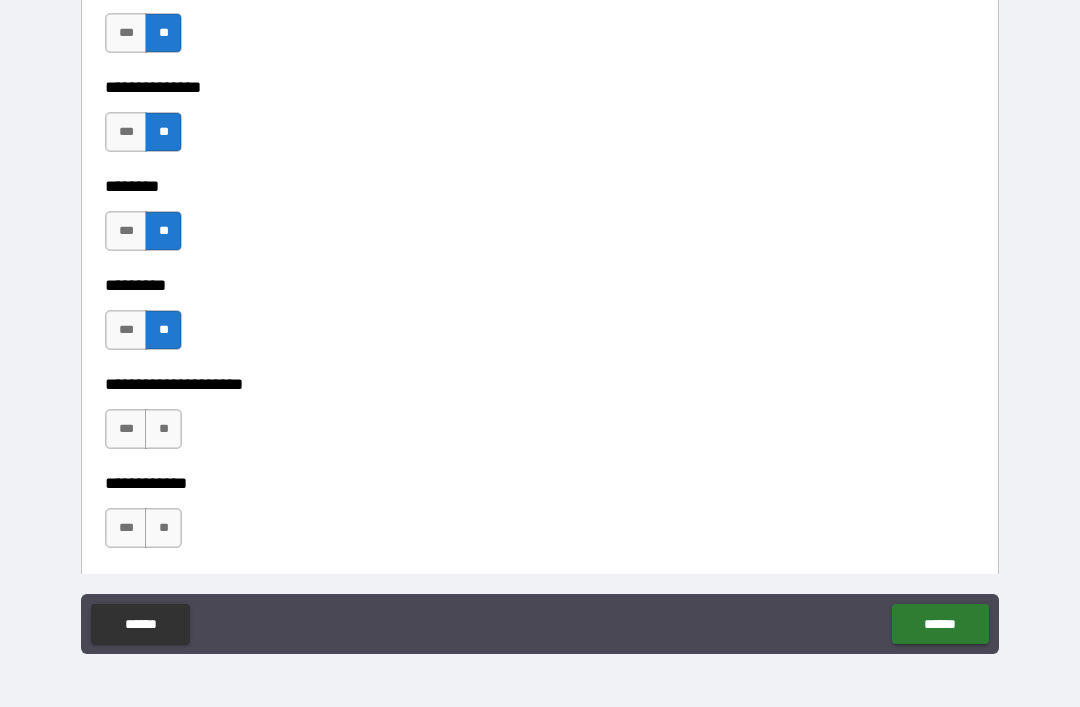 click on "**" at bounding box center [163, 429] 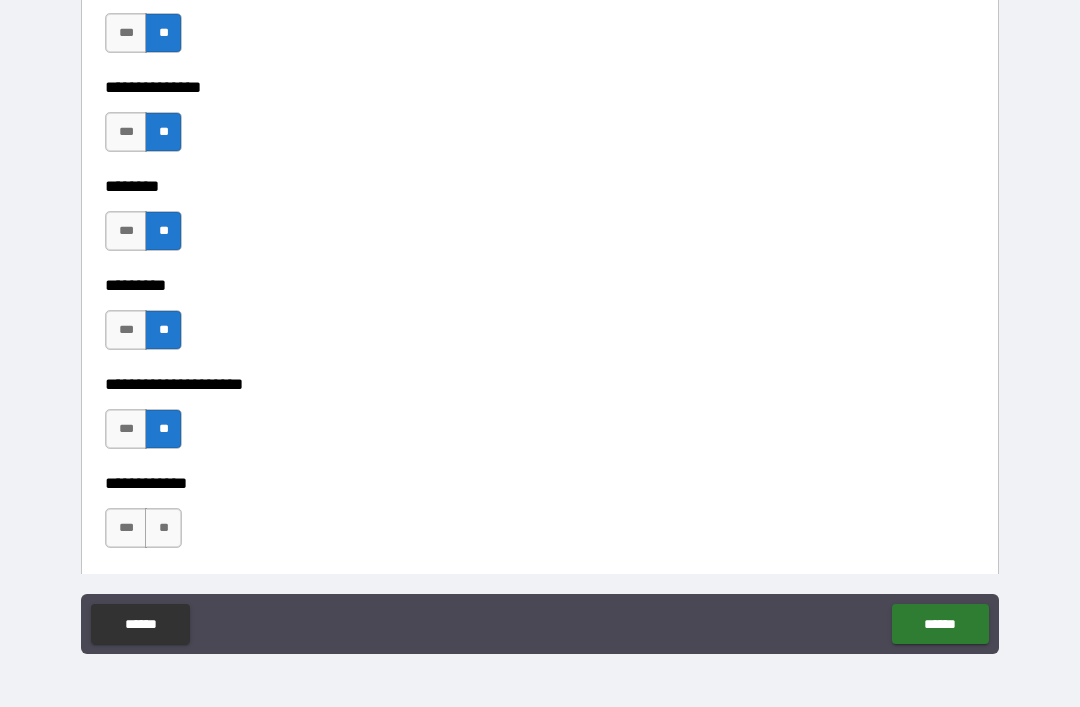 click on "**" at bounding box center (163, 528) 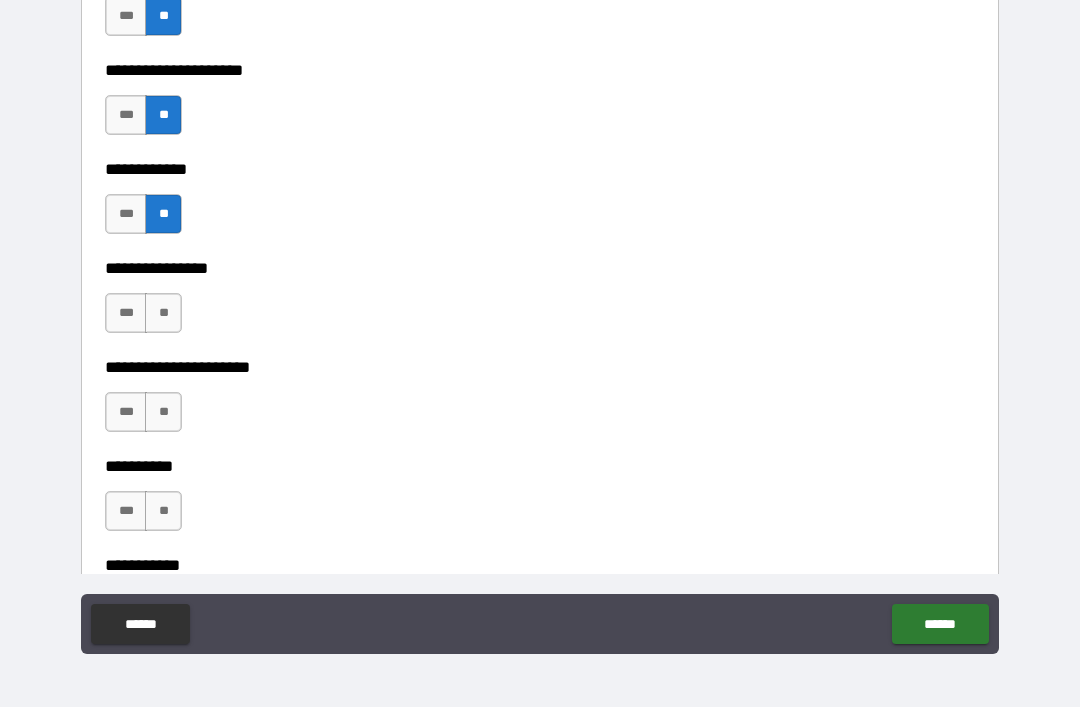 scroll, scrollTop: 6163, scrollLeft: 0, axis: vertical 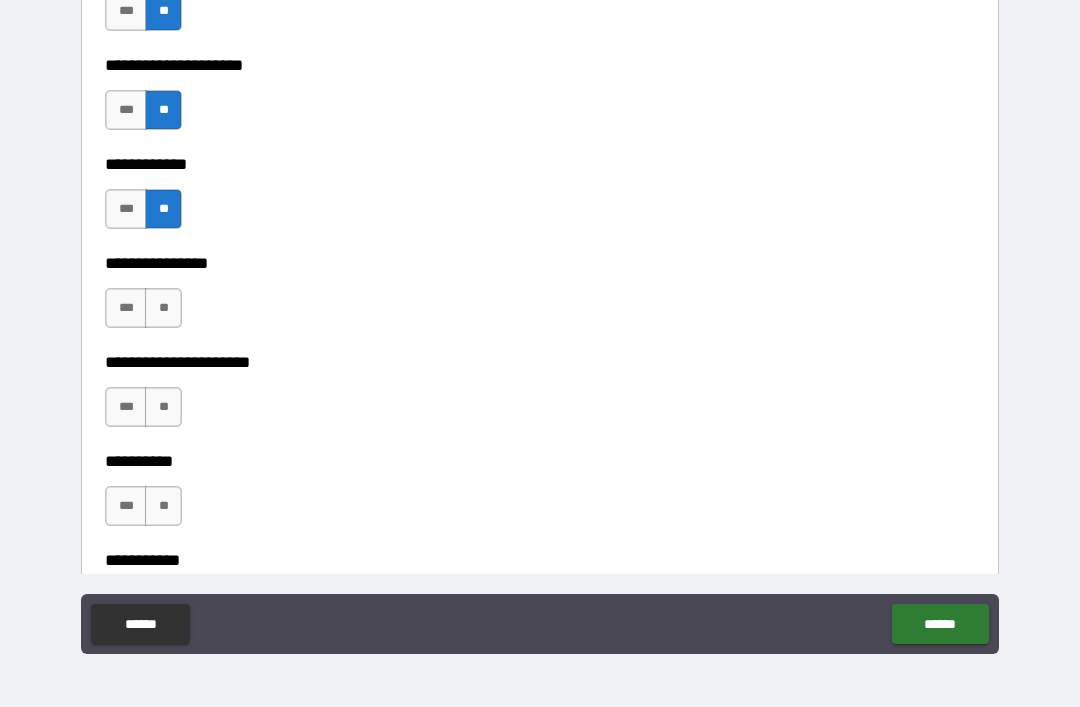 click on "**" at bounding box center (163, 308) 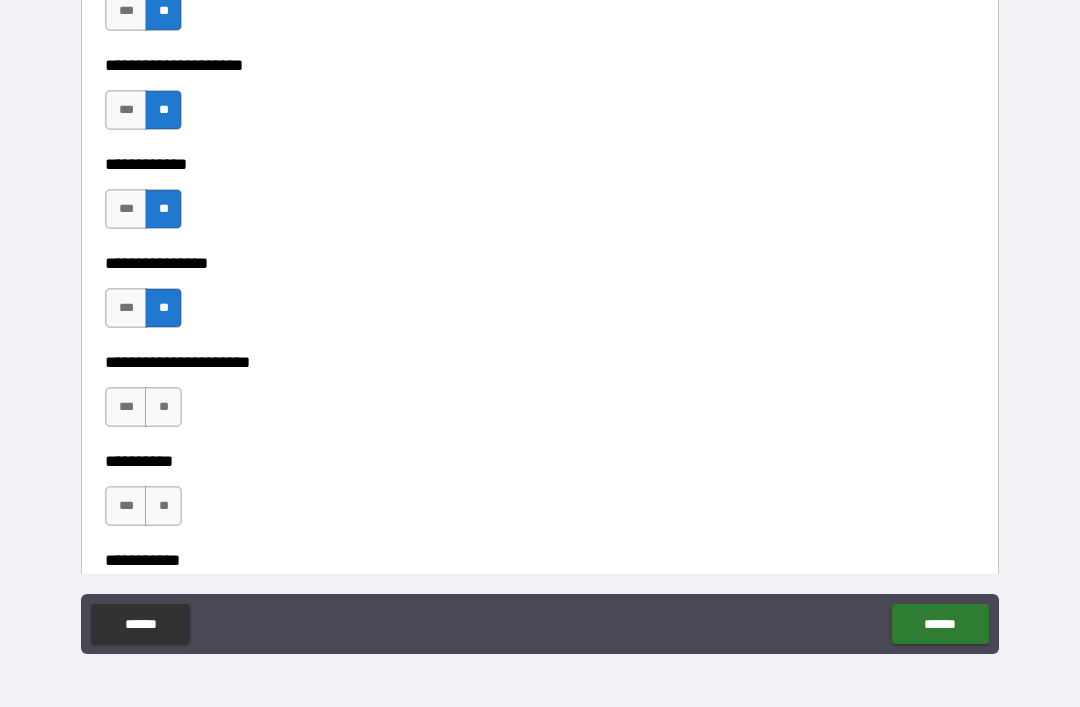 click on "**" at bounding box center (163, 407) 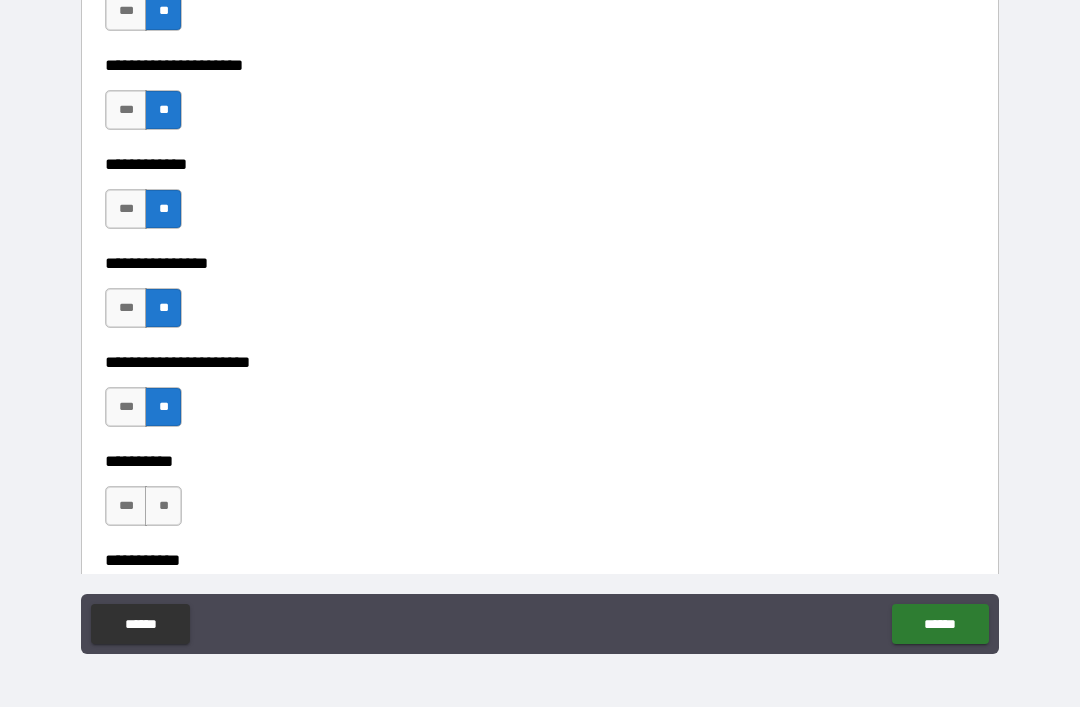 click on "**" at bounding box center [163, 506] 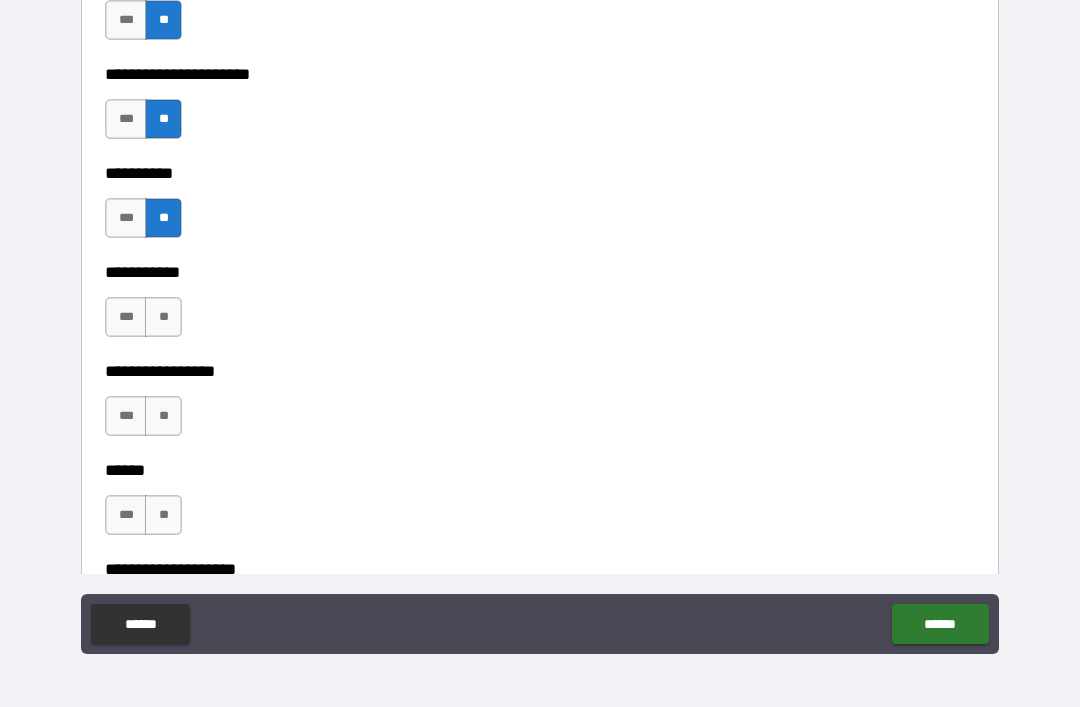 scroll, scrollTop: 6457, scrollLeft: 0, axis: vertical 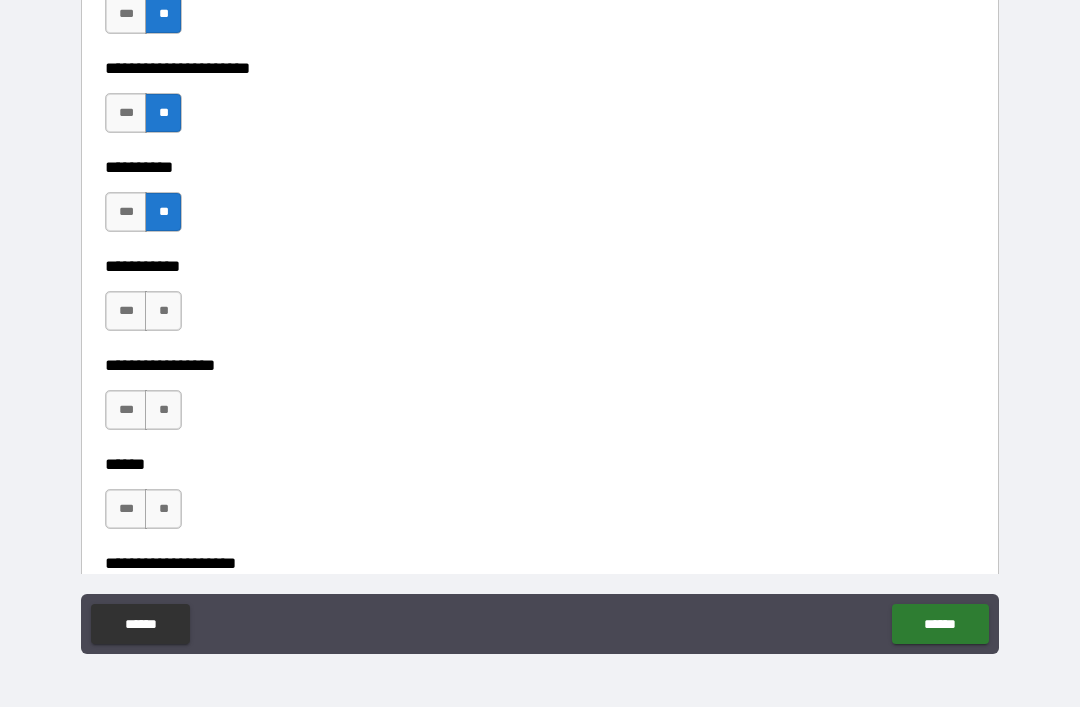 click on "**" at bounding box center [163, 311] 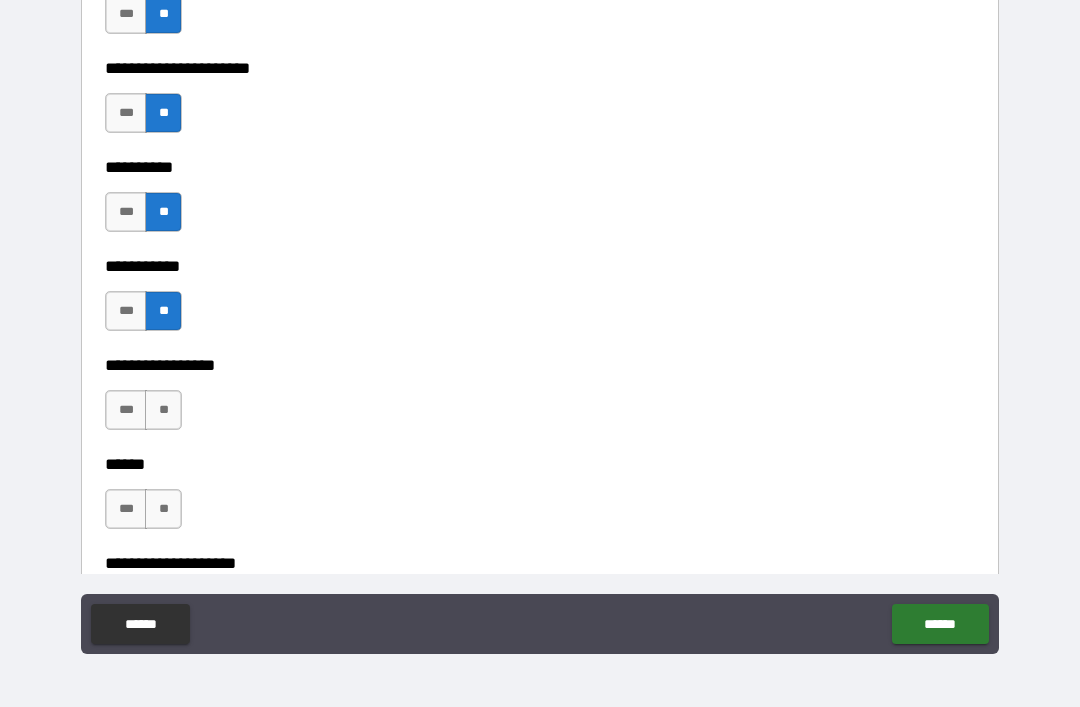click on "**" at bounding box center (163, 410) 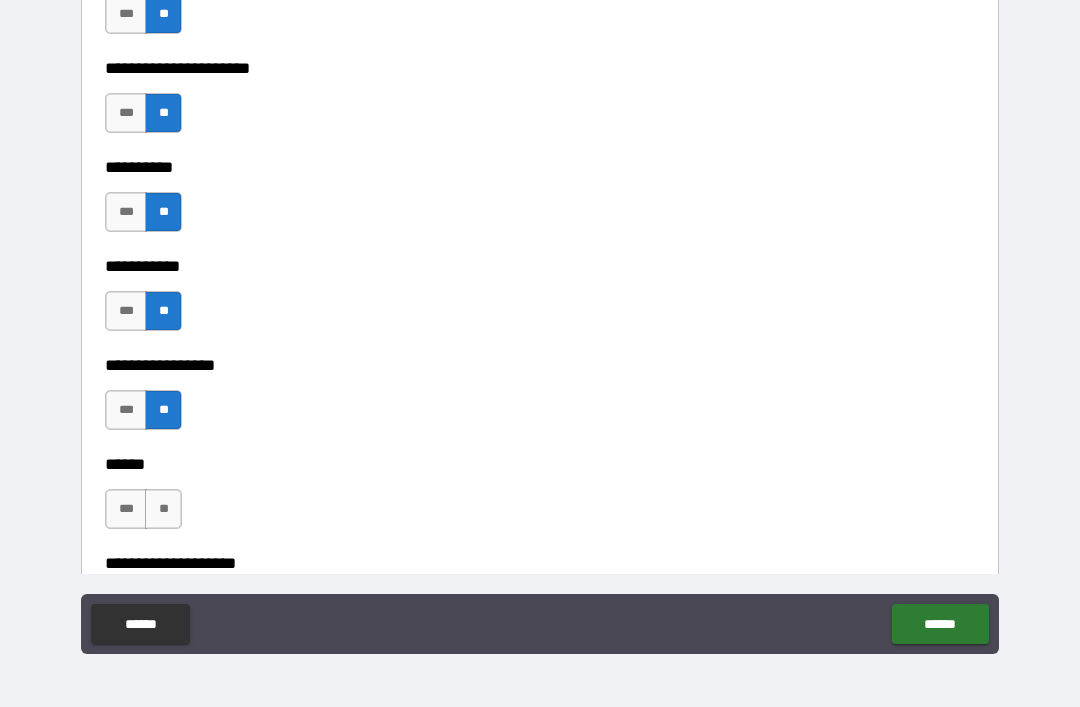 click on "**" at bounding box center (163, 509) 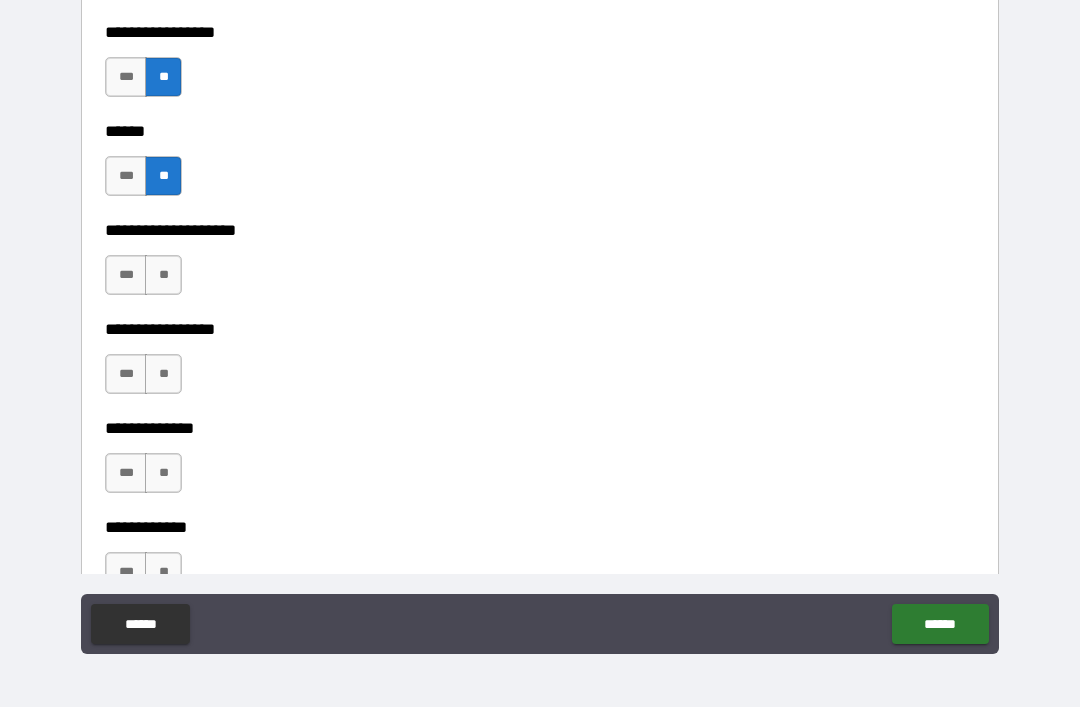 scroll, scrollTop: 6792, scrollLeft: 0, axis: vertical 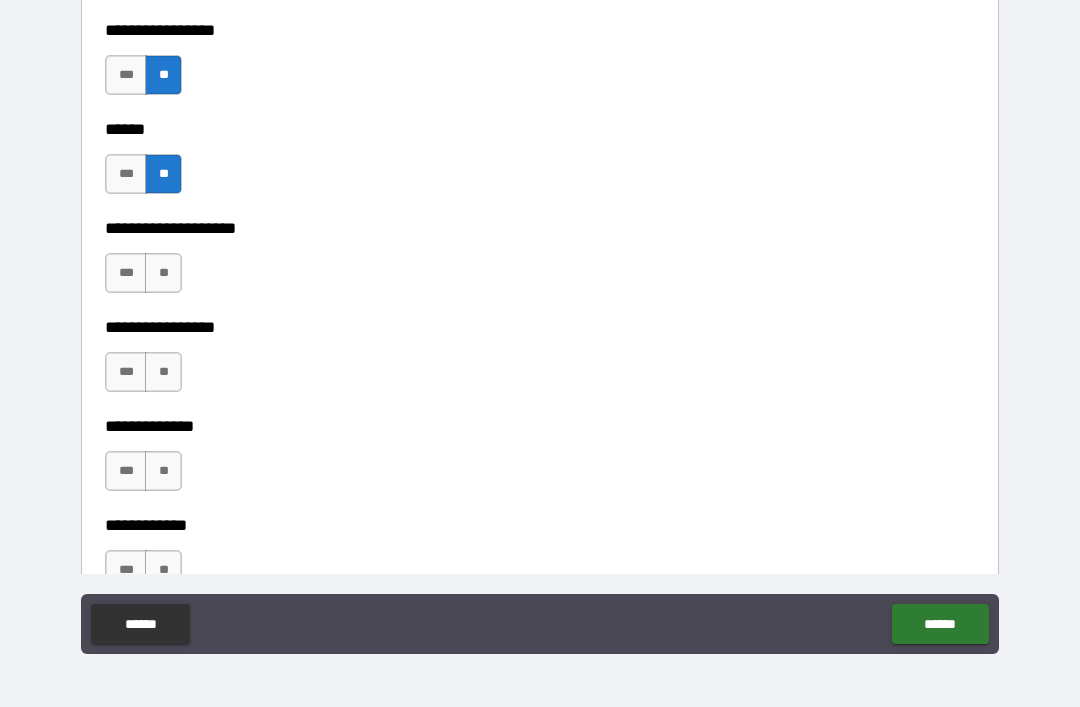 click on "**" at bounding box center (163, 273) 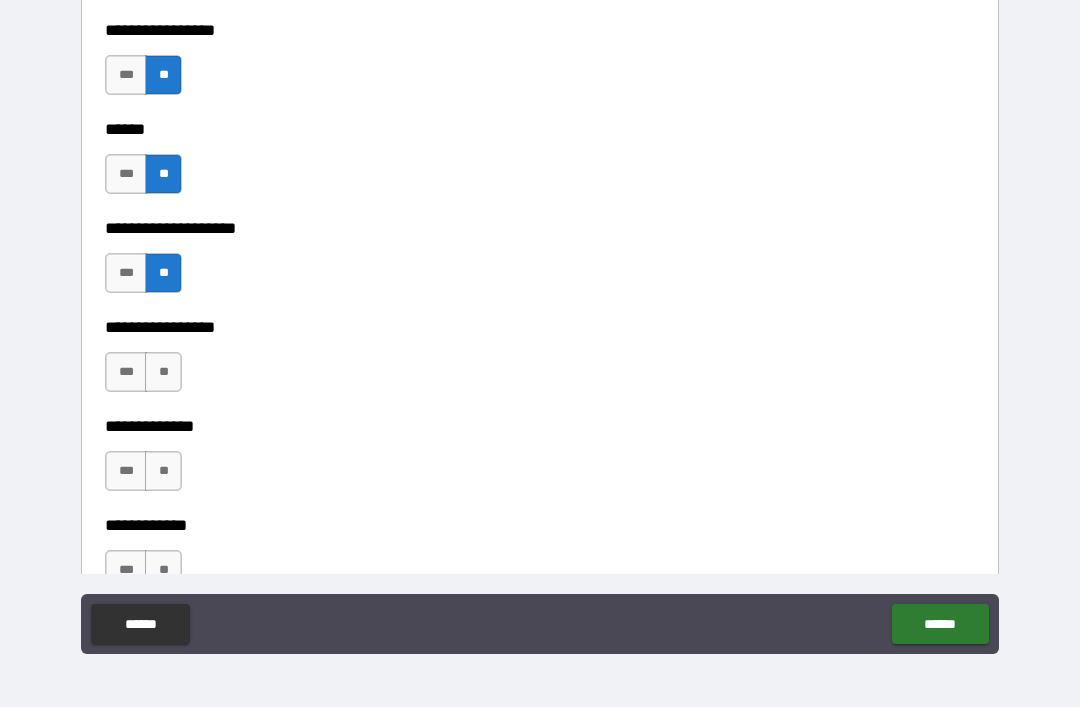 click on "**" at bounding box center (163, 372) 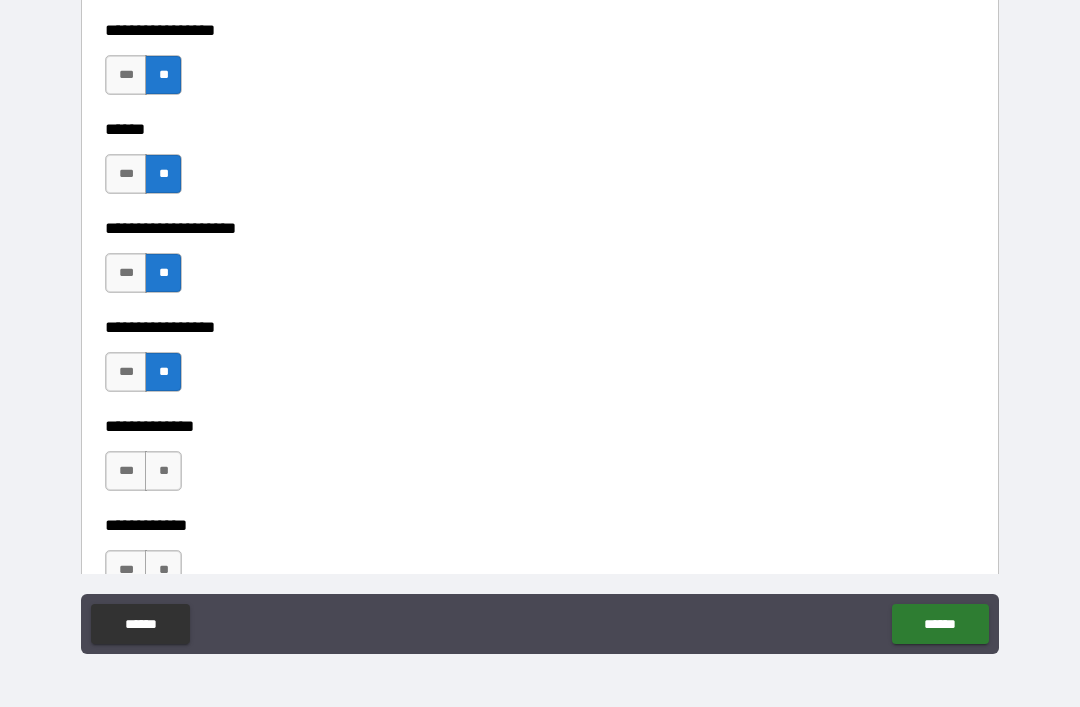 click on "**" at bounding box center (163, 471) 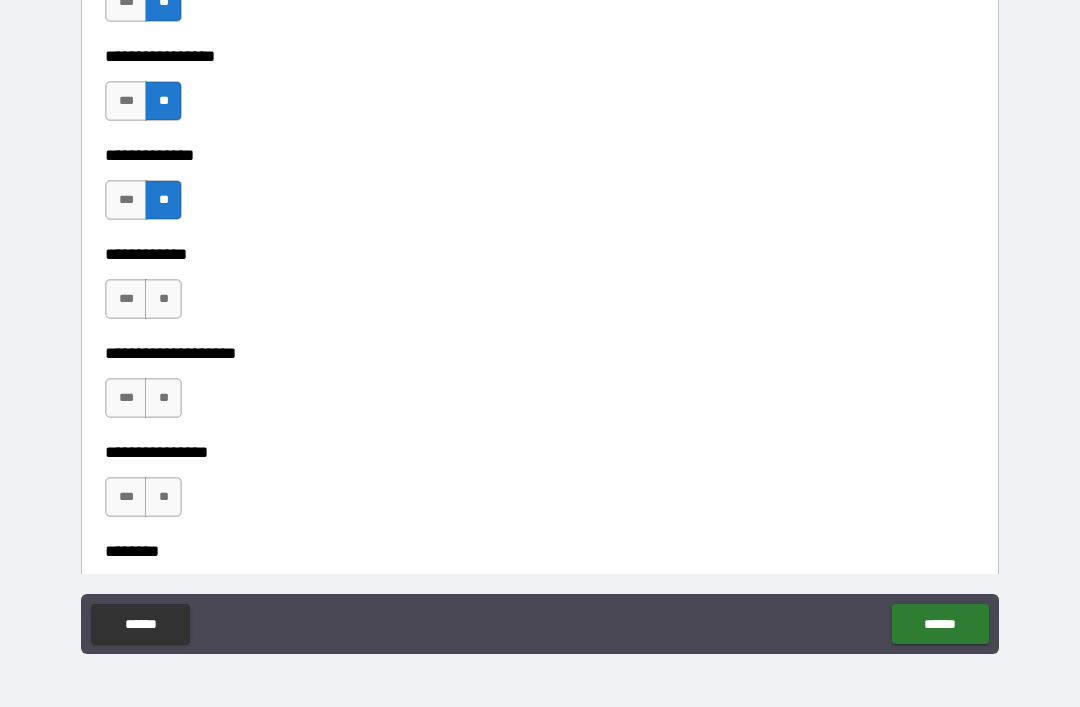 scroll, scrollTop: 7066, scrollLeft: 0, axis: vertical 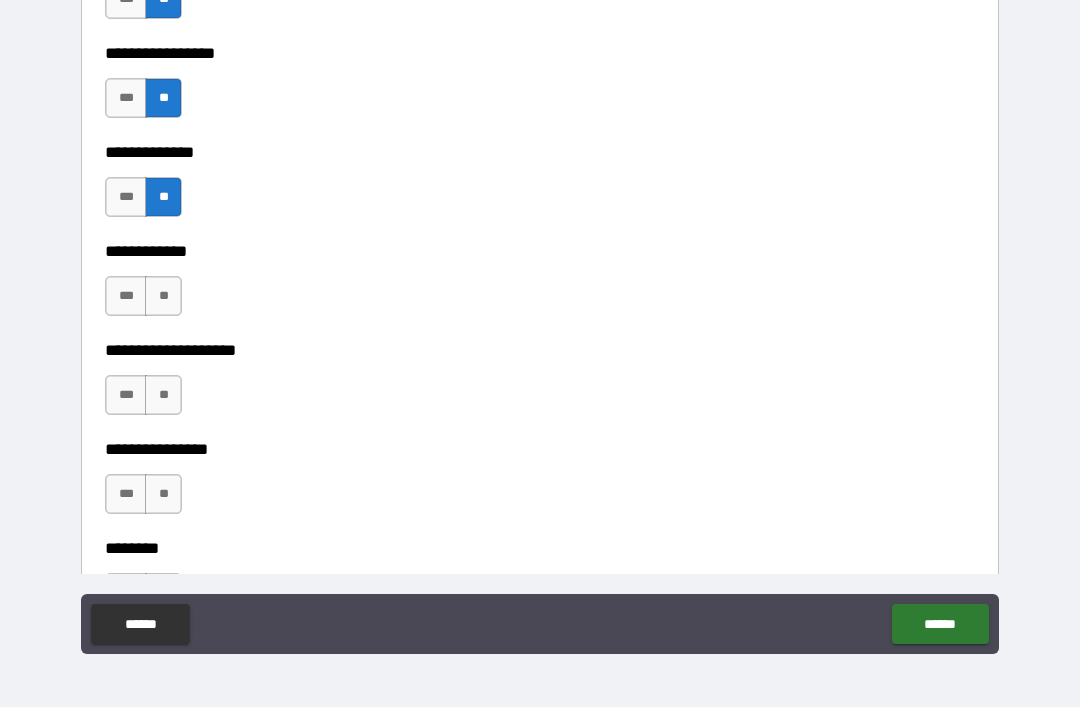 click on "**" at bounding box center (163, 296) 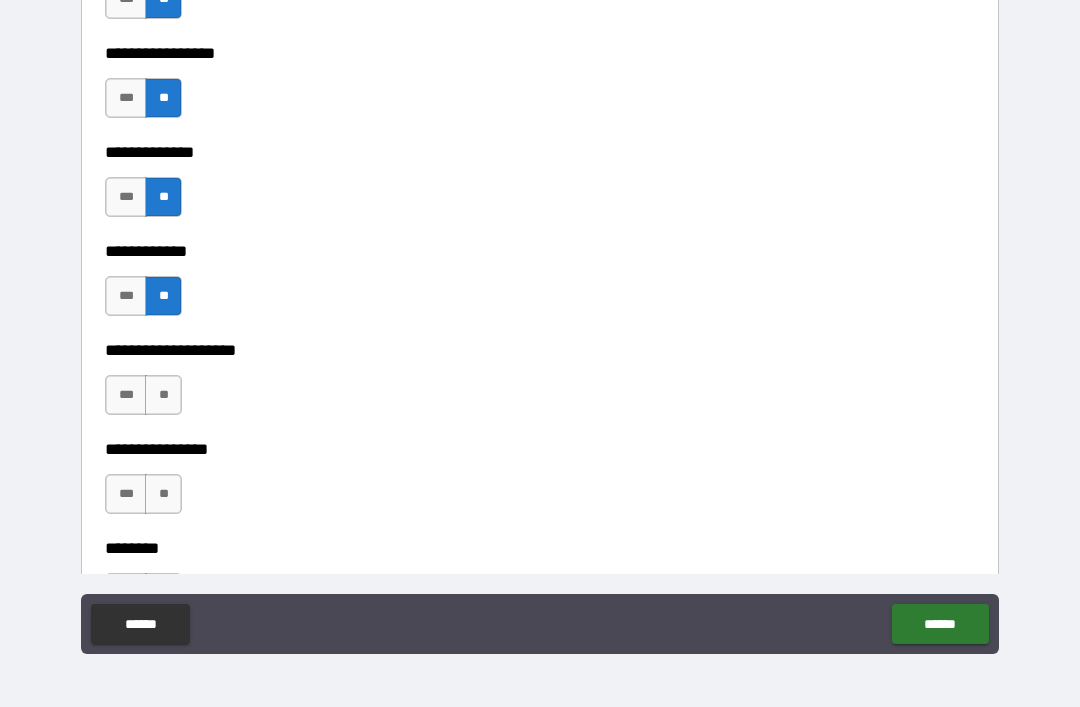 click on "**" at bounding box center [163, 395] 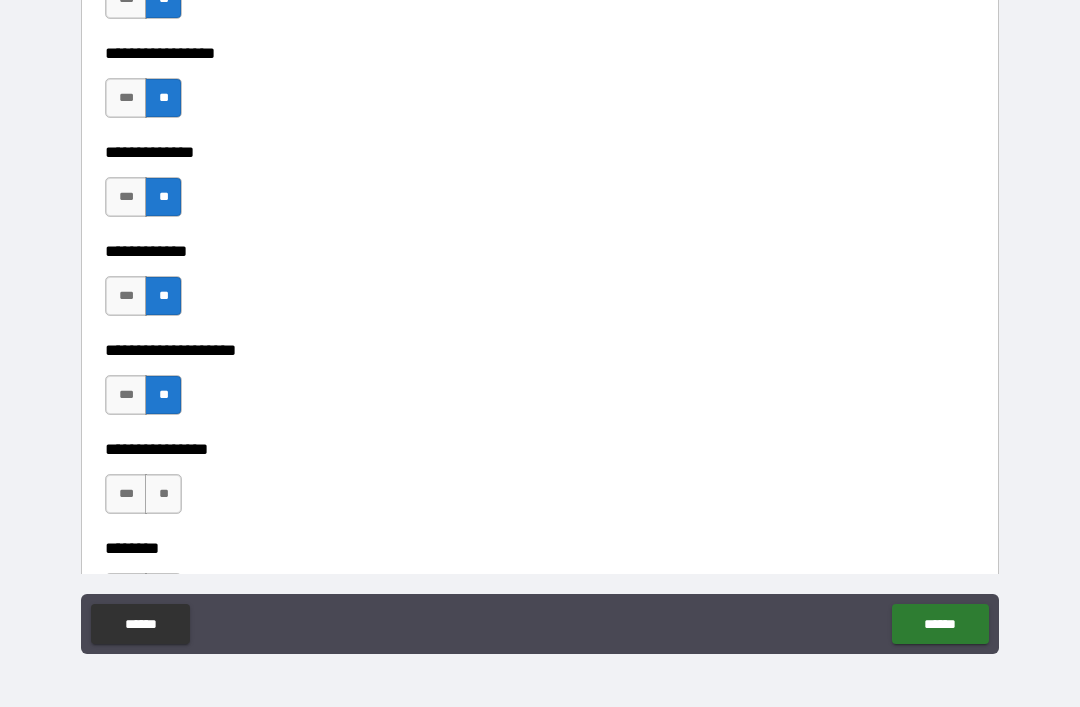 click on "**" at bounding box center [163, 494] 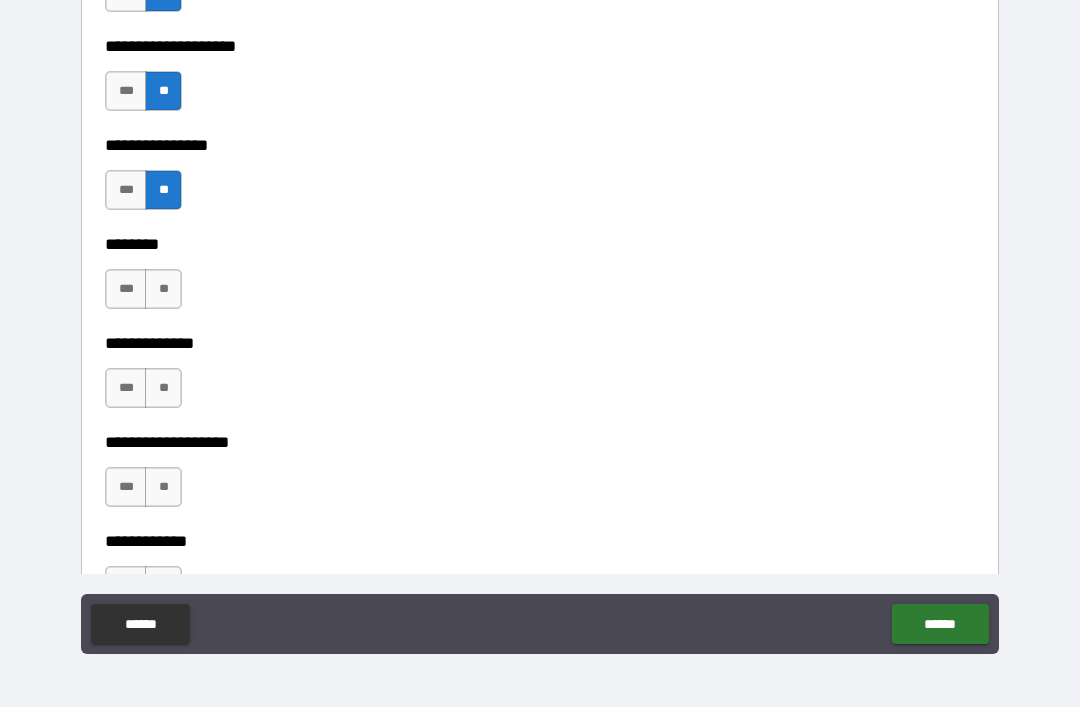 scroll, scrollTop: 7378, scrollLeft: 0, axis: vertical 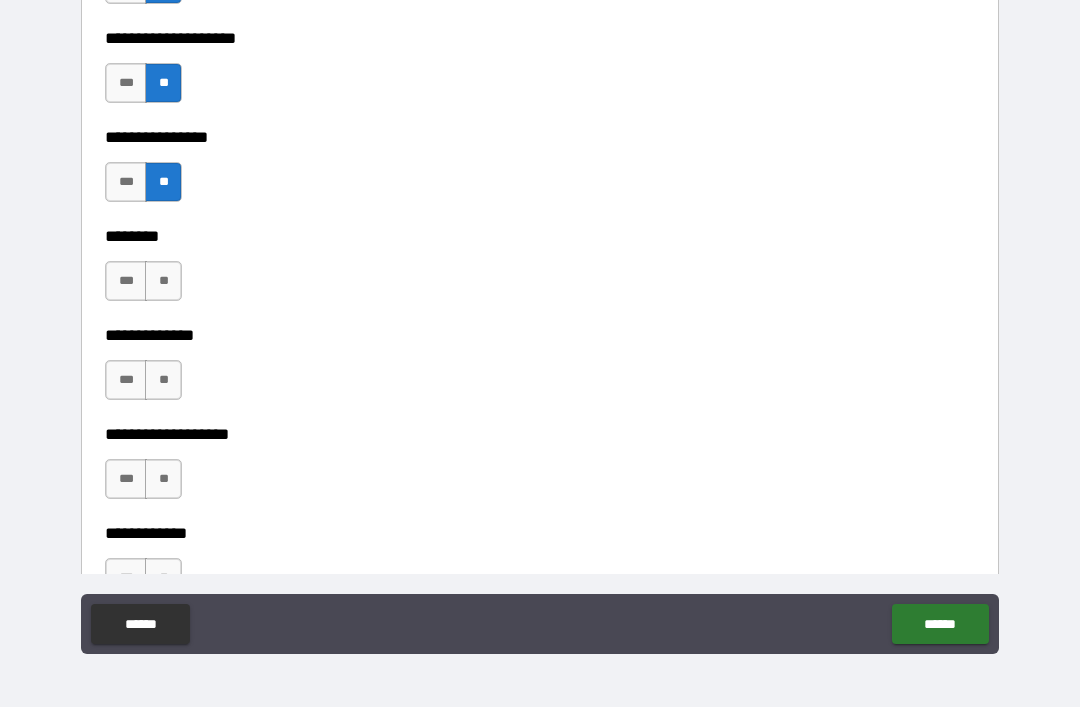 click on "**" at bounding box center [163, 281] 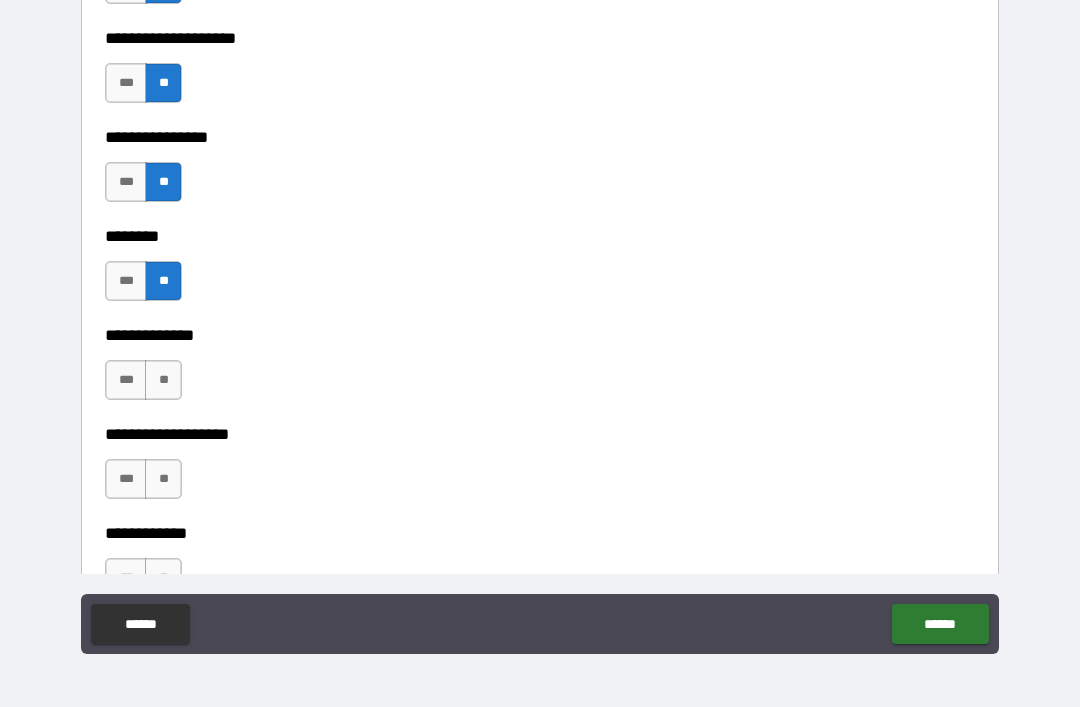 click on "**" at bounding box center (163, 380) 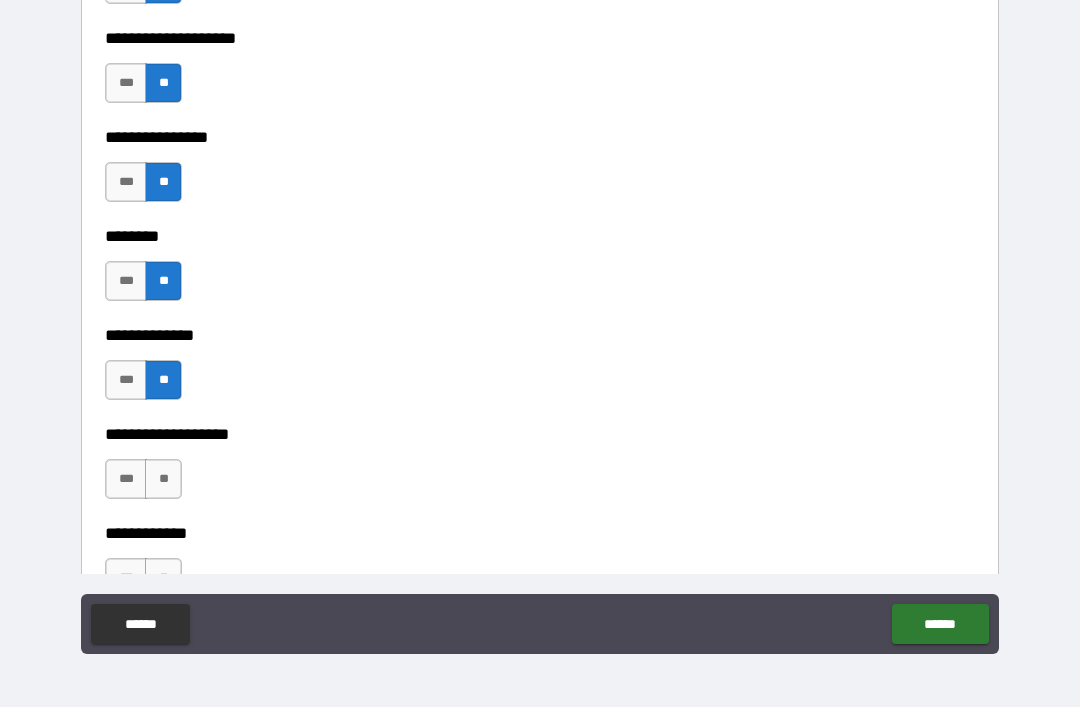 click on "**" at bounding box center (163, 479) 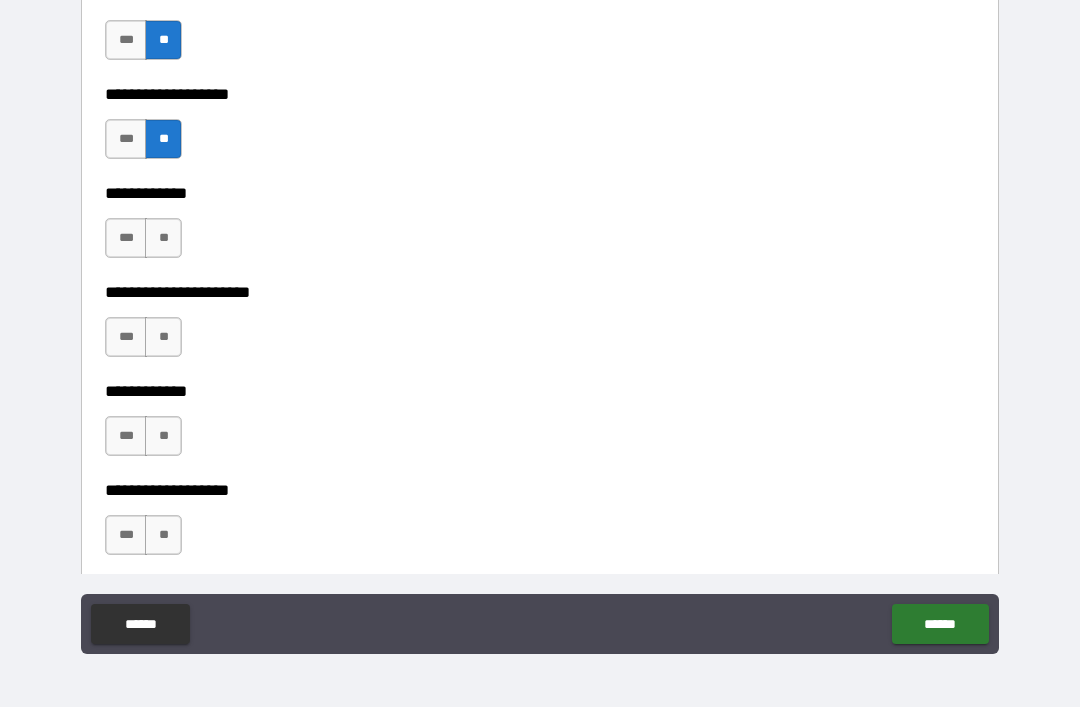 scroll, scrollTop: 7722, scrollLeft: 0, axis: vertical 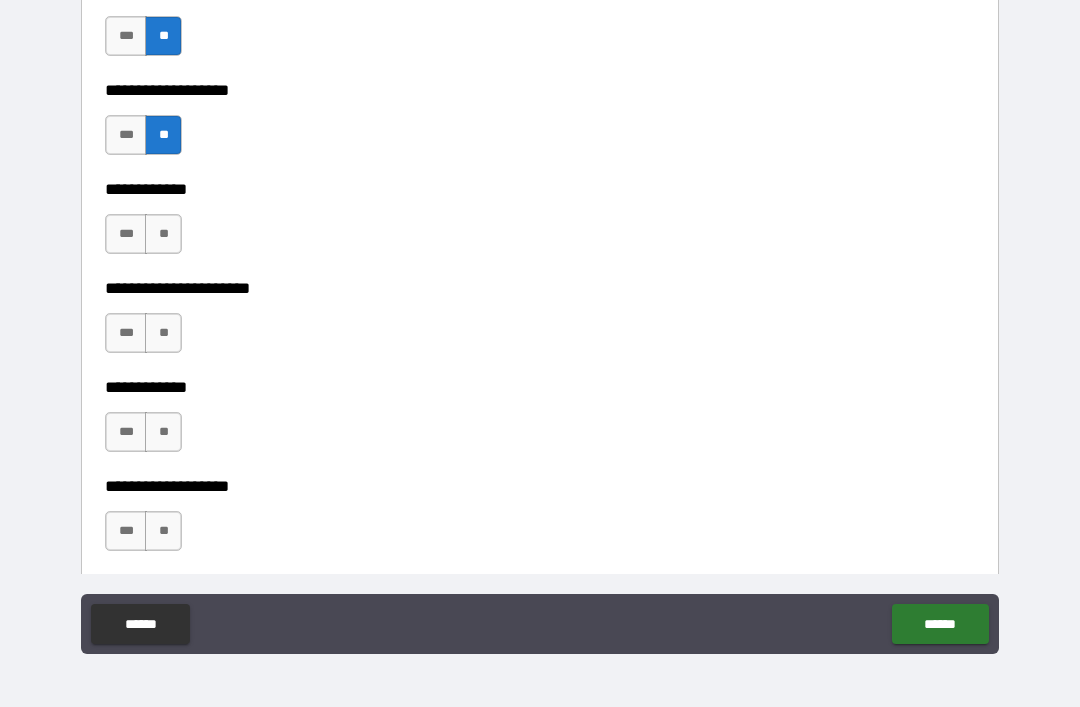 click on "**********" at bounding box center [540, 175] 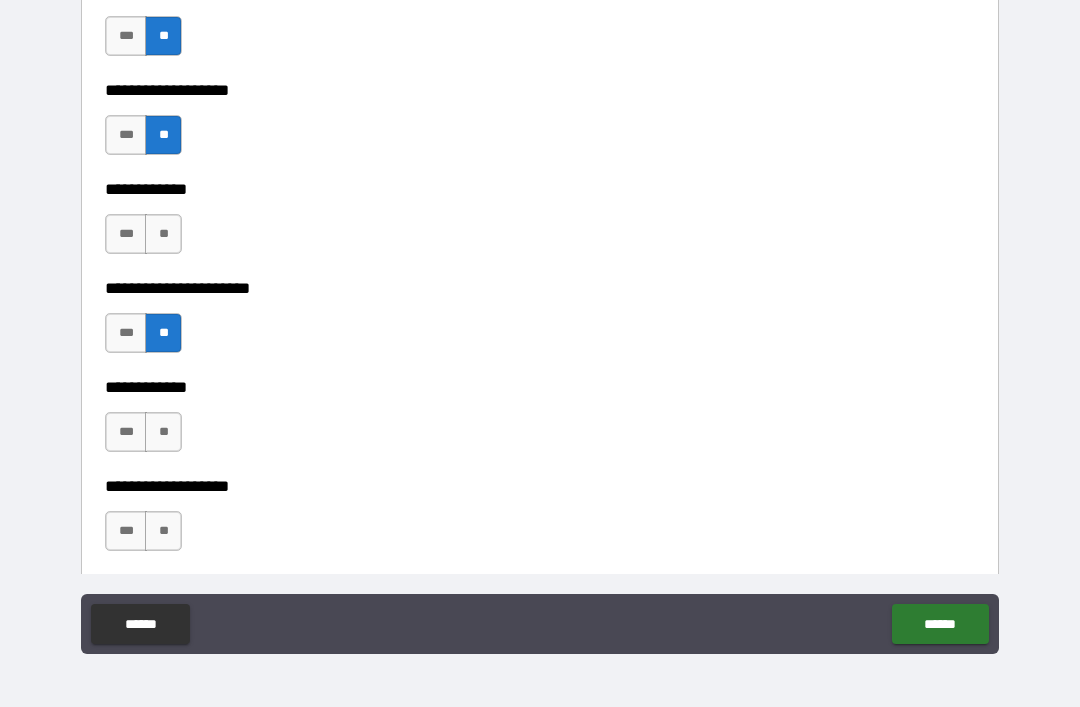 click on "**" at bounding box center [163, 234] 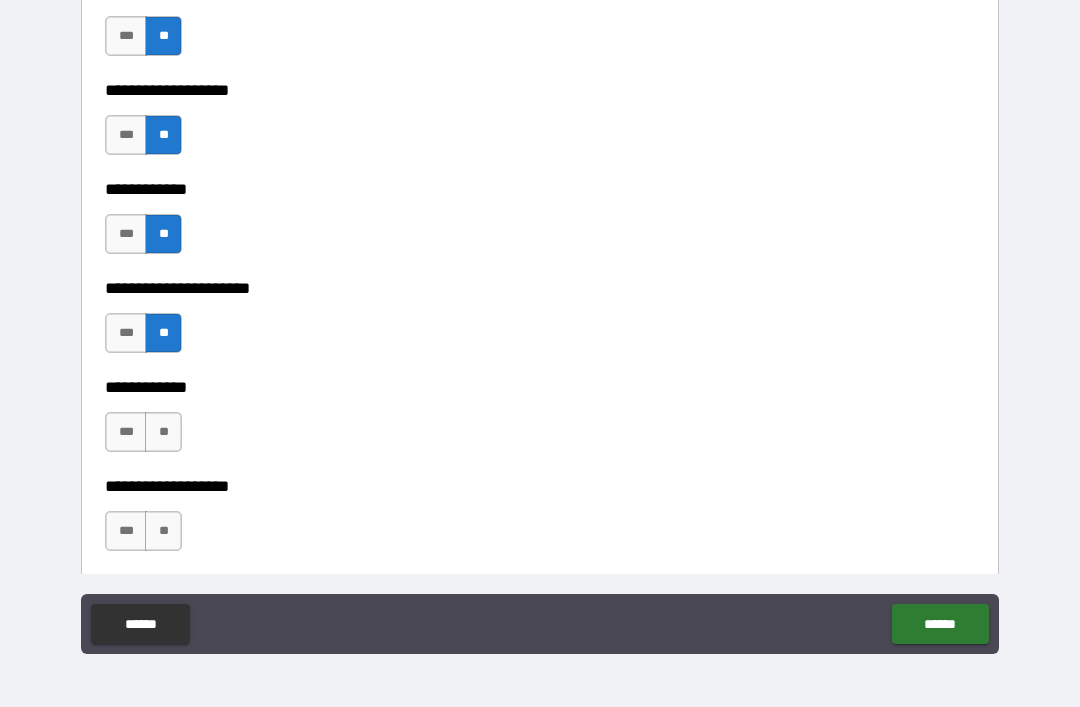 click on "**" at bounding box center [163, 432] 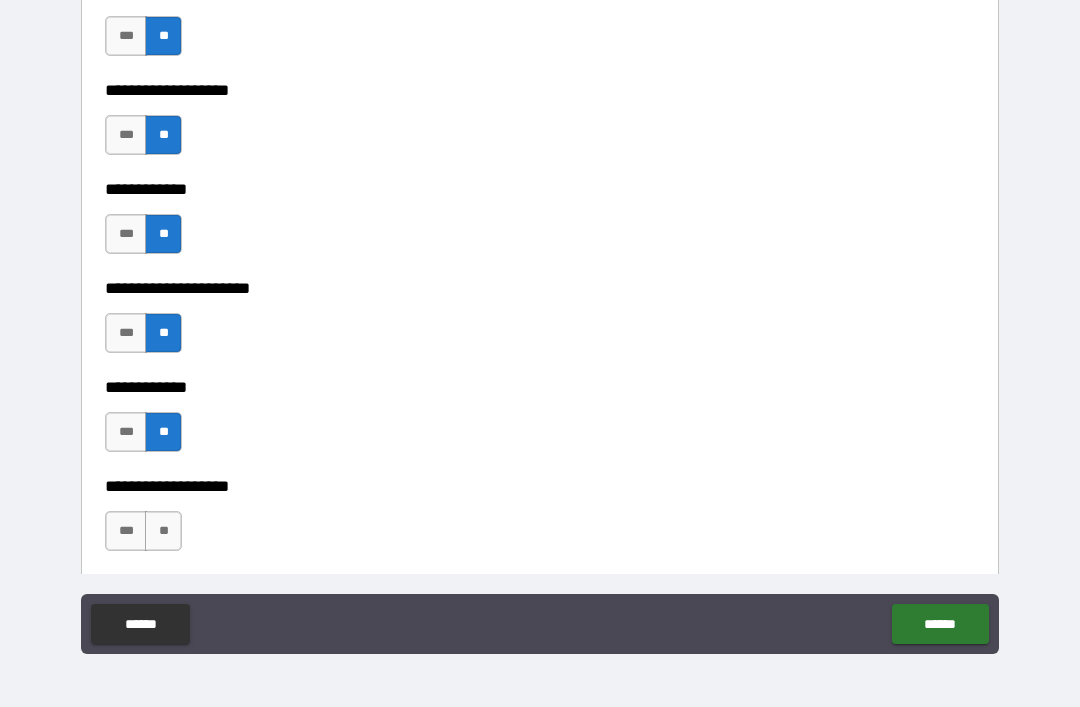 click on "**" at bounding box center [163, 531] 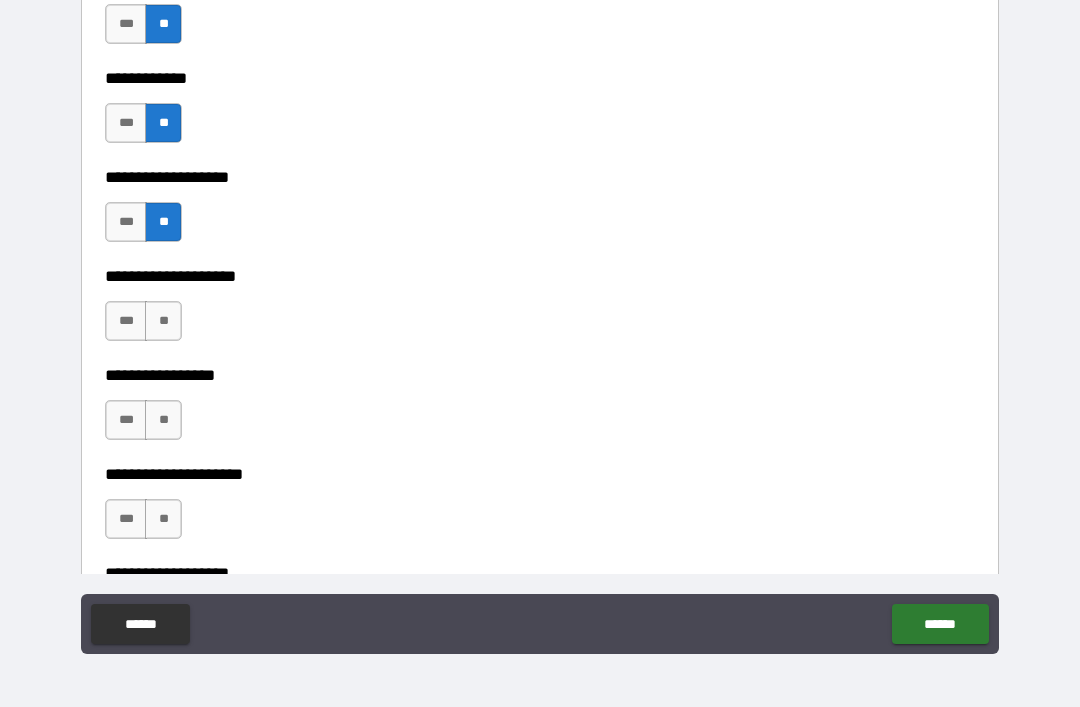 scroll, scrollTop: 8036, scrollLeft: 0, axis: vertical 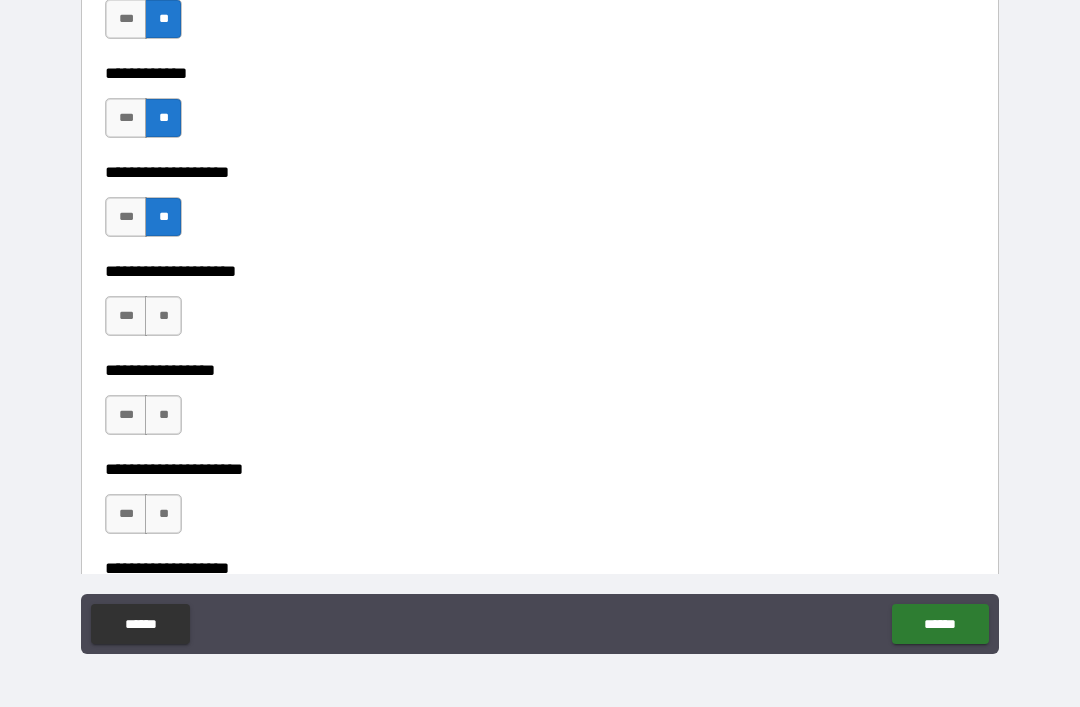 click on "***" at bounding box center (126, 217) 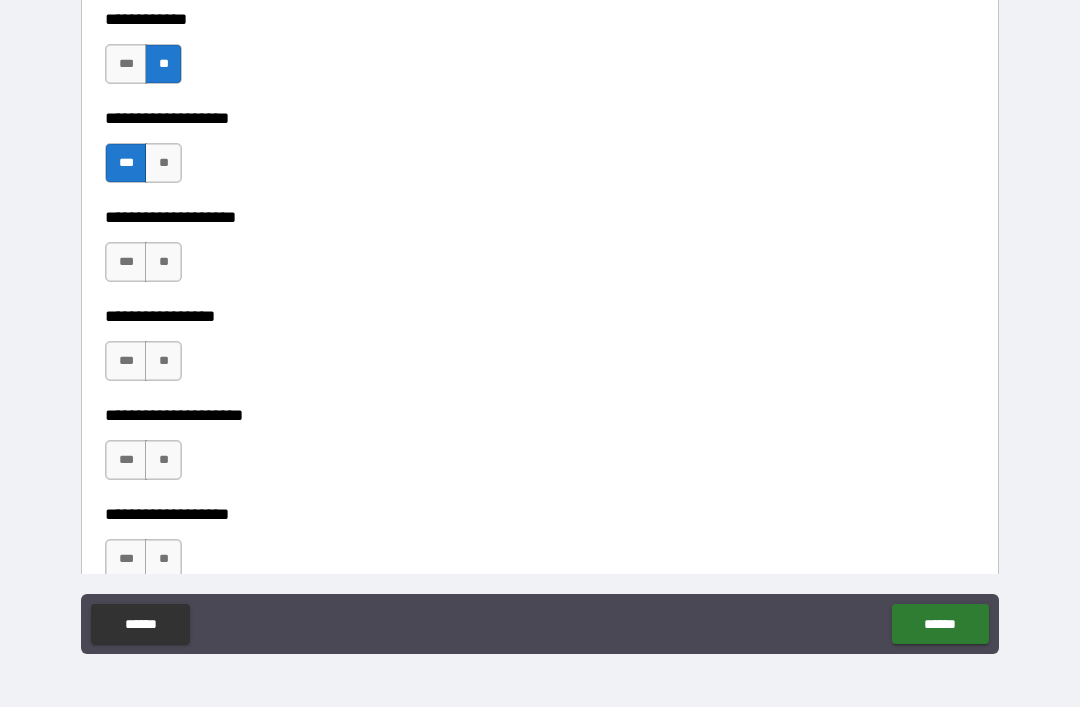 scroll, scrollTop: 8148, scrollLeft: 0, axis: vertical 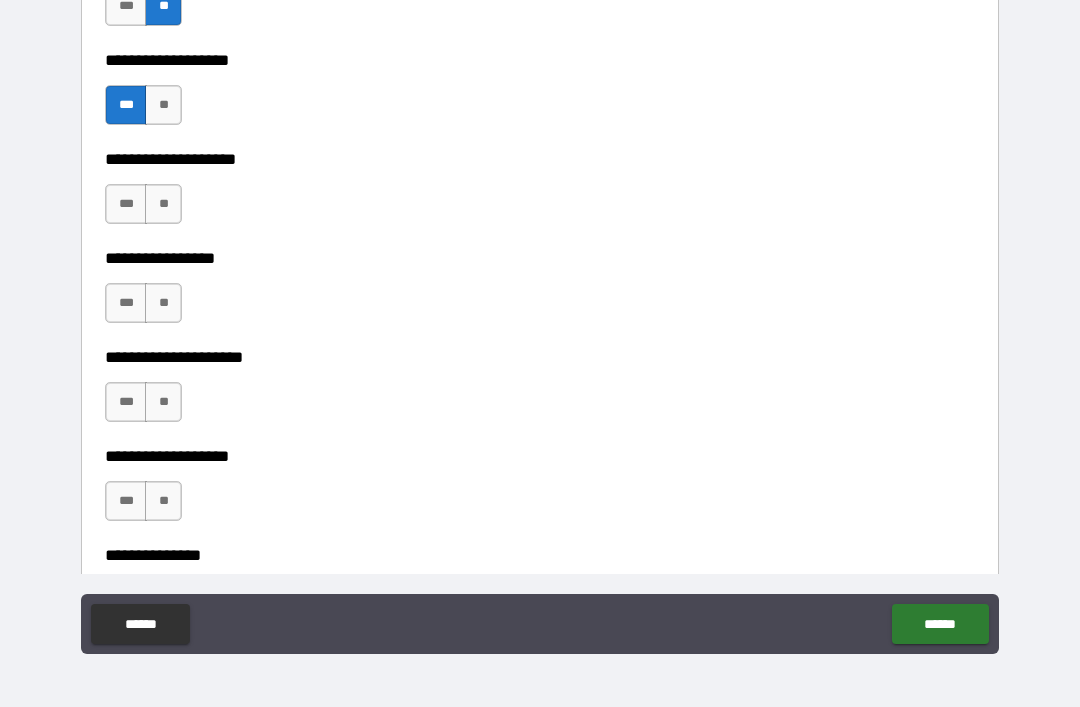 click on "**" at bounding box center [163, 105] 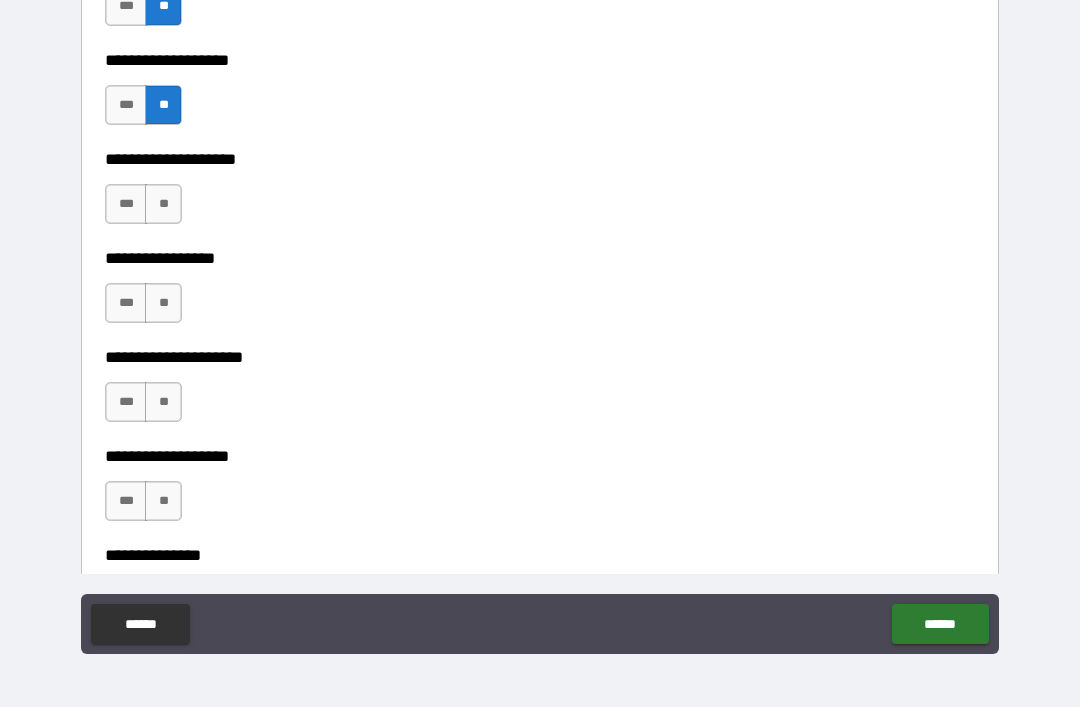 click on "**" at bounding box center [163, 204] 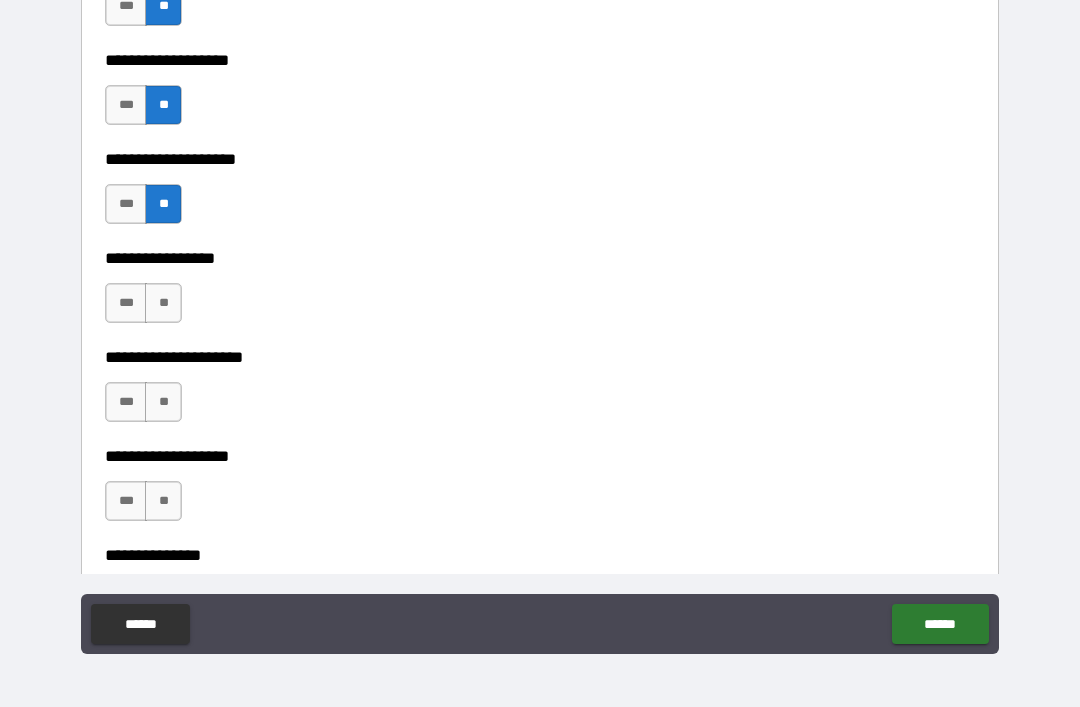 click on "**" at bounding box center [163, 303] 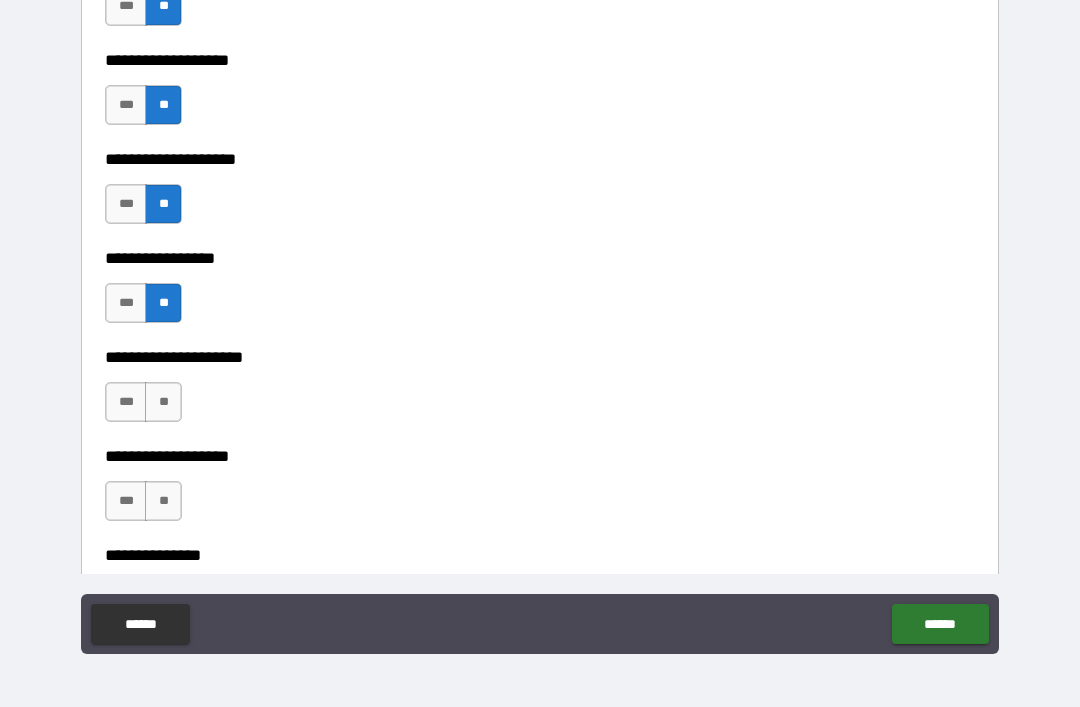 click on "**" at bounding box center [163, 402] 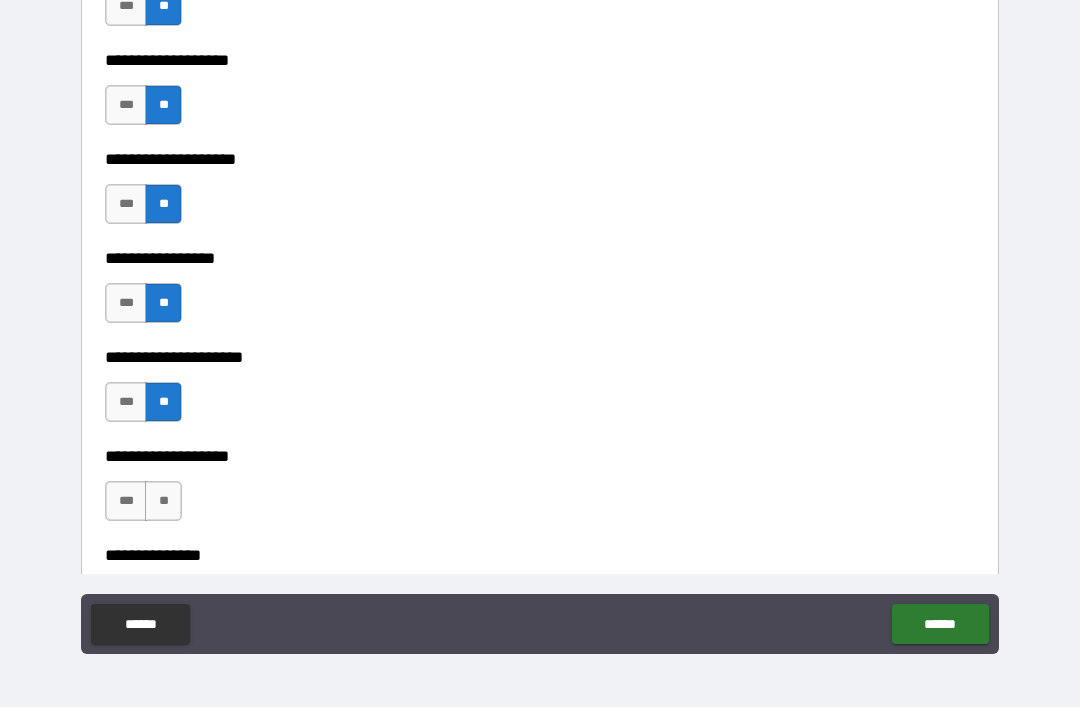 click on "**" at bounding box center (163, 501) 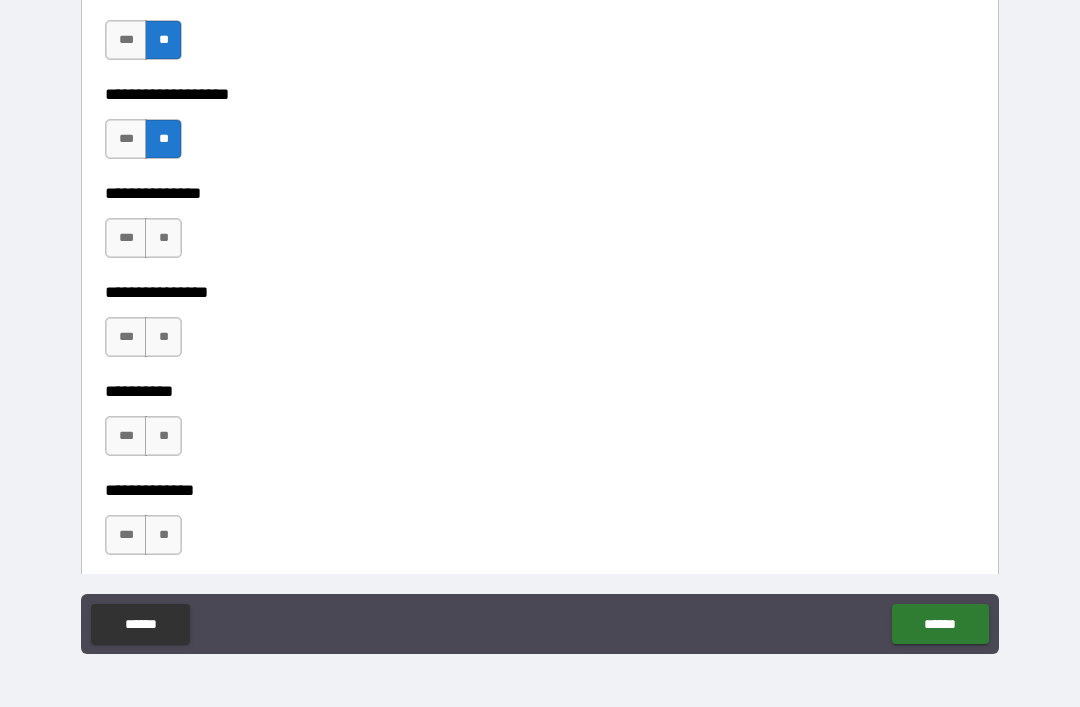 scroll, scrollTop: 8513, scrollLeft: 0, axis: vertical 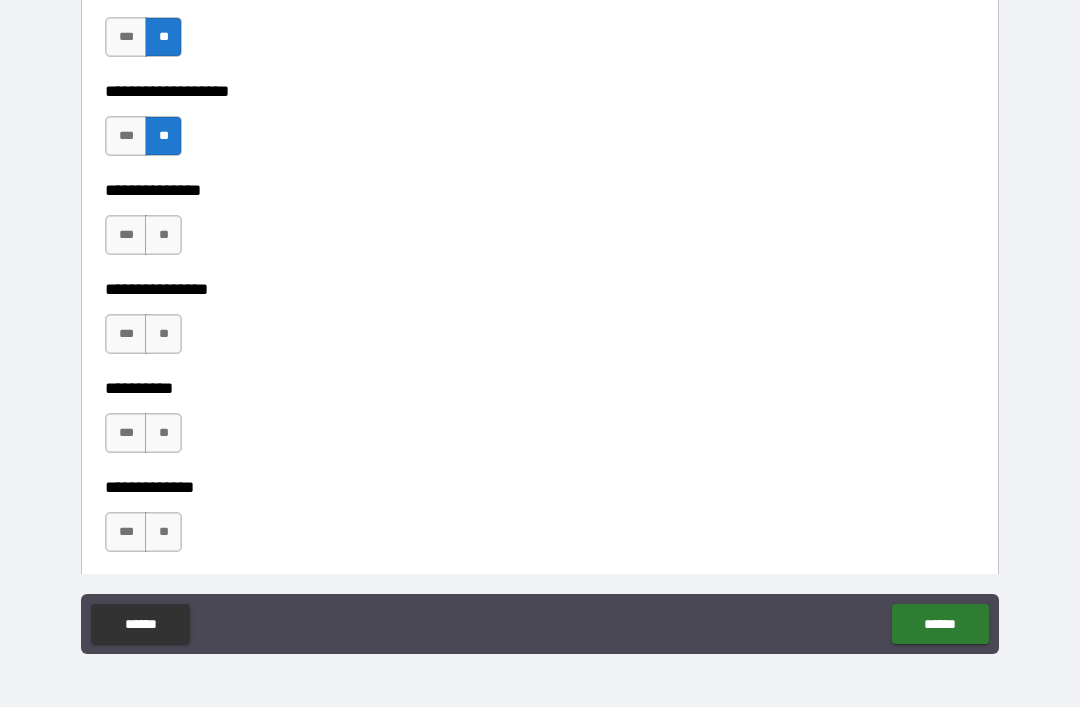 click on "**" at bounding box center (163, 235) 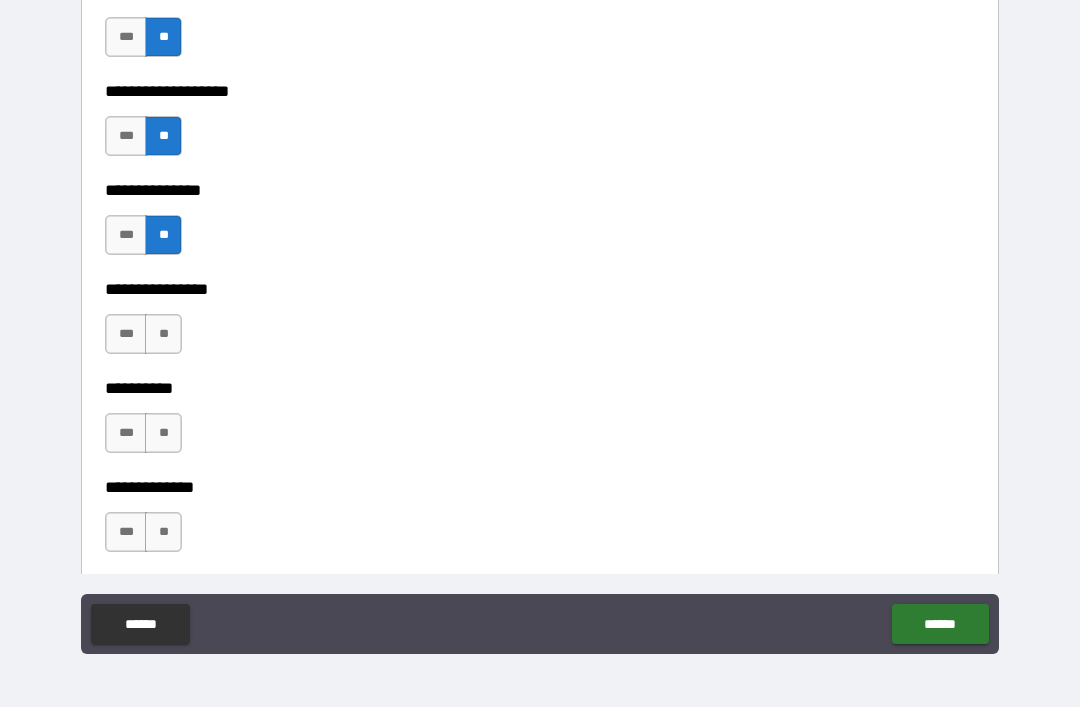 click on "**" at bounding box center (163, 334) 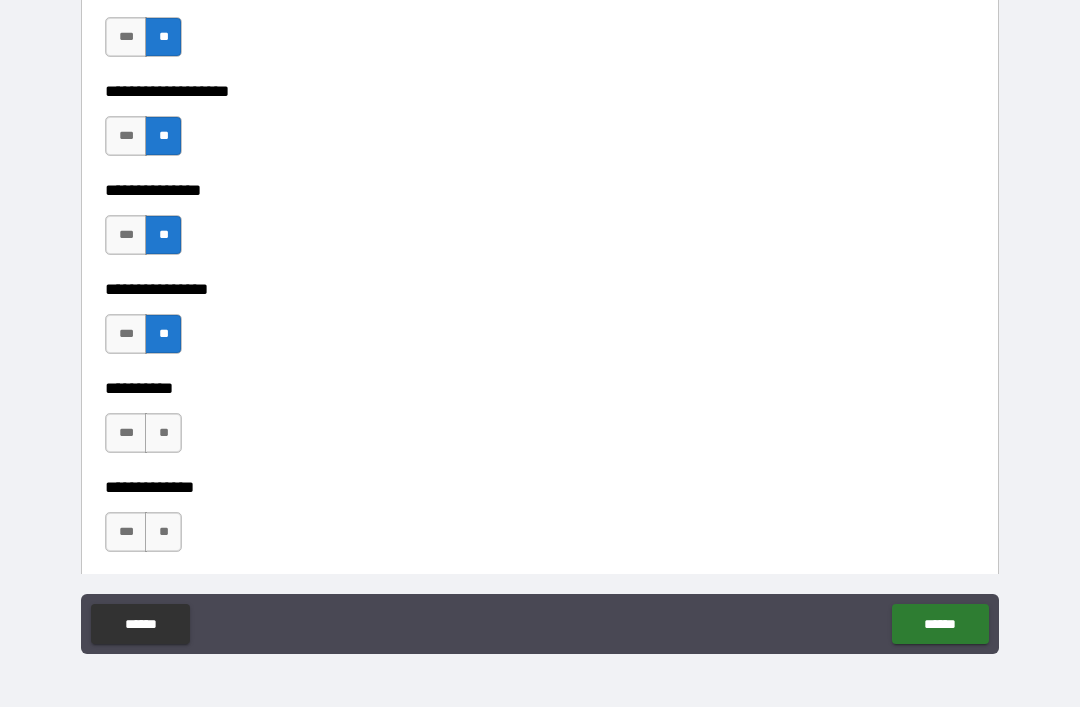 click on "**" at bounding box center [163, 433] 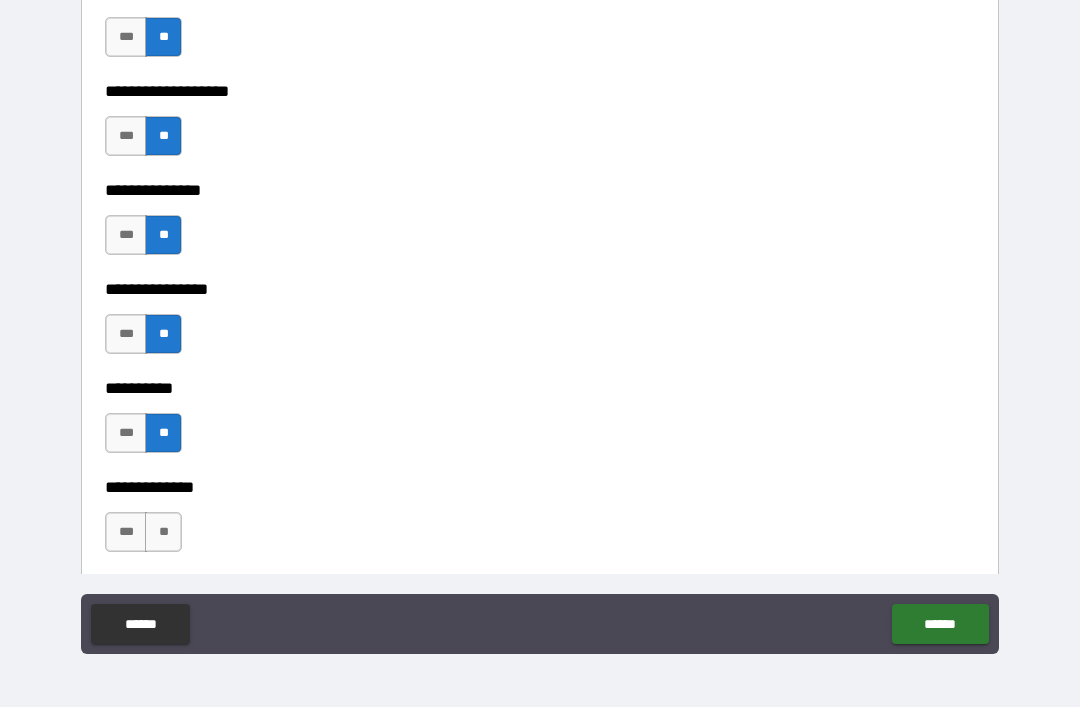 click on "**" at bounding box center (163, 532) 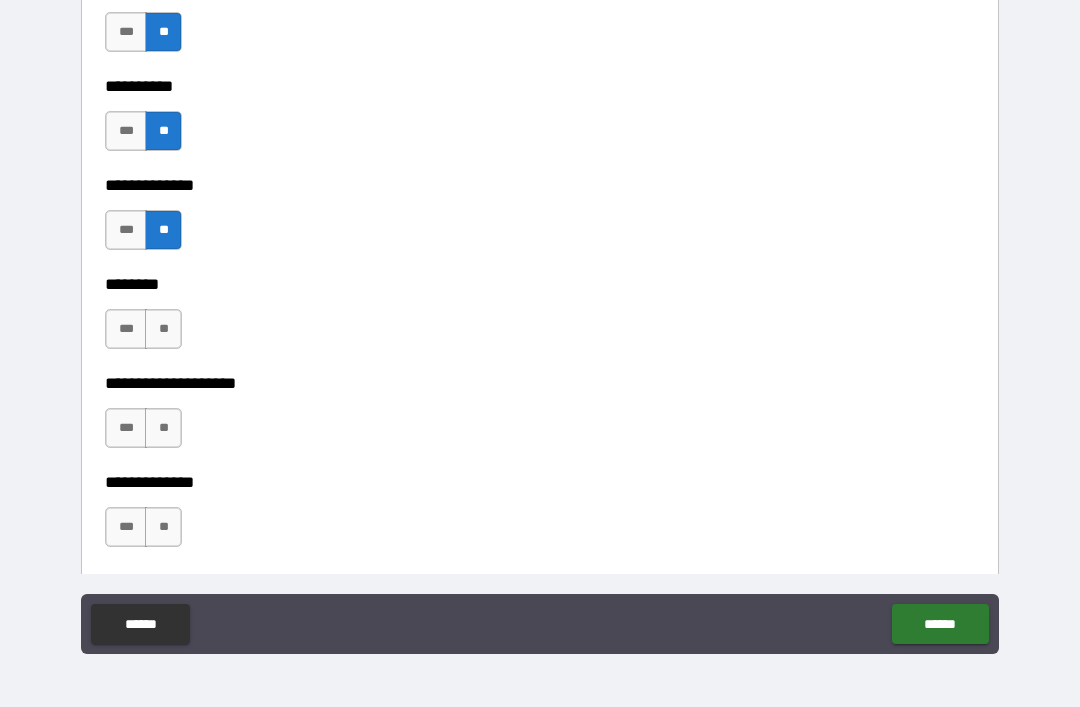 scroll, scrollTop: 8833, scrollLeft: 0, axis: vertical 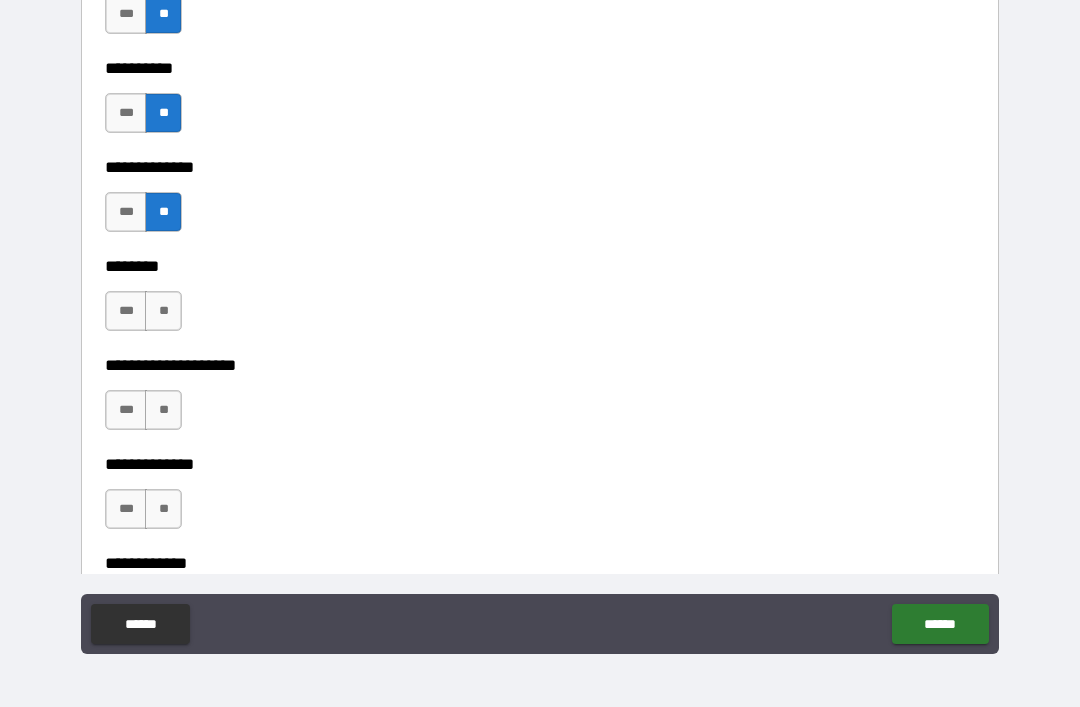click on "**" at bounding box center (163, 311) 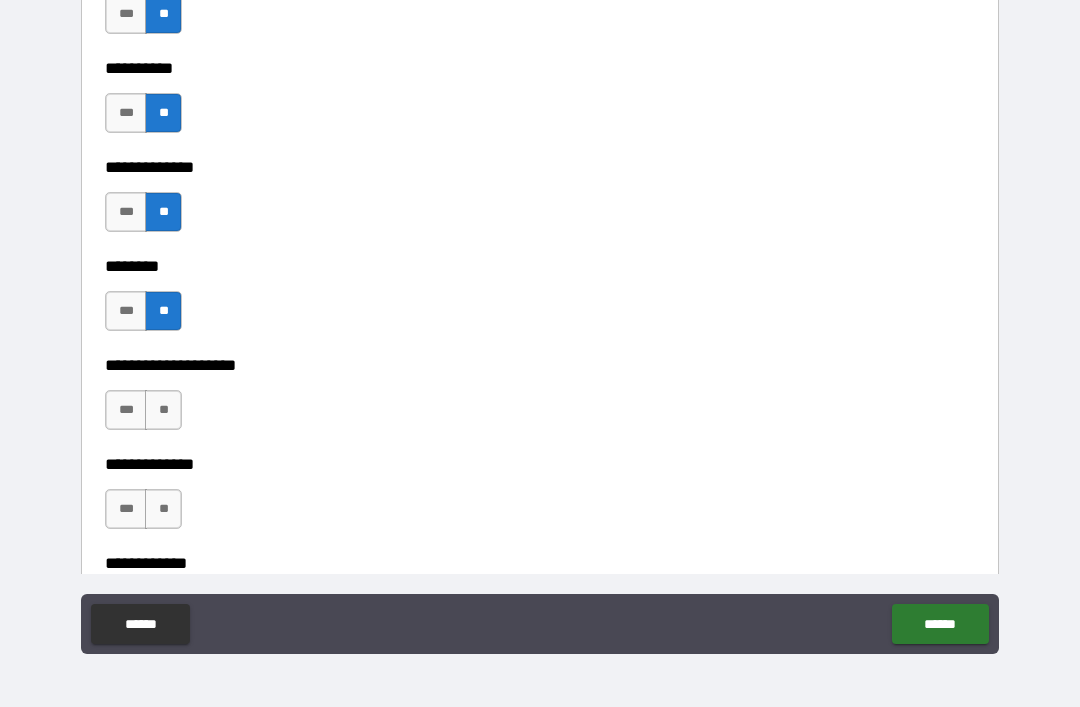 click on "**" at bounding box center (163, 410) 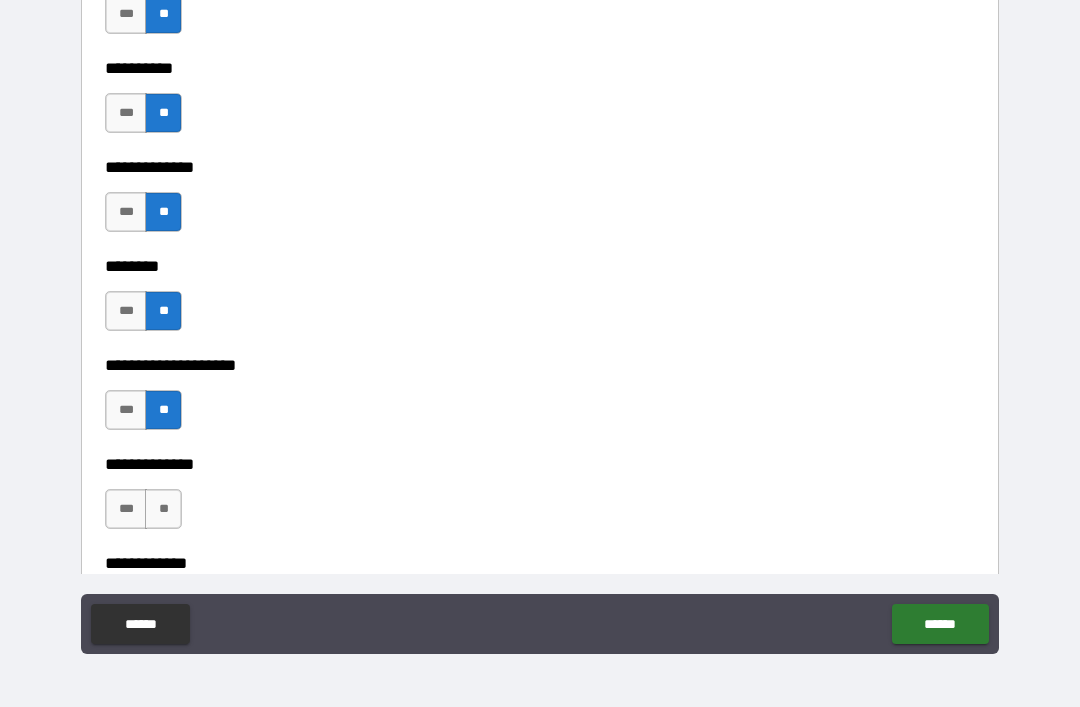 click on "**" at bounding box center (163, 509) 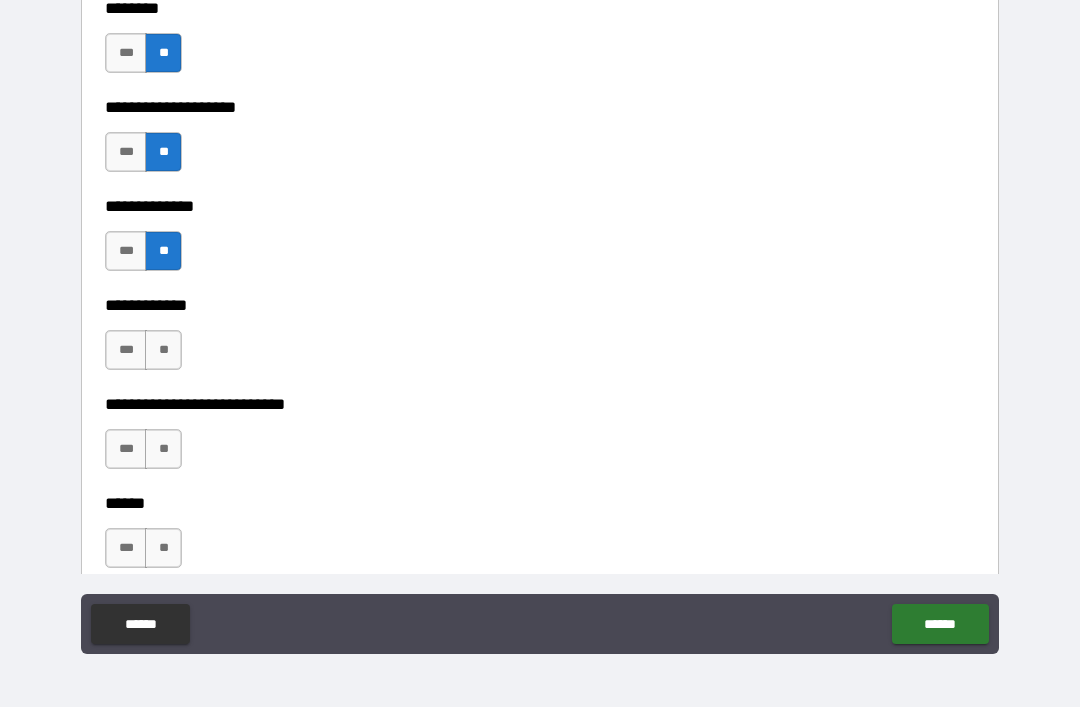 scroll, scrollTop: 9220, scrollLeft: 0, axis: vertical 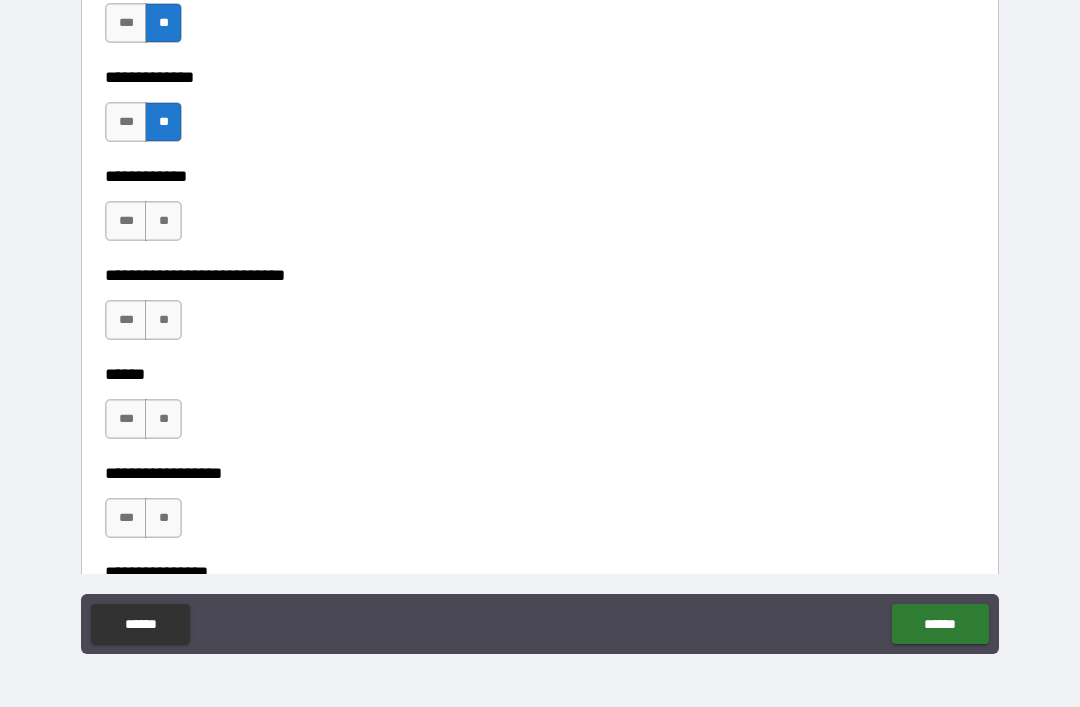 click on "**" at bounding box center (163, 221) 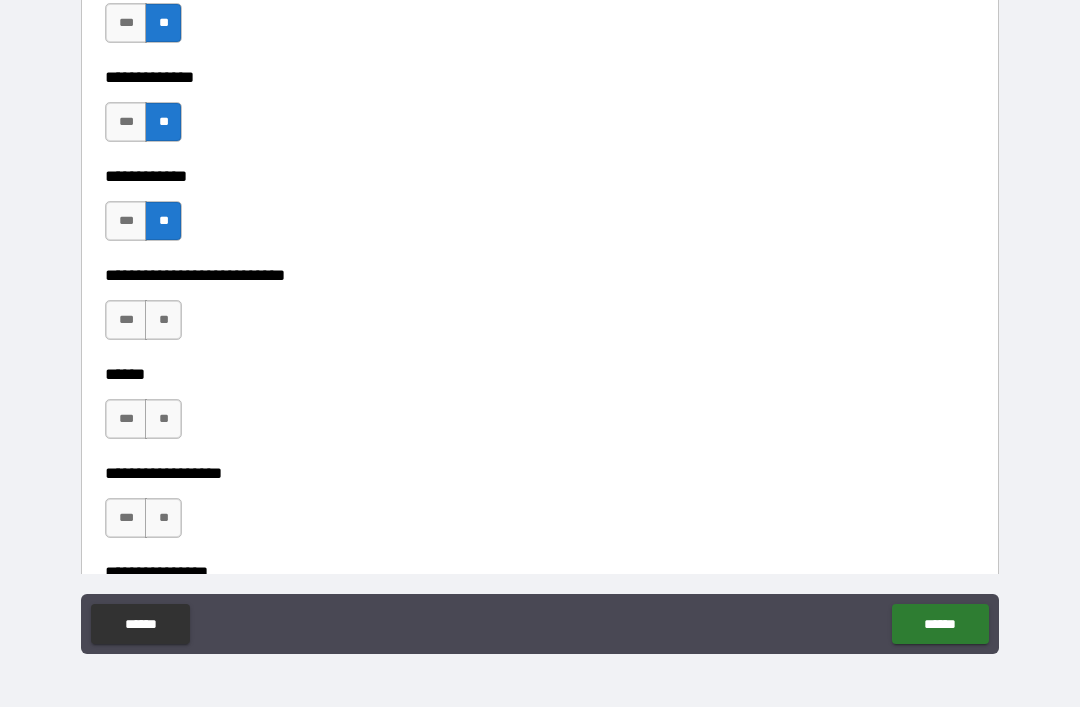 click on "**" at bounding box center (163, 320) 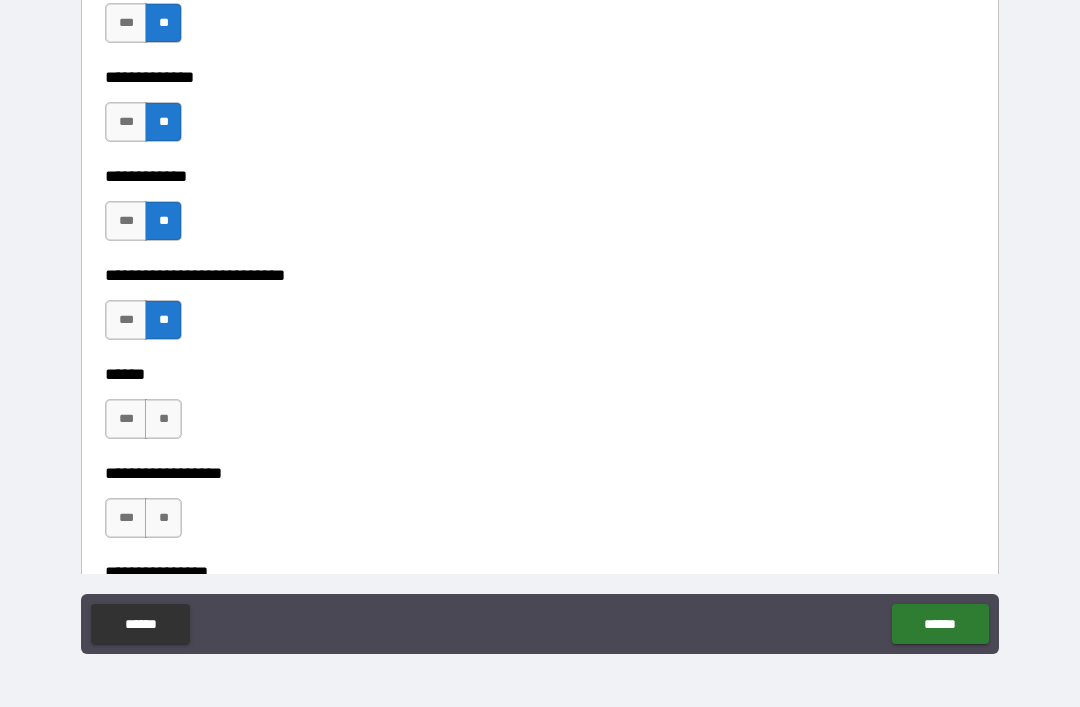 click on "**" at bounding box center [163, 419] 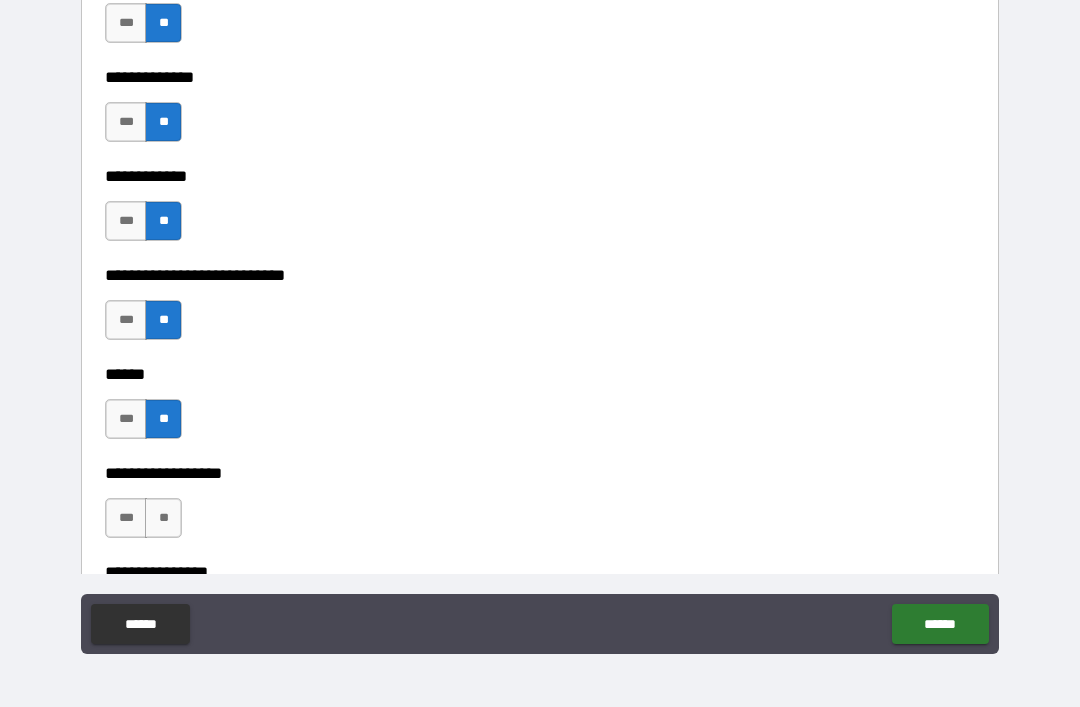 click on "**********" at bounding box center (540, 473) 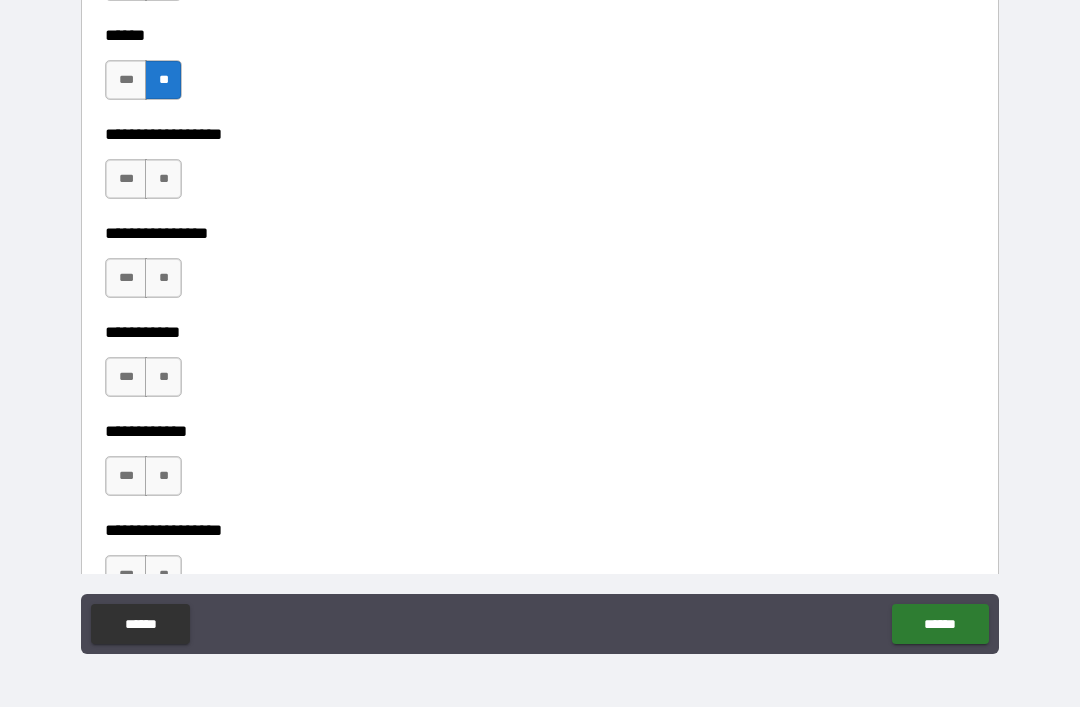 scroll, scrollTop: 9564, scrollLeft: 0, axis: vertical 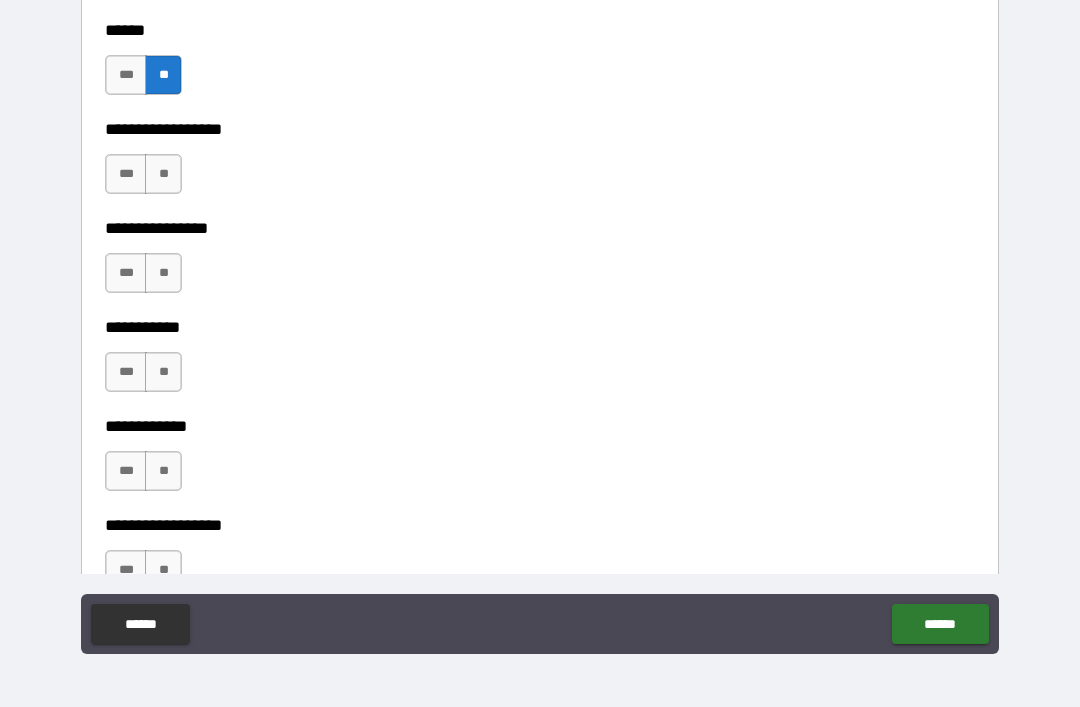 click on "**" at bounding box center (163, 174) 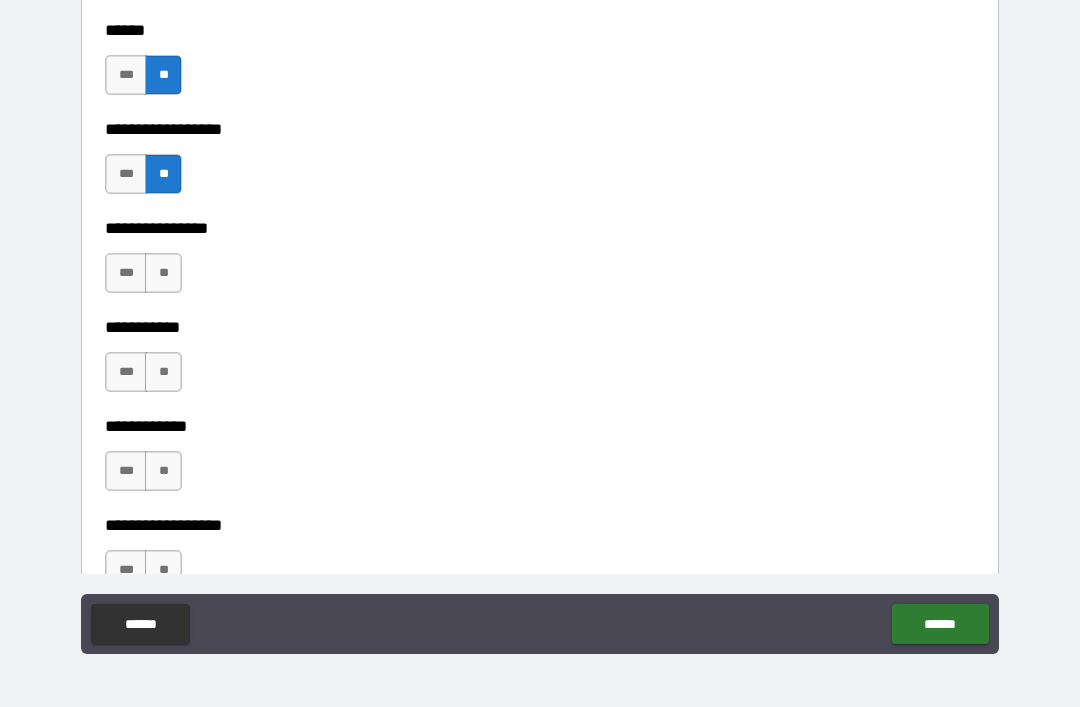 click on "***" at bounding box center [126, 273] 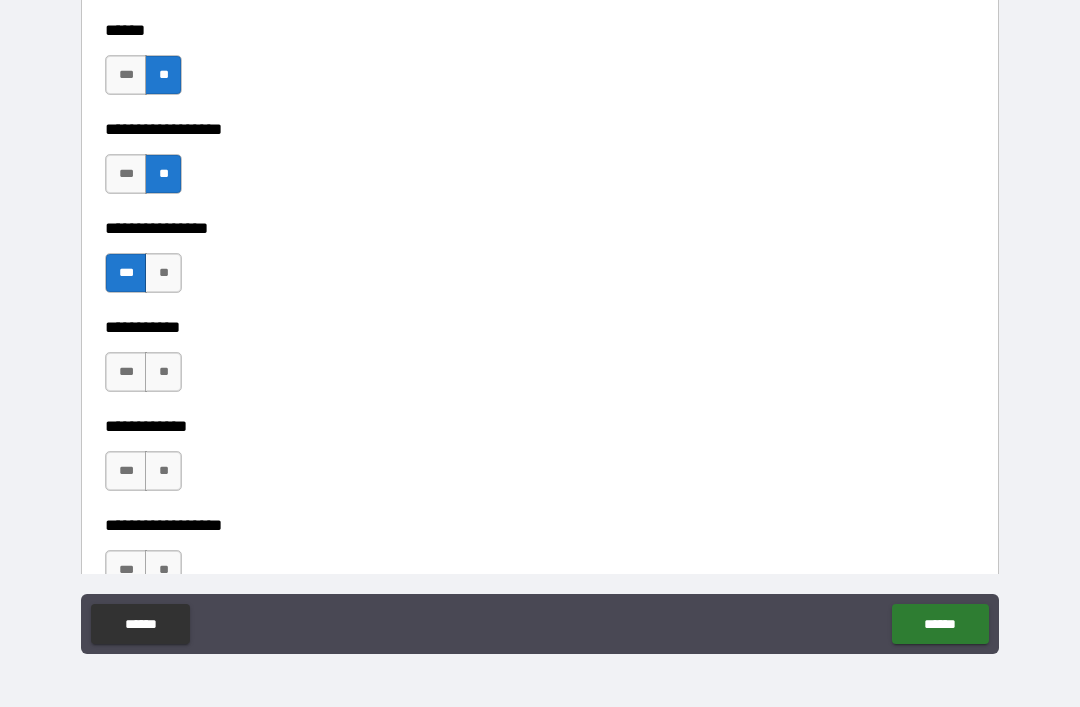 click on "**" at bounding box center [163, 372] 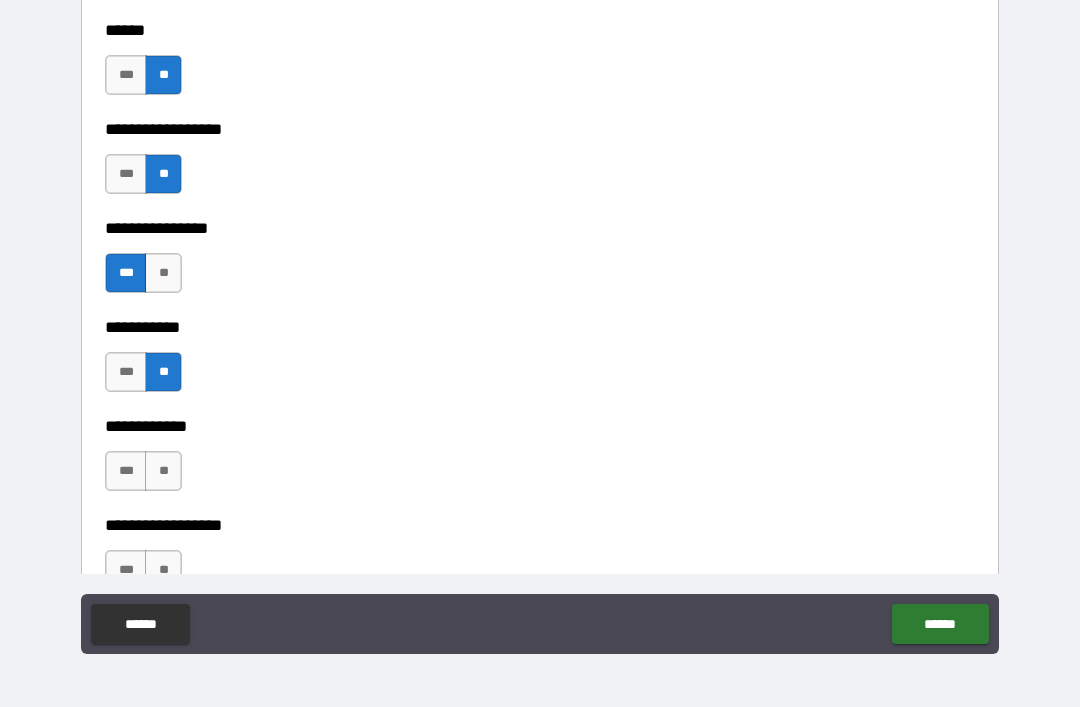 click on "**" at bounding box center [163, 471] 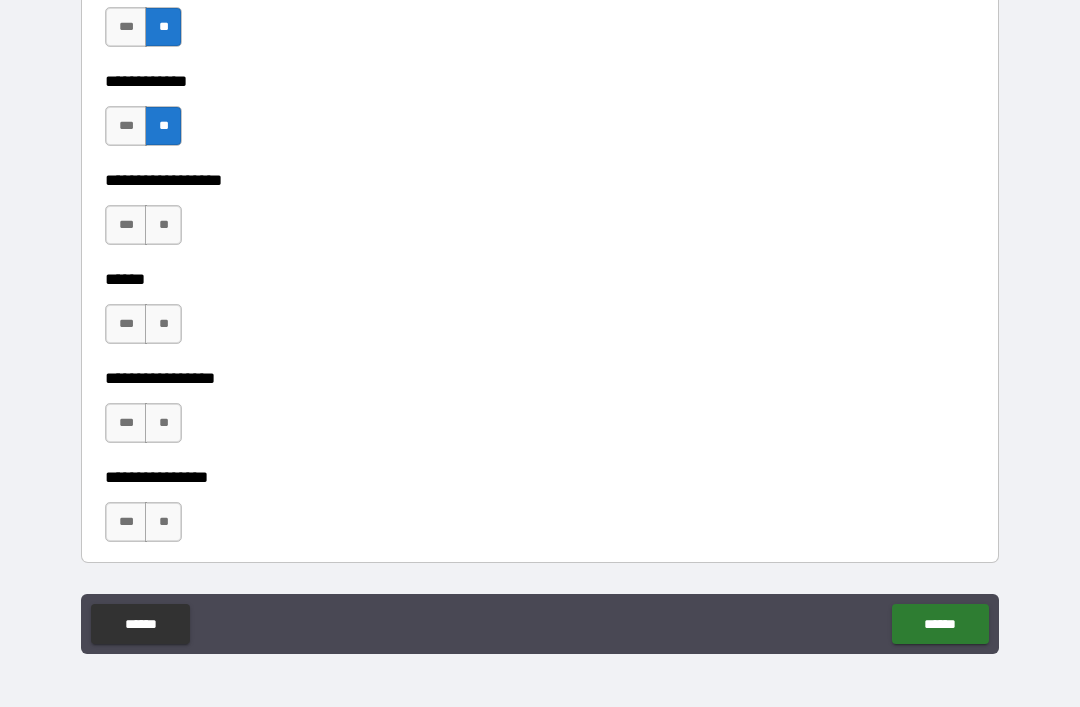 scroll, scrollTop: 9913, scrollLeft: 0, axis: vertical 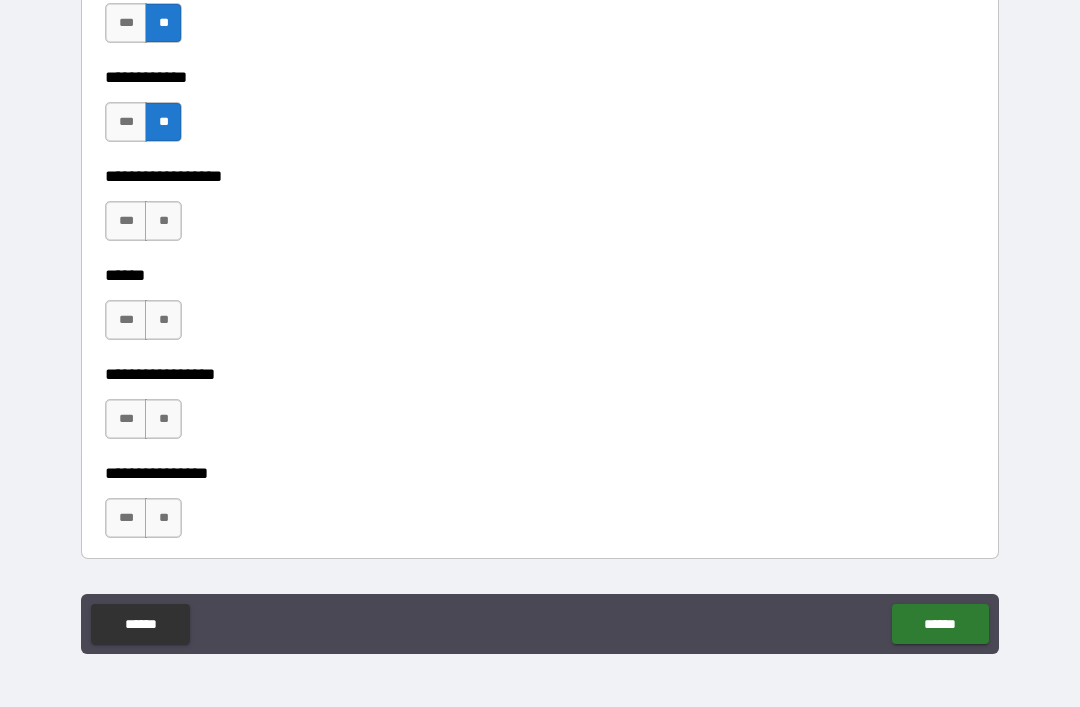 click on "**" at bounding box center [163, 221] 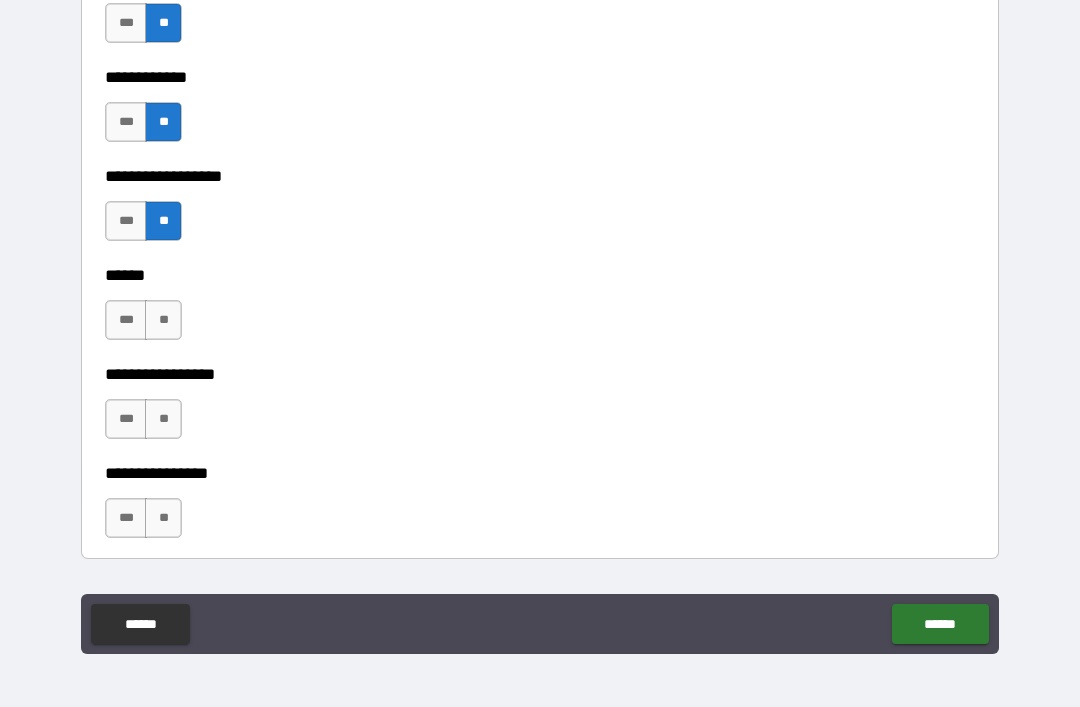 click on "**" at bounding box center (163, 320) 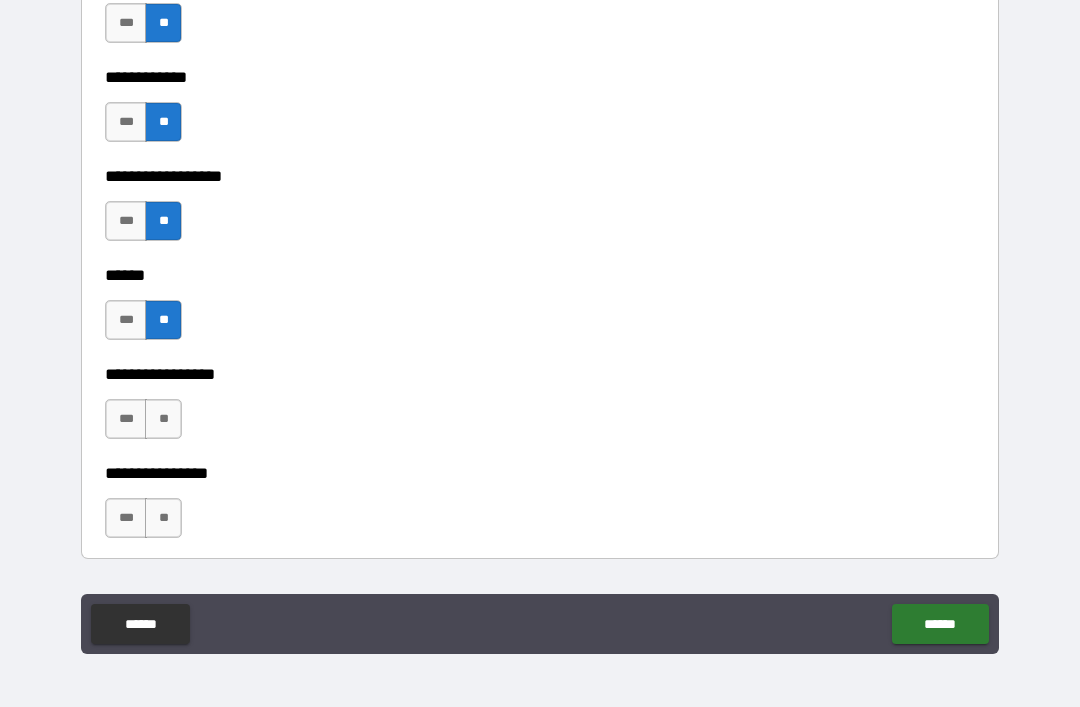 click on "**" at bounding box center (163, 419) 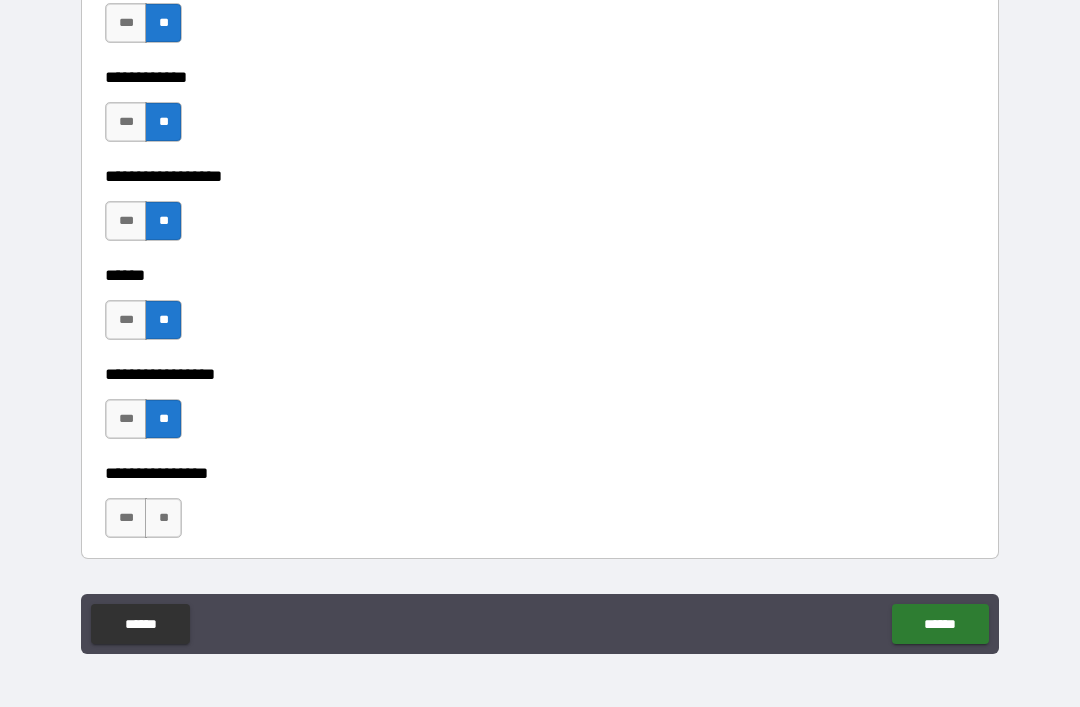 click on "**" at bounding box center [163, 518] 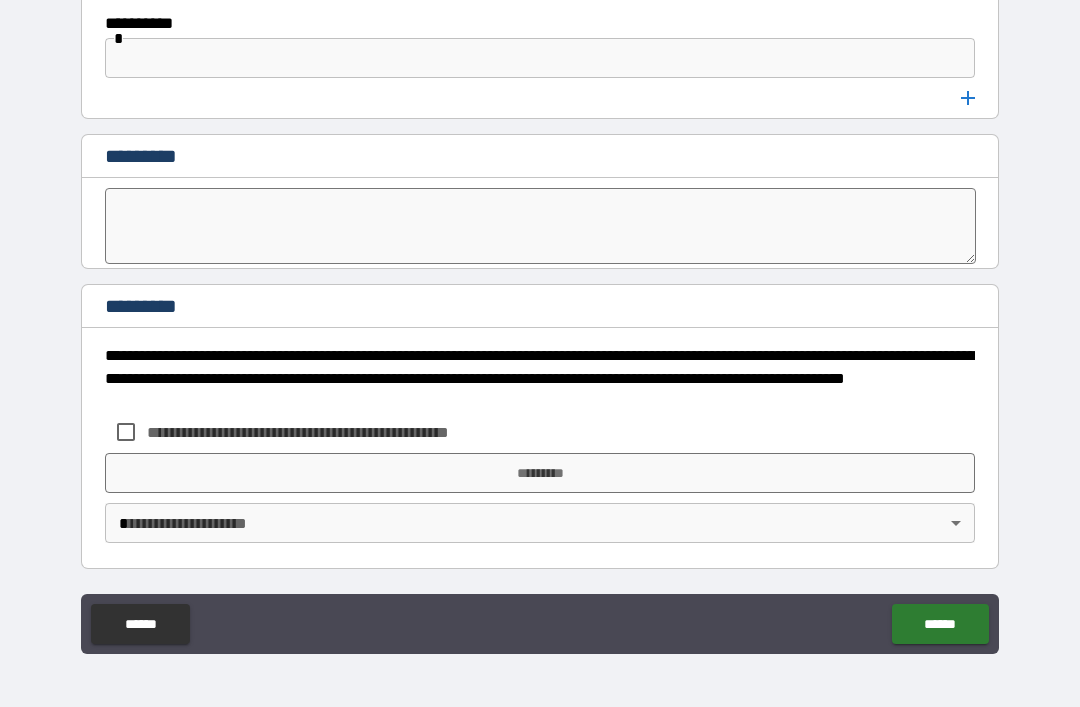 scroll, scrollTop: 10537, scrollLeft: 0, axis: vertical 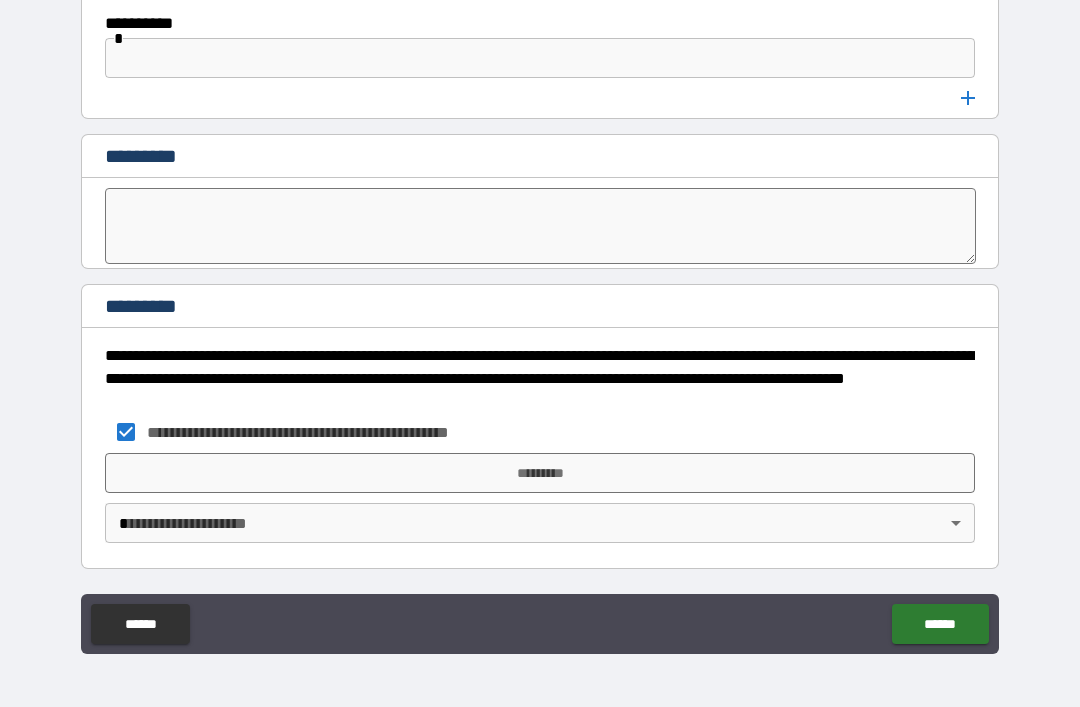 click on "*********" at bounding box center [540, 473] 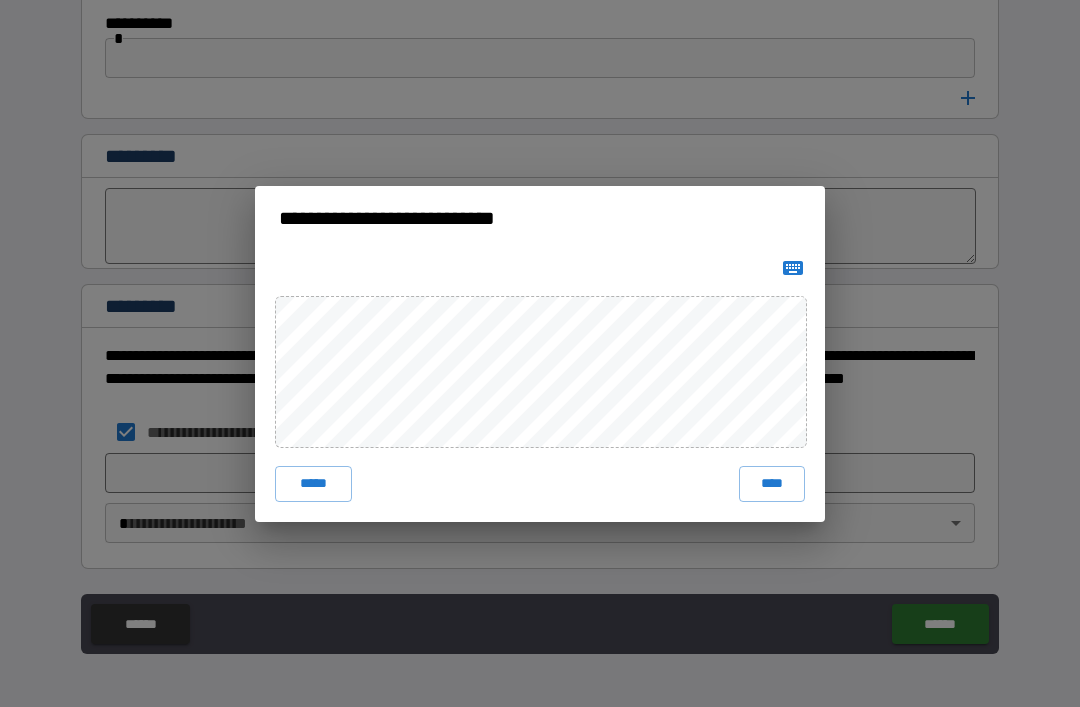 click on "****" at bounding box center (772, 484) 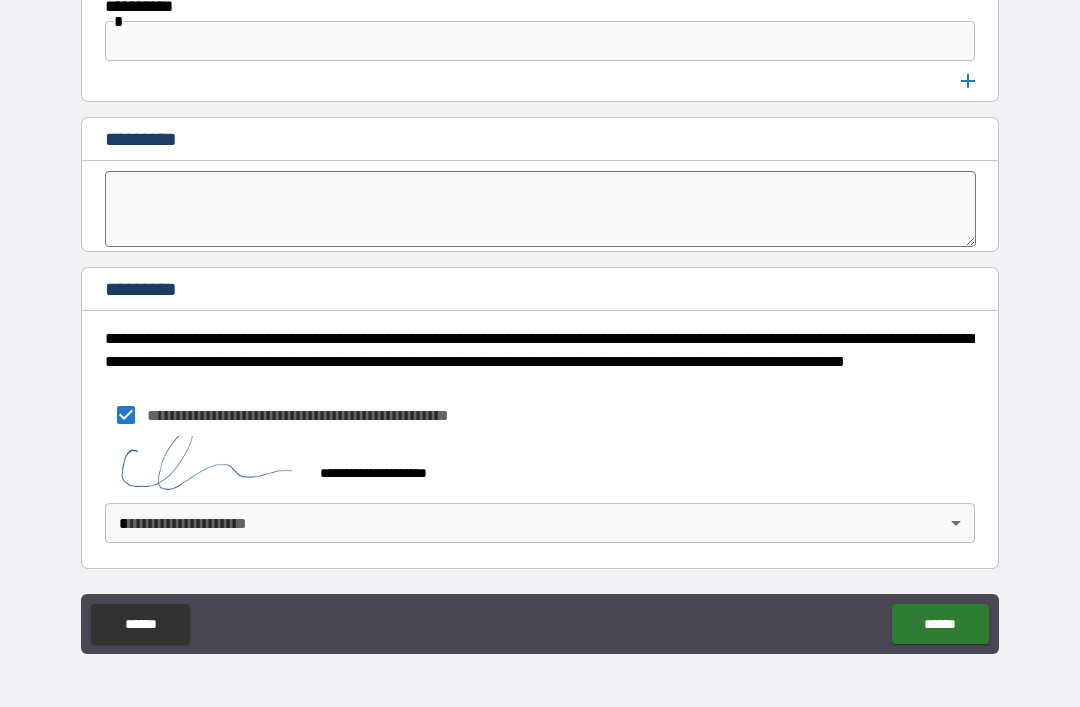 click on "**********" at bounding box center [540, 321] 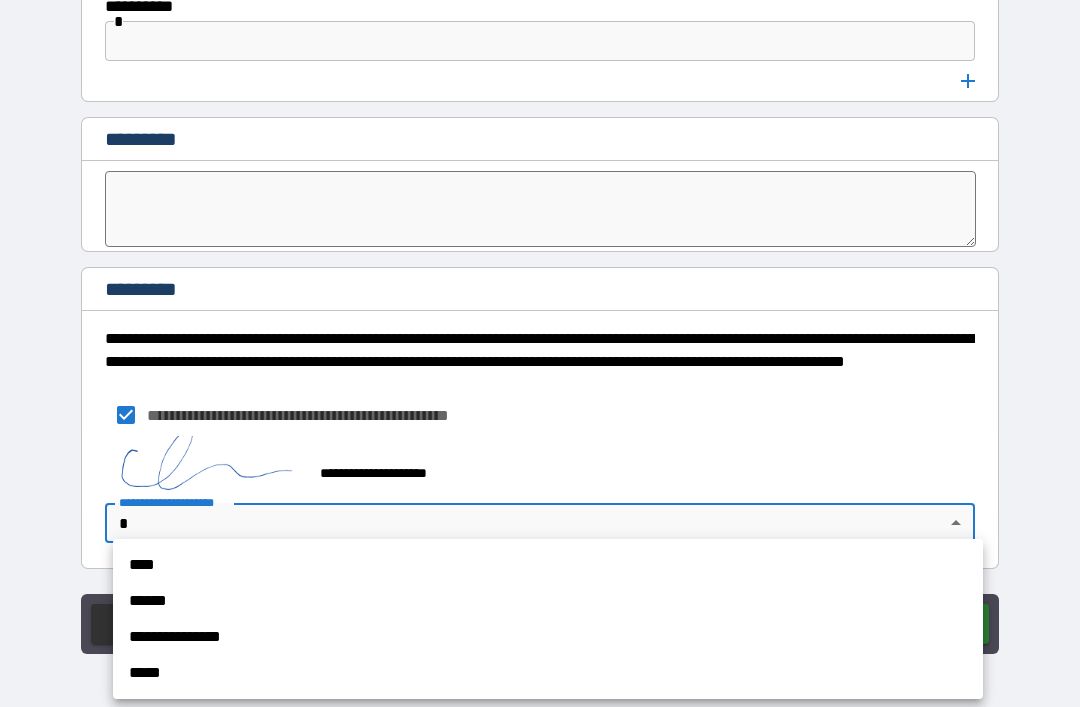 click on "****" at bounding box center (548, 565) 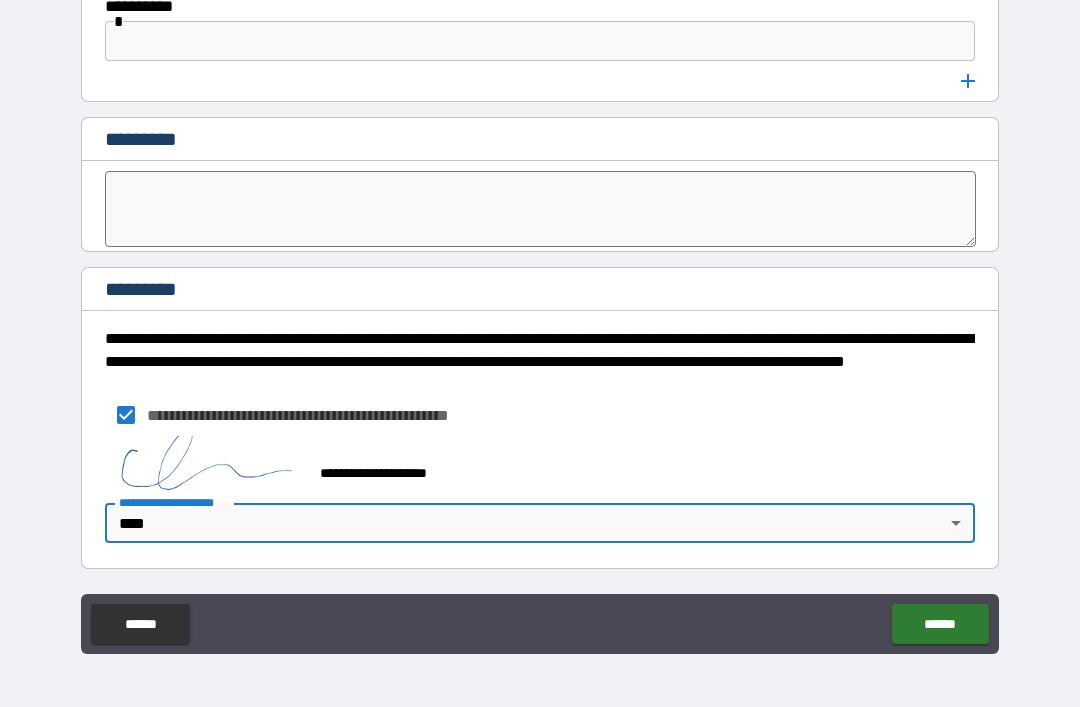 click on "******" at bounding box center [940, 624] 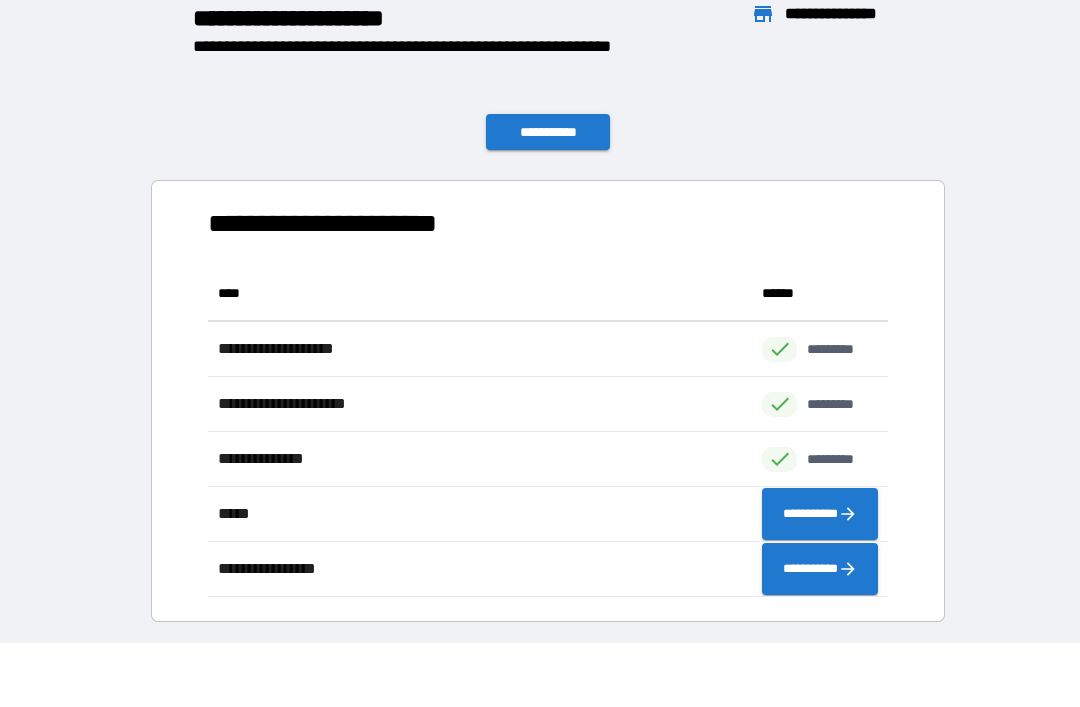 scroll, scrollTop: 1, scrollLeft: 1, axis: both 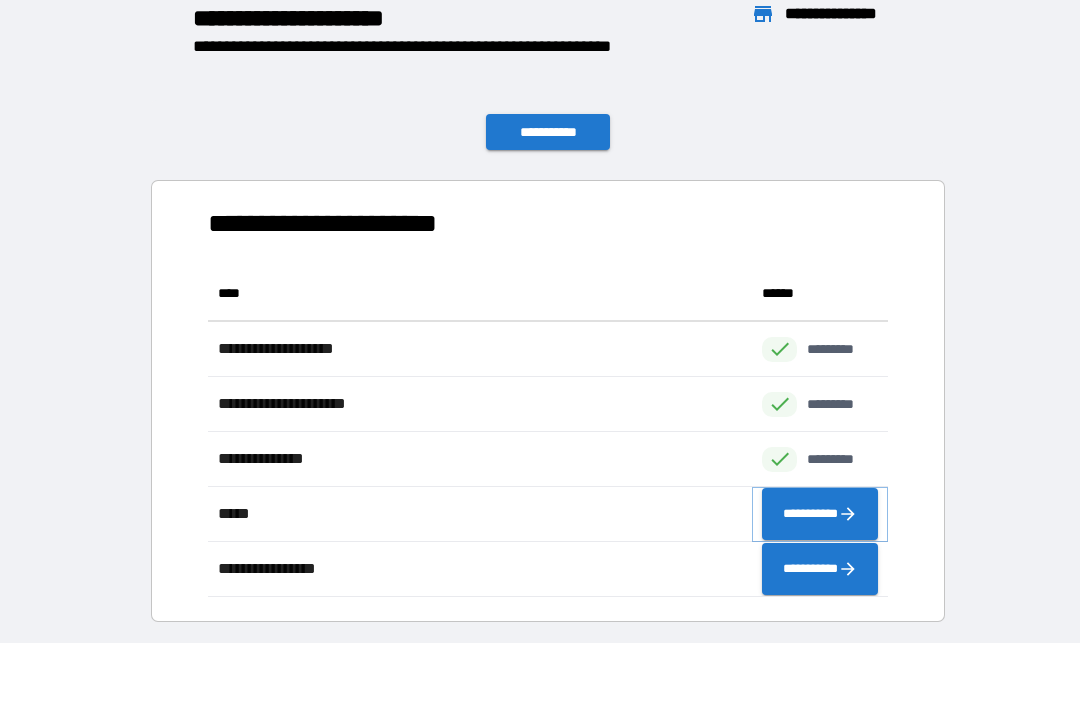 click on "**********" at bounding box center (820, 514) 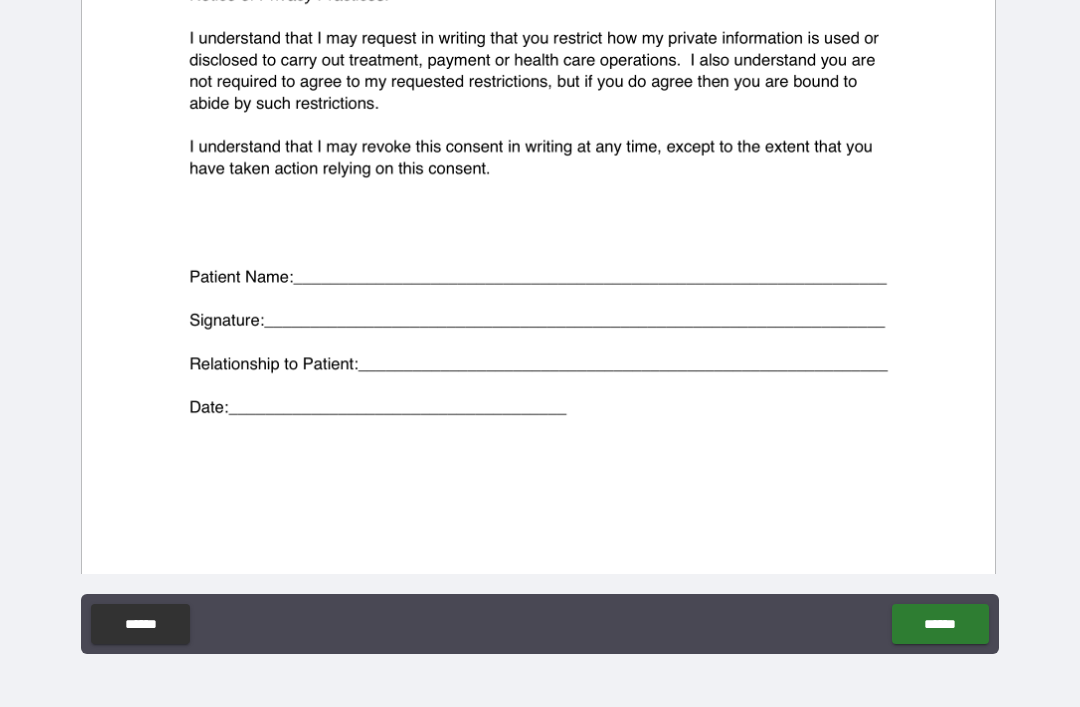 scroll, scrollTop: 569, scrollLeft: 0, axis: vertical 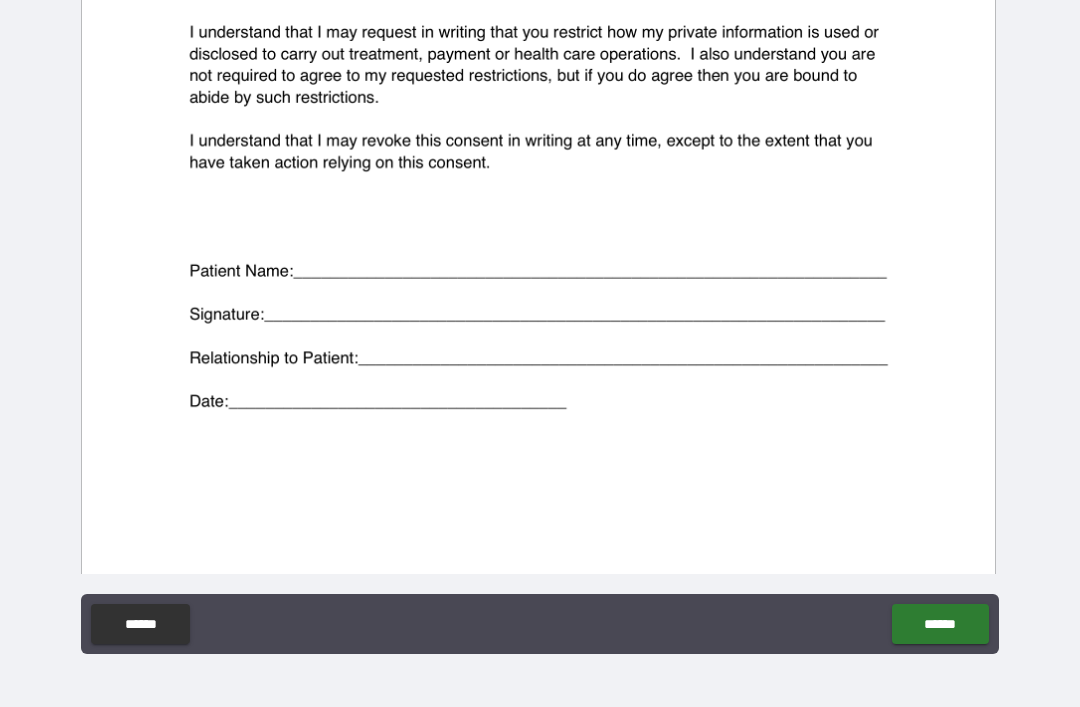 click at bounding box center (538, 41) 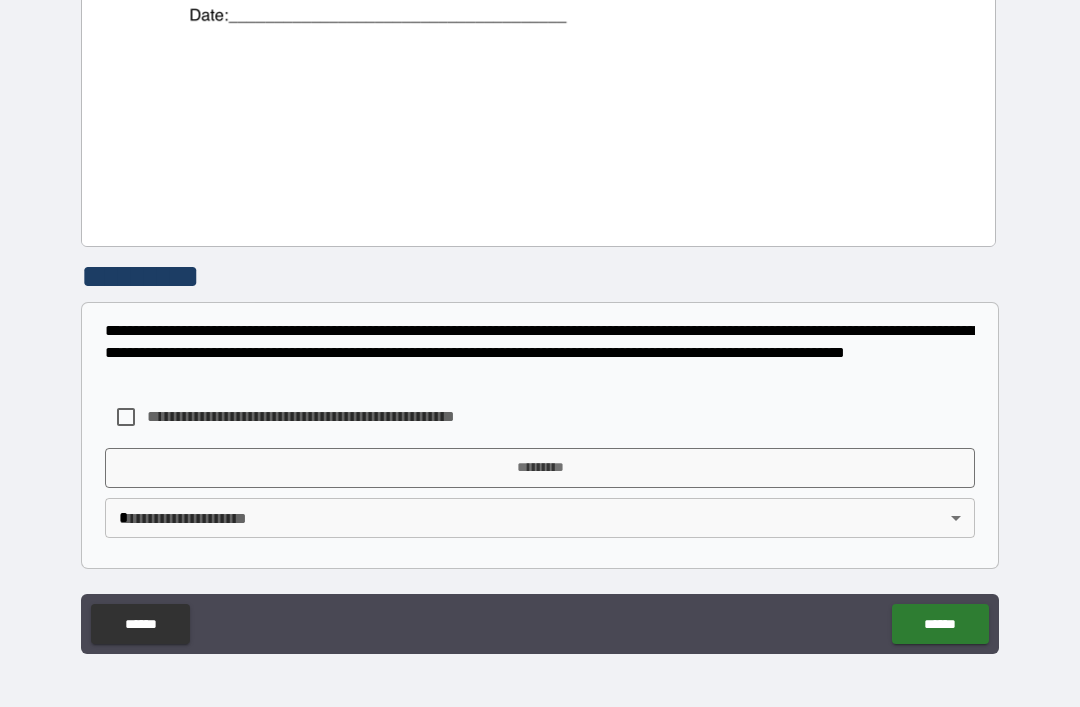 scroll, scrollTop: 955, scrollLeft: 0, axis: vertical 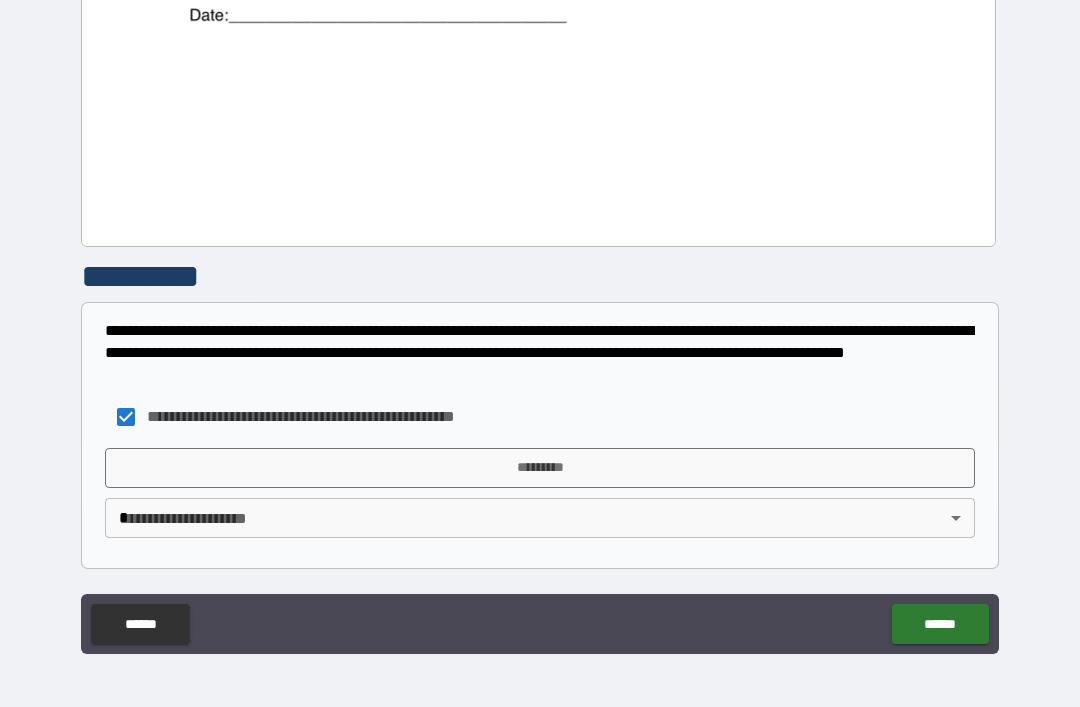 click on "*********" at bounding box center (540, 468) 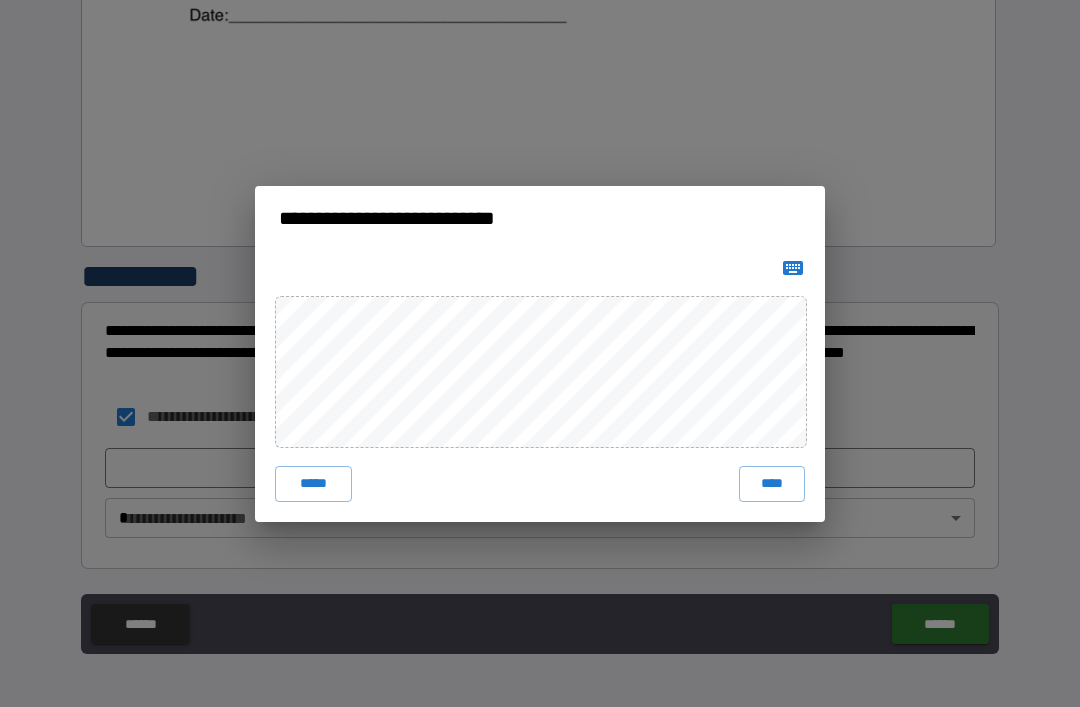 click on "****" at bounding box center (772, 484) 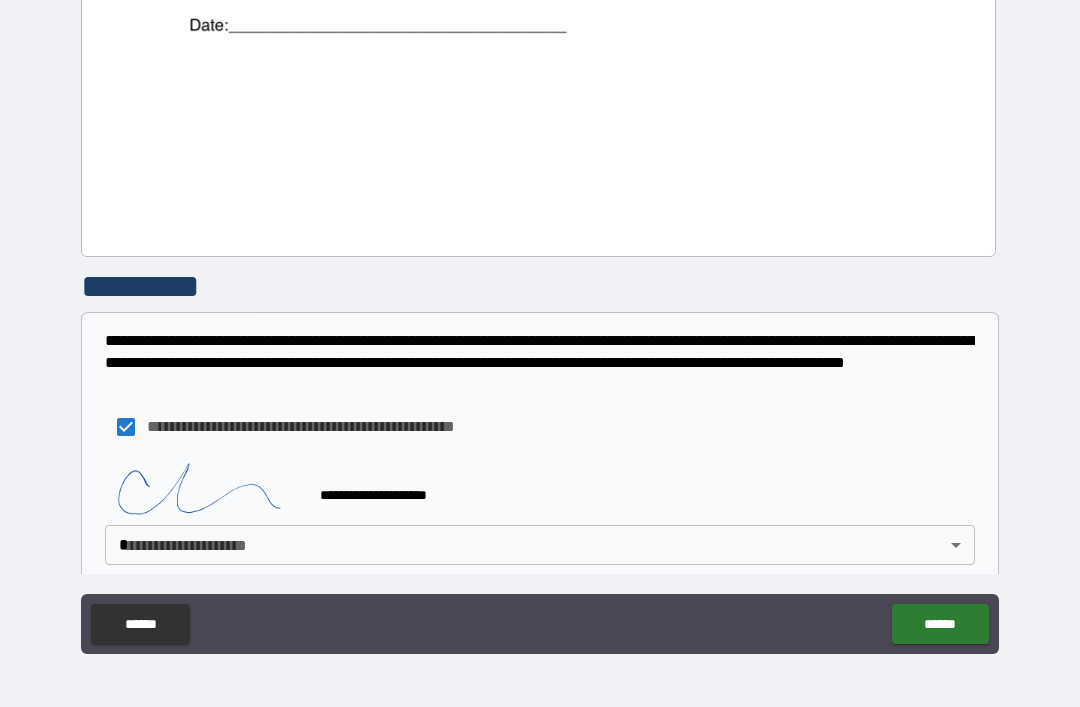 click on "**********" at bounding box center (540, 321) 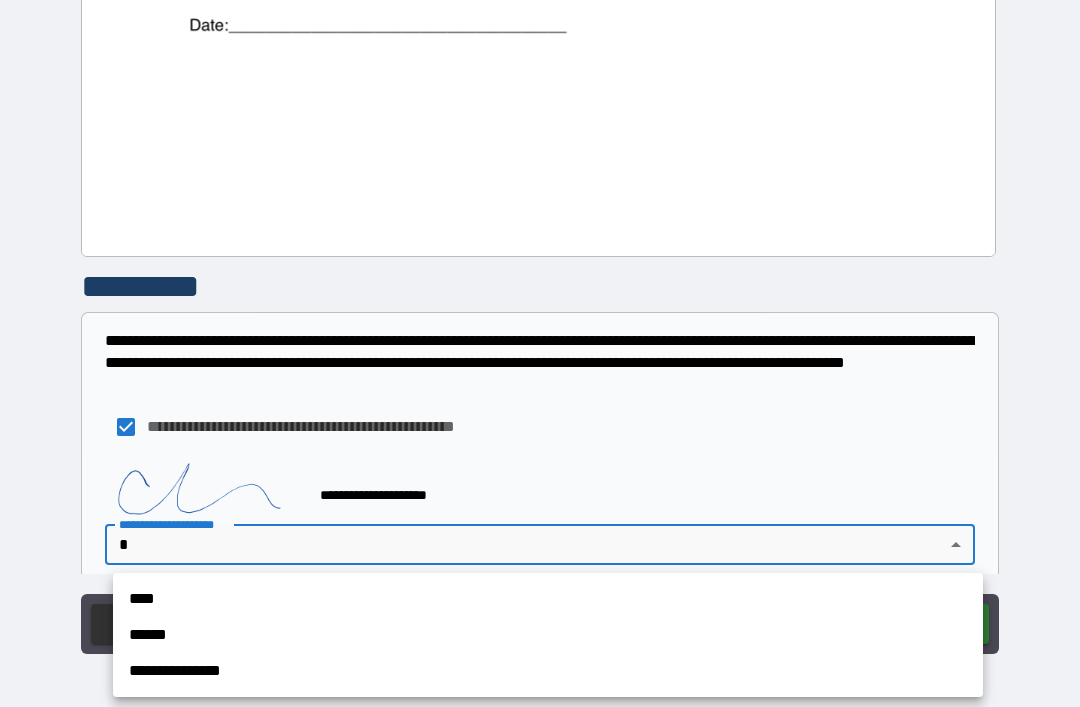 click on "****" at bounding box center (548, 599) 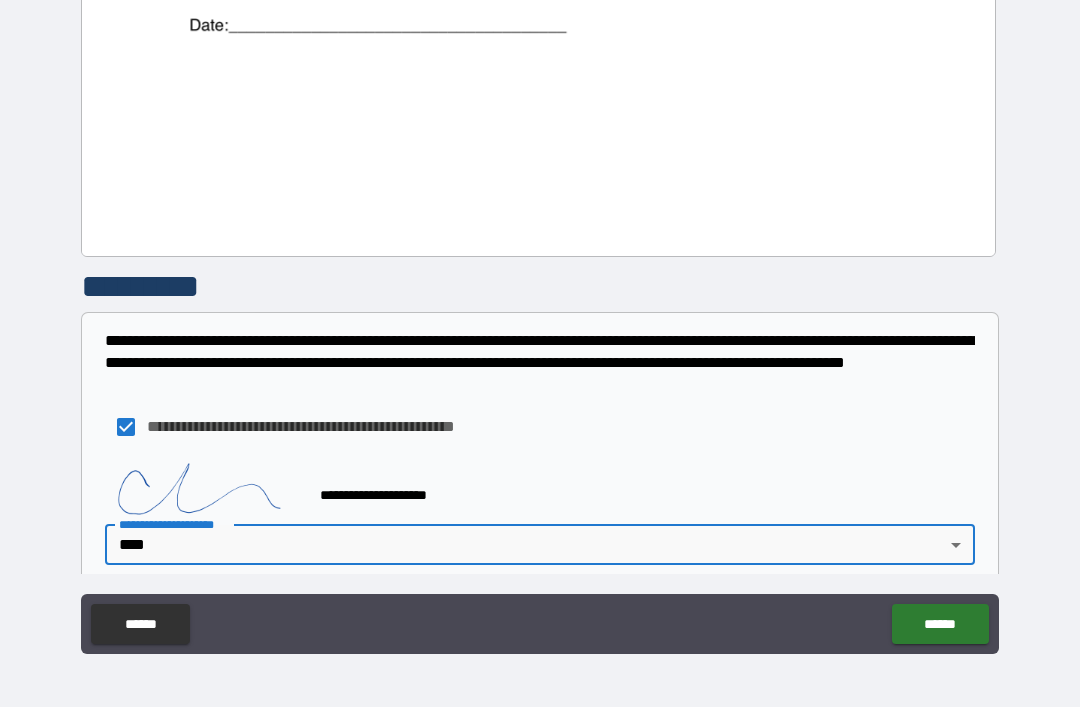 click on "******" at bounding box center (940, 624) 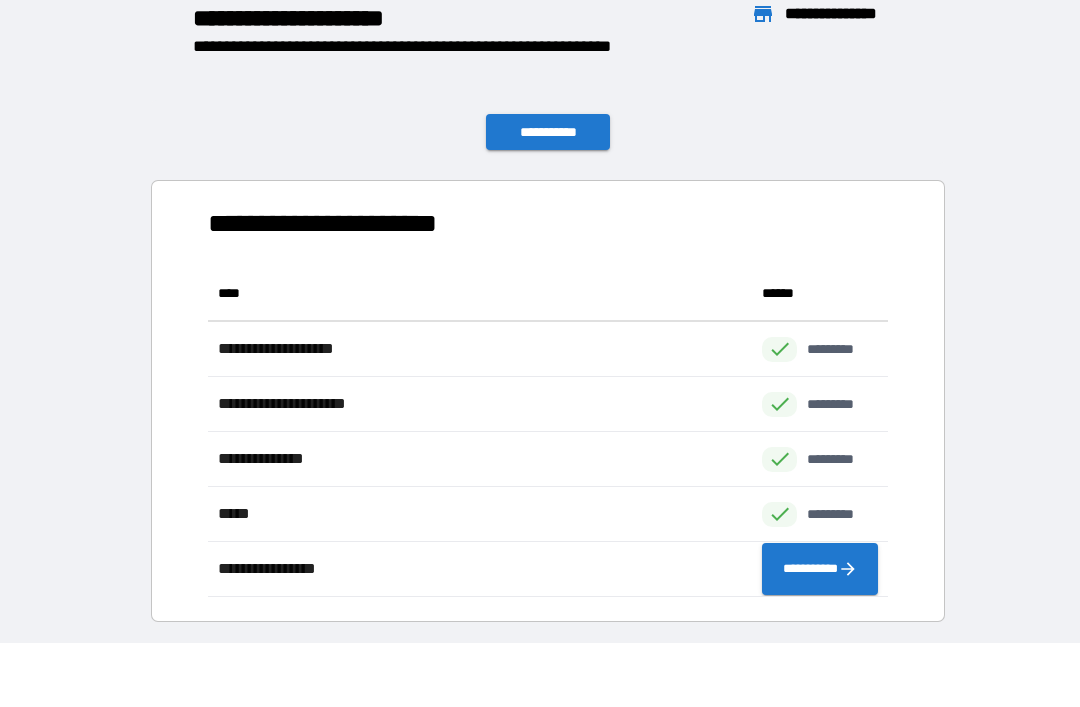 scroll, scrollTop: 1, scrollLeft: 1, axis: both 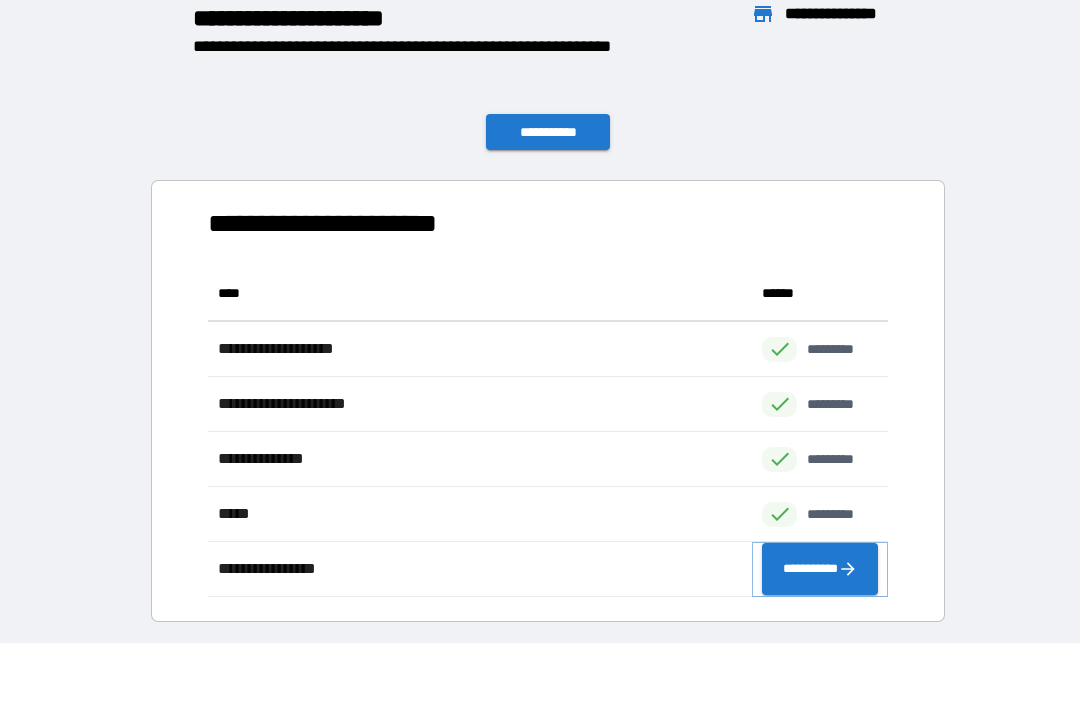 click on "**********" at bounding box center [820, 569] 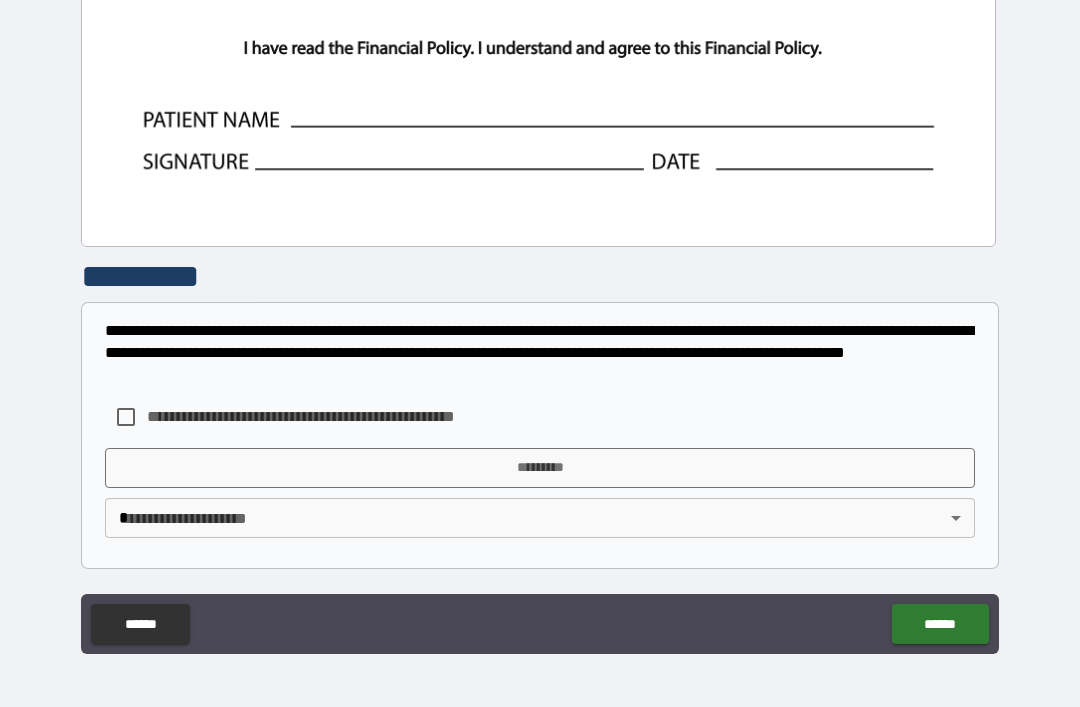 scroll, scrollTop: 955, scrollLeft: 0, axis: vertical 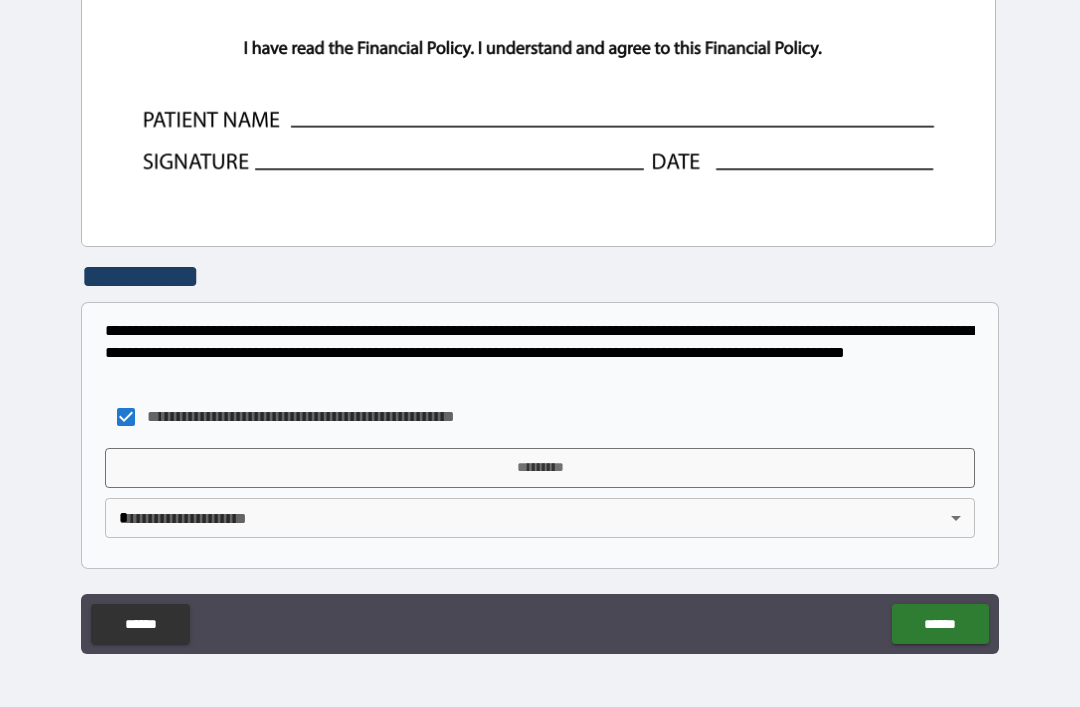 click on "*********" at bounding box center [540, 468] 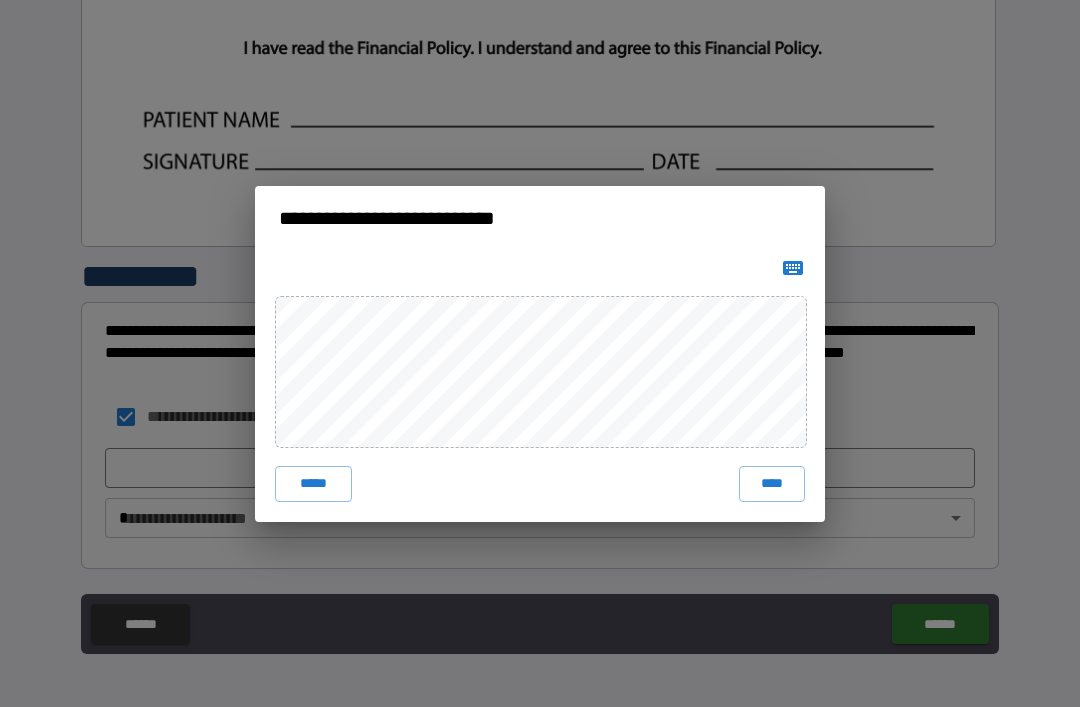 click on "****" at bounding box center (772, 484) 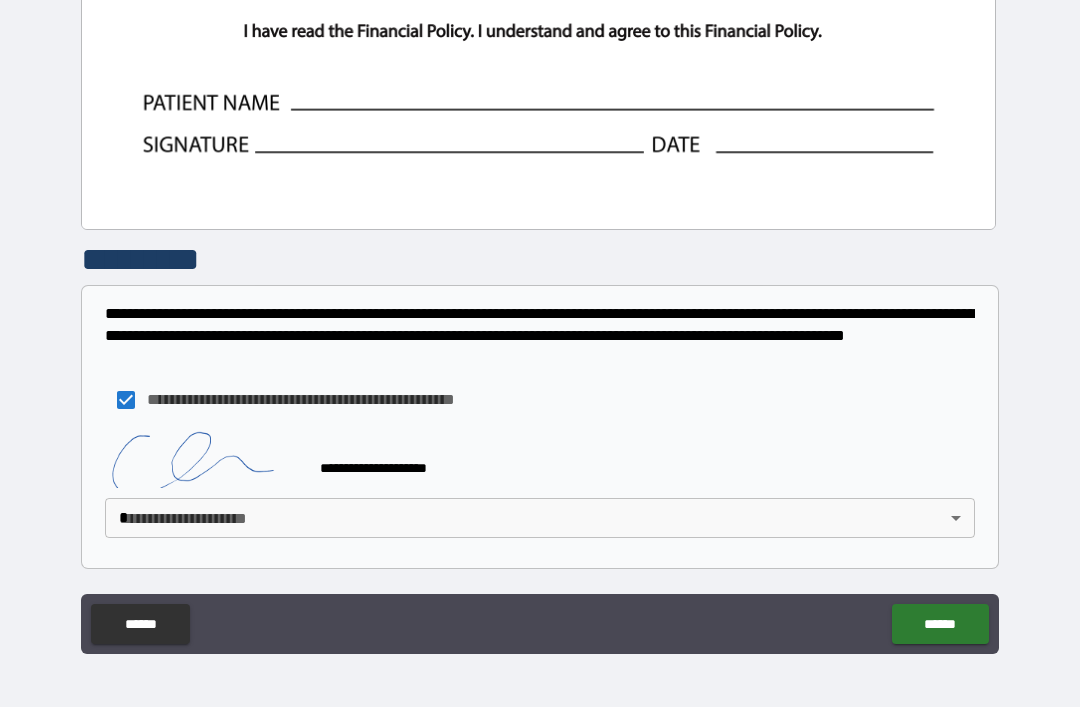 scroll, scrollTop: 972, scrollLeft: 0, axis: vertical 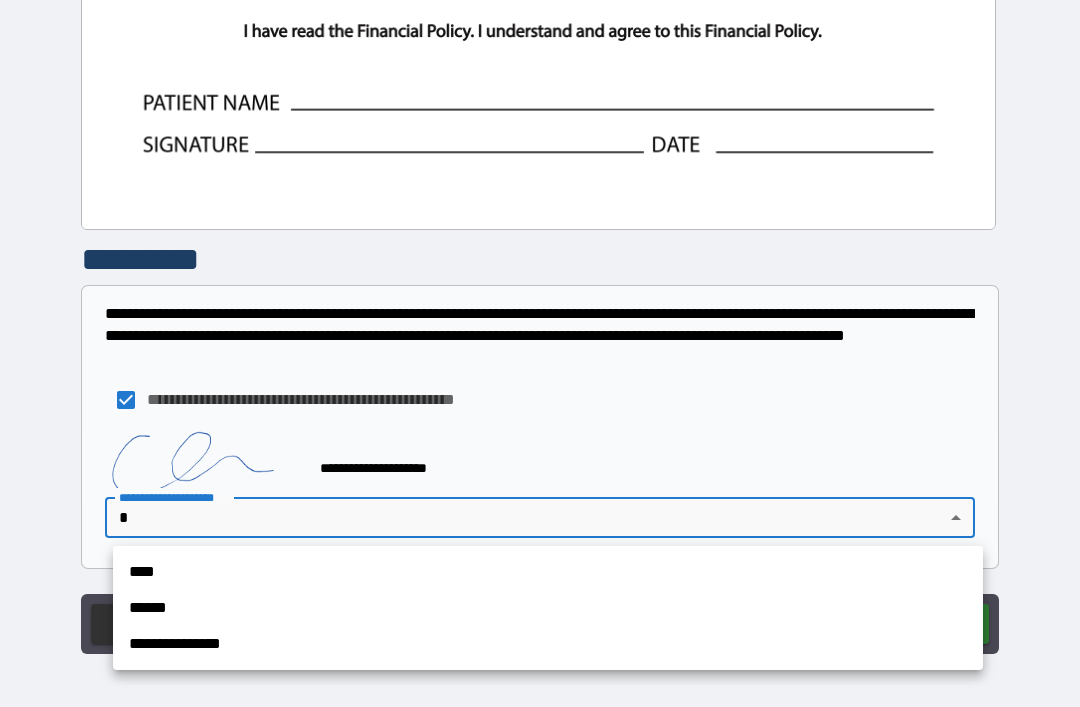 click on "****" at bounding box center (548, 572) 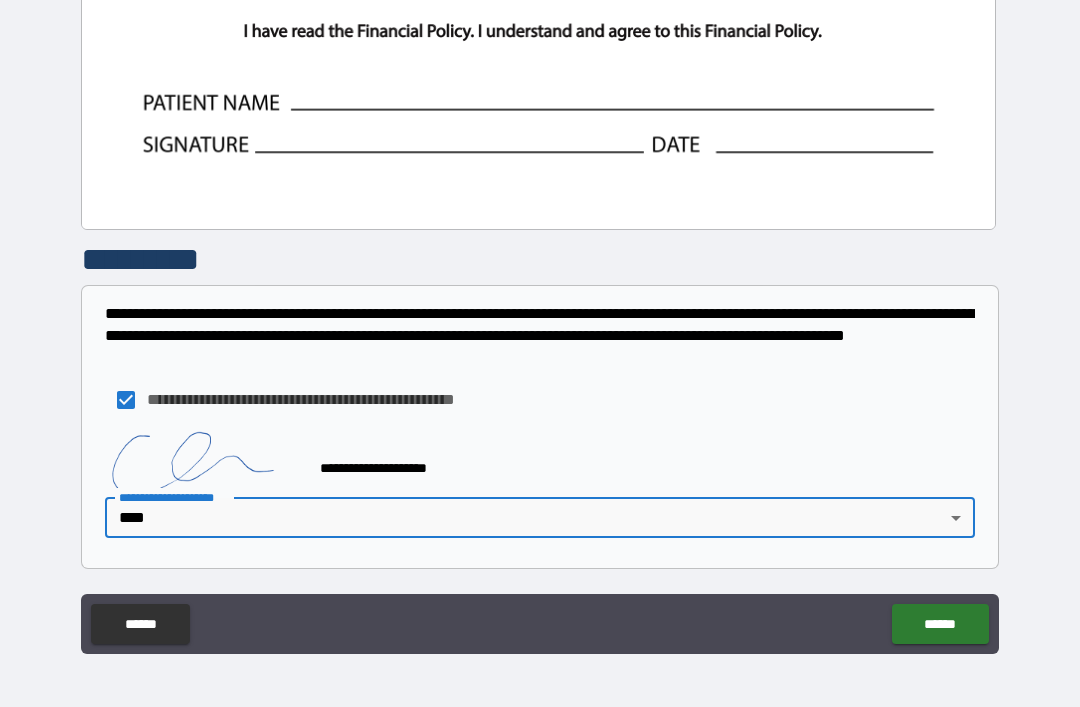 click on "******" at bounding box center (940, 624) 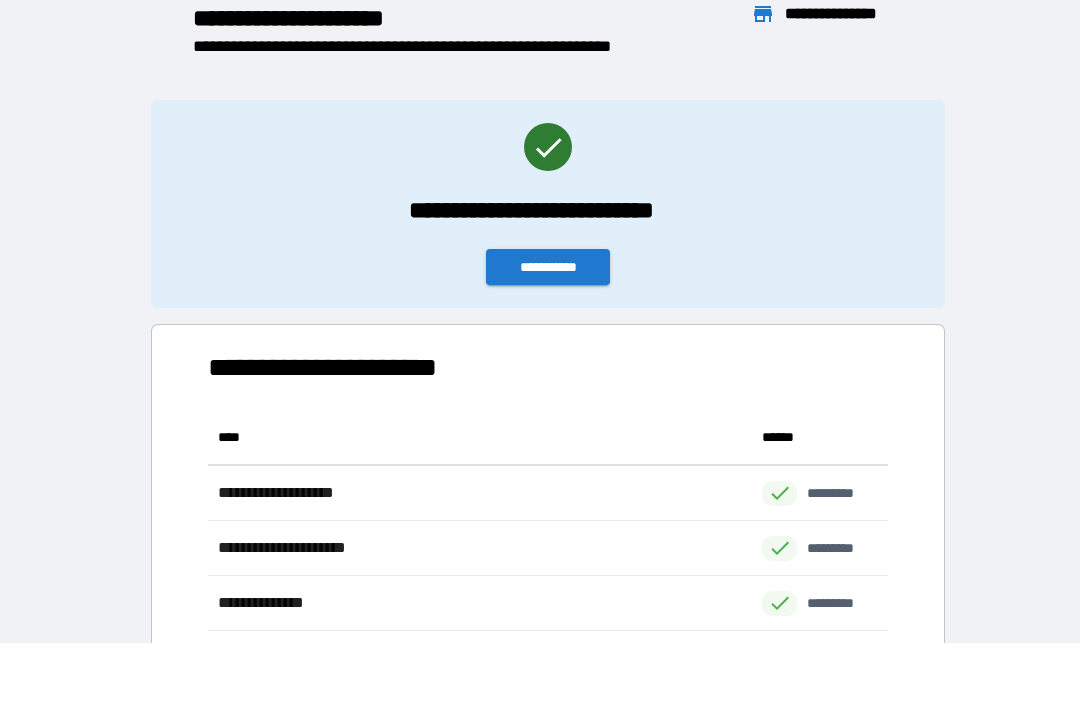 scroll, scrollTop: 1, scrollLeft: 1, axis: both 